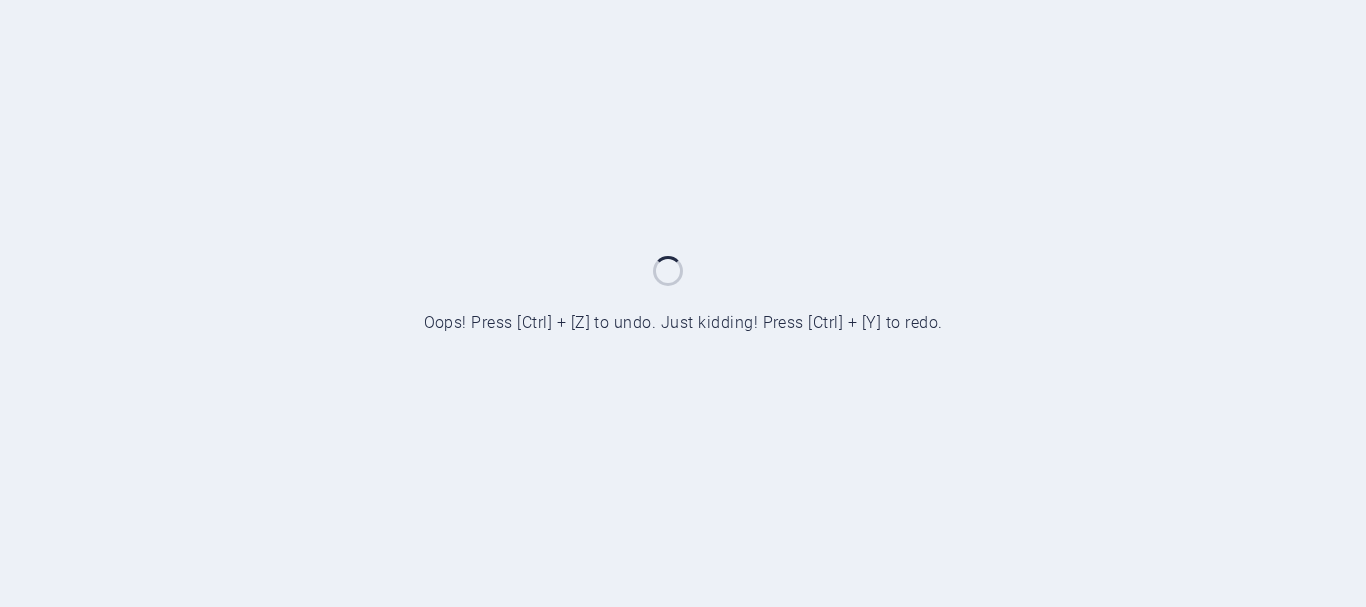 scroll, scrollTop: 0, scrollLeft: 0, axis: both 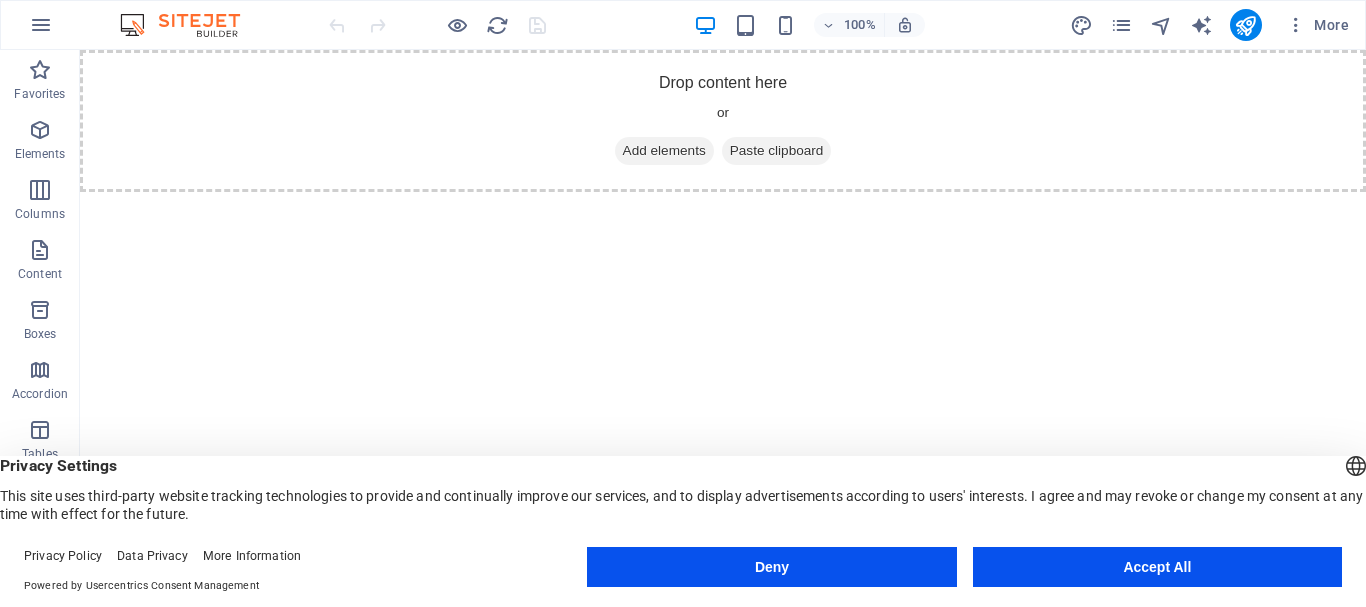 drag, startPoint x: 80, startPoint y: 50, endPoint x: 862, endPoint y: 344, distance: 835.44 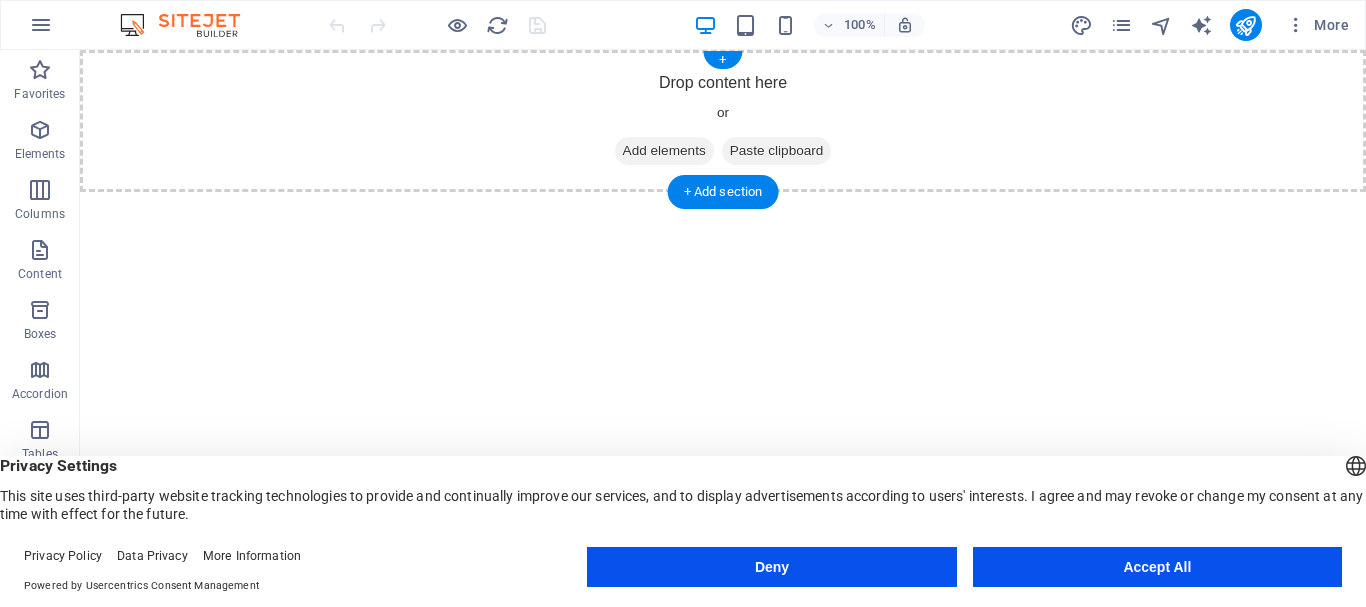 click on "Add elements" at bounding box center [664, 151] 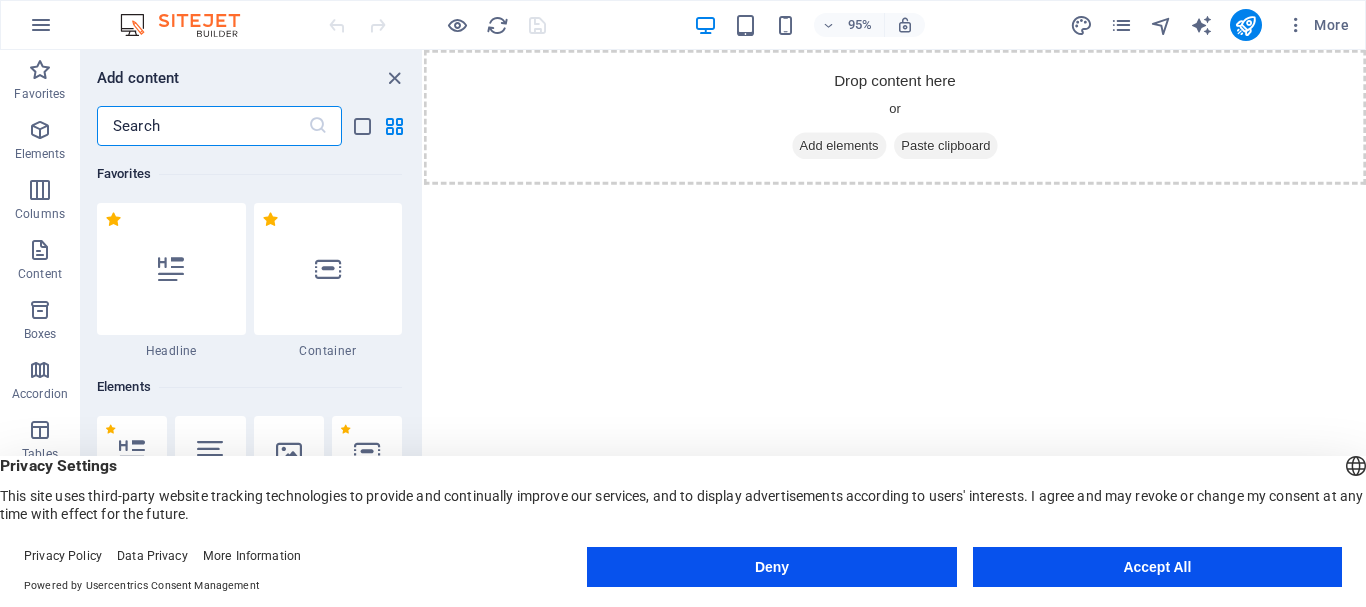 scroll, scrollTop: 100, scrollLeft: 0, axis: vertical 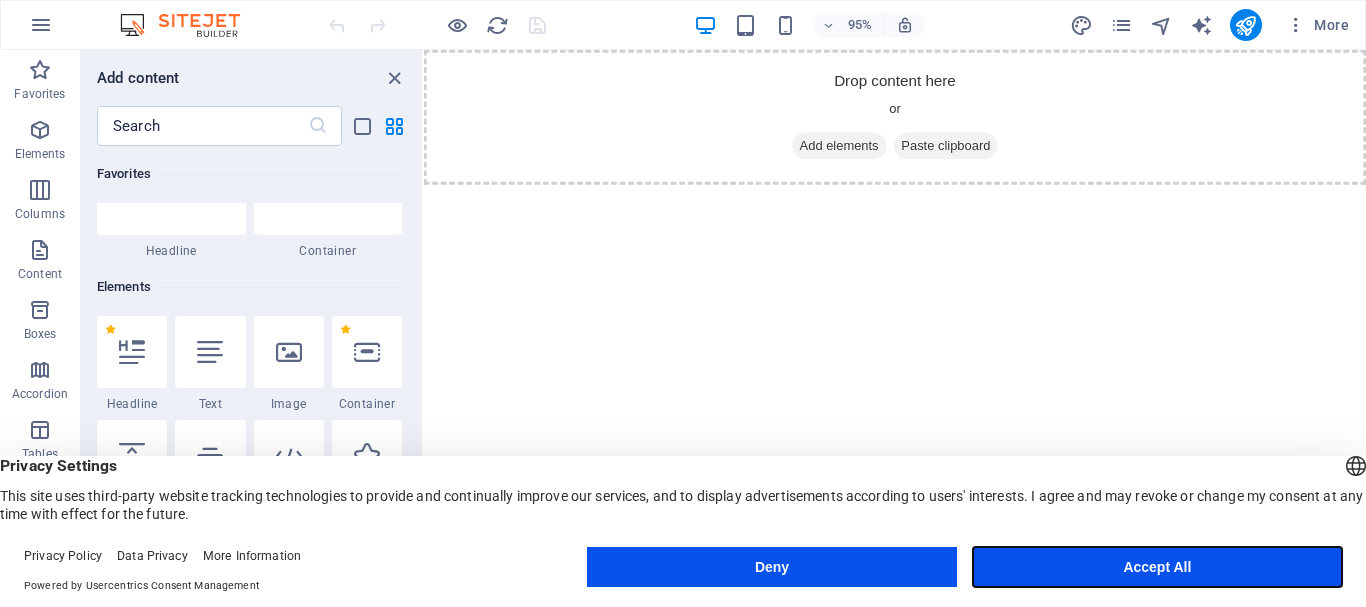 click on "Accept All" at bounding box center (1157, 567) 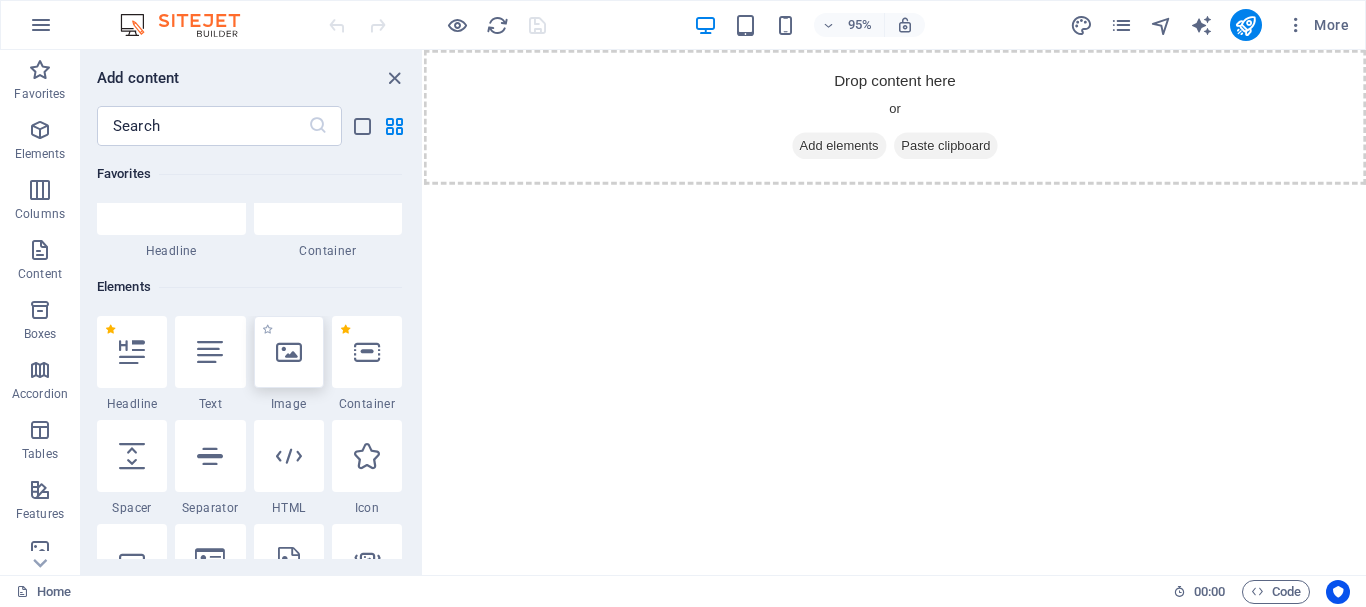 click at bounding box center [289, 352] 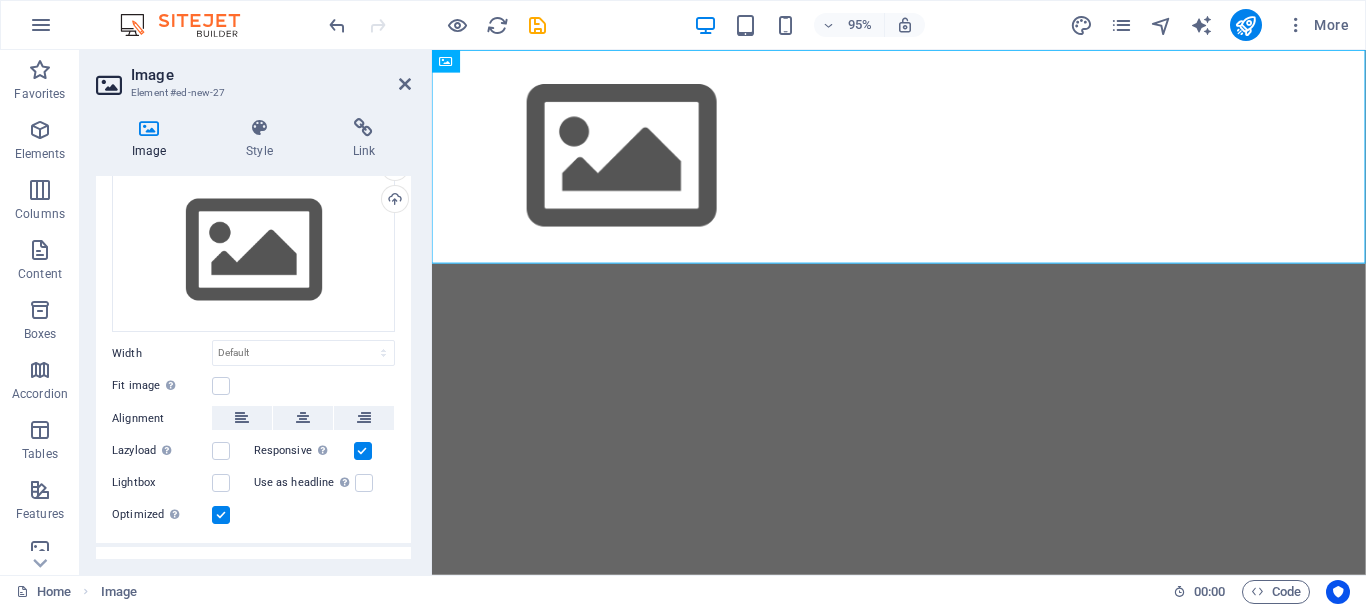 scroll, scrollTop: 0, scrollLeft: 0, axis: both 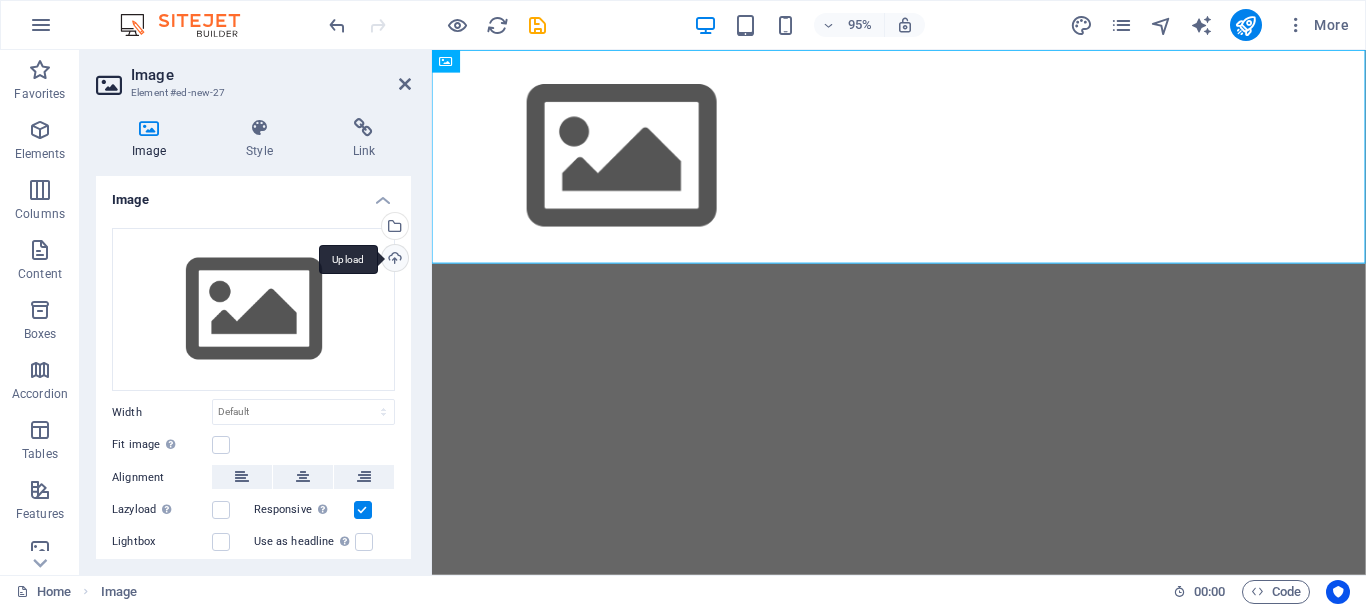 click on "Upload" at bounding box center (393, 260) 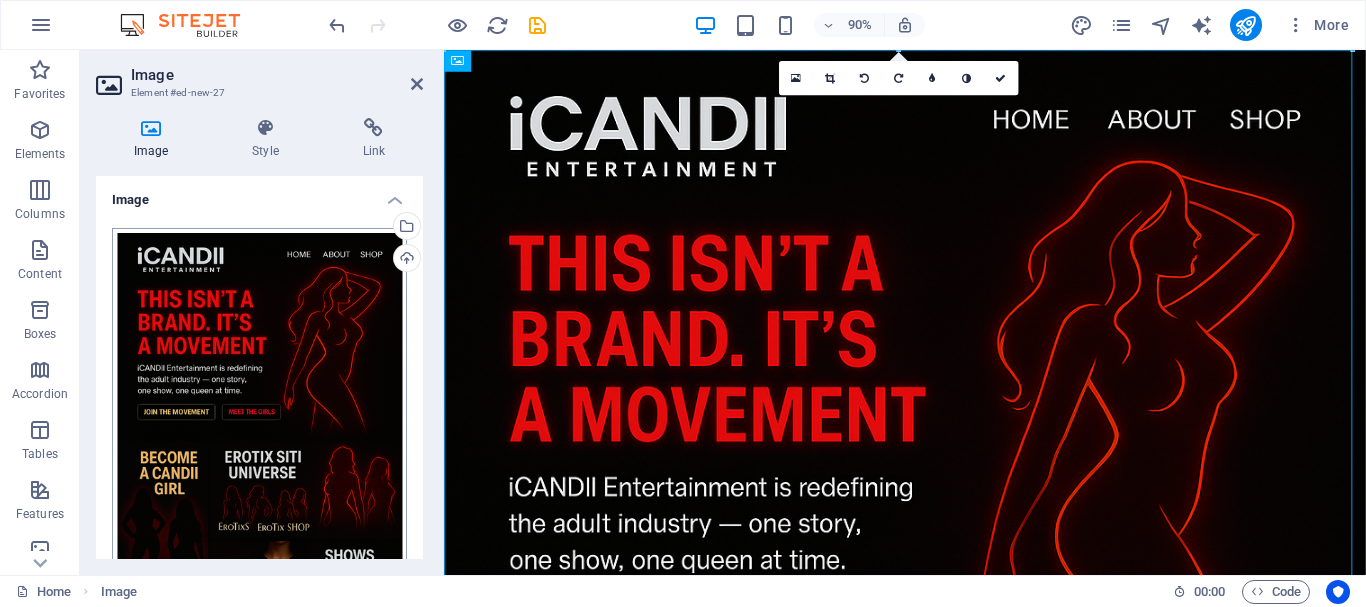 drag, startPoint x: 429, startPoint y: 302, endPoint x: 371, endPoint y: 297, distance: 58.21512 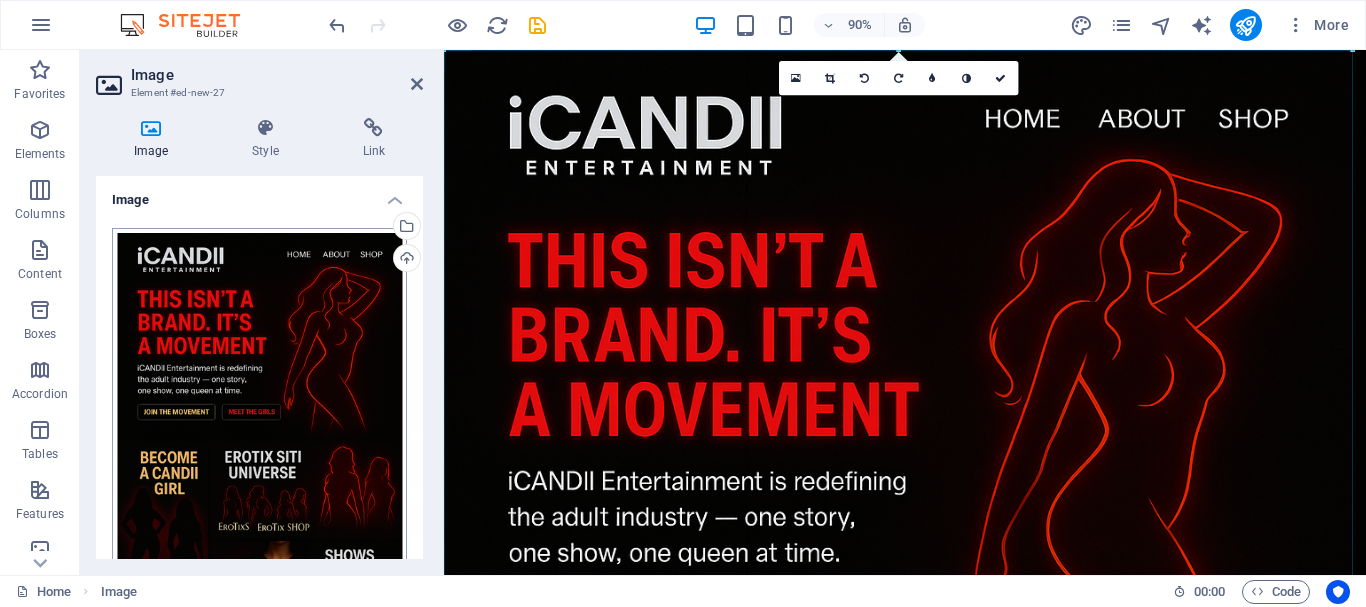 drag, startPoint x: 444, startPoint y: 327, endPoint x: 391, endPoint y: 314, distance: 54.571056 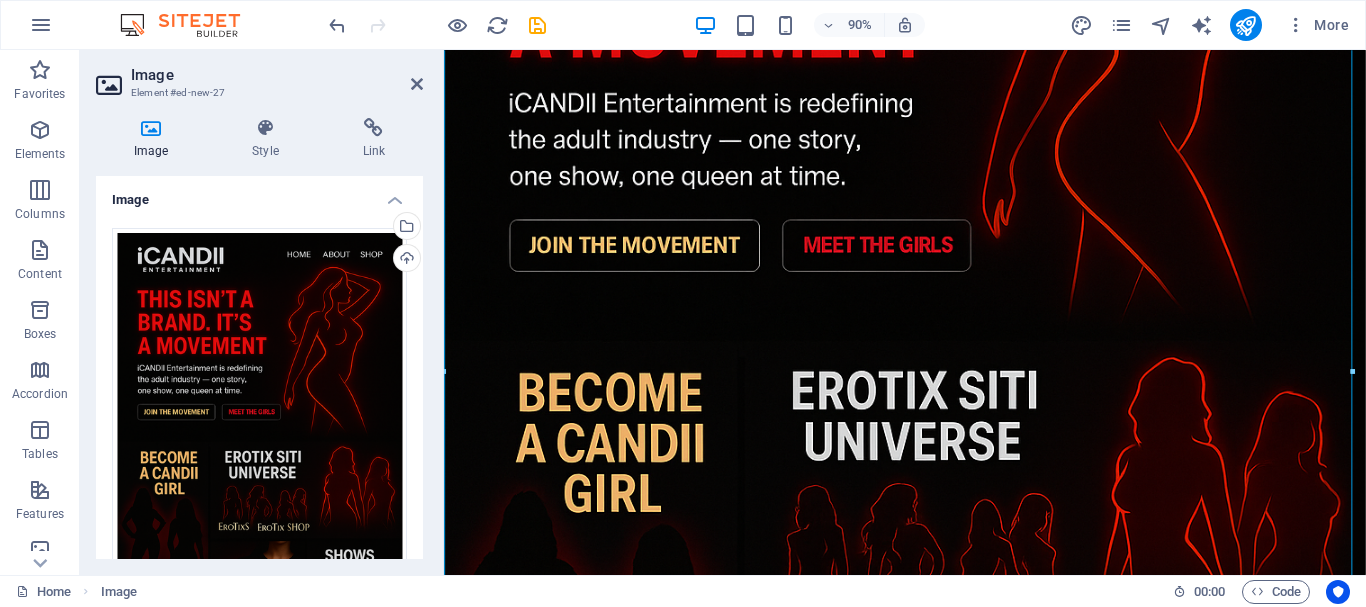 scroll, scrollTop: 500, scrollLeft: 0, axis: vertical 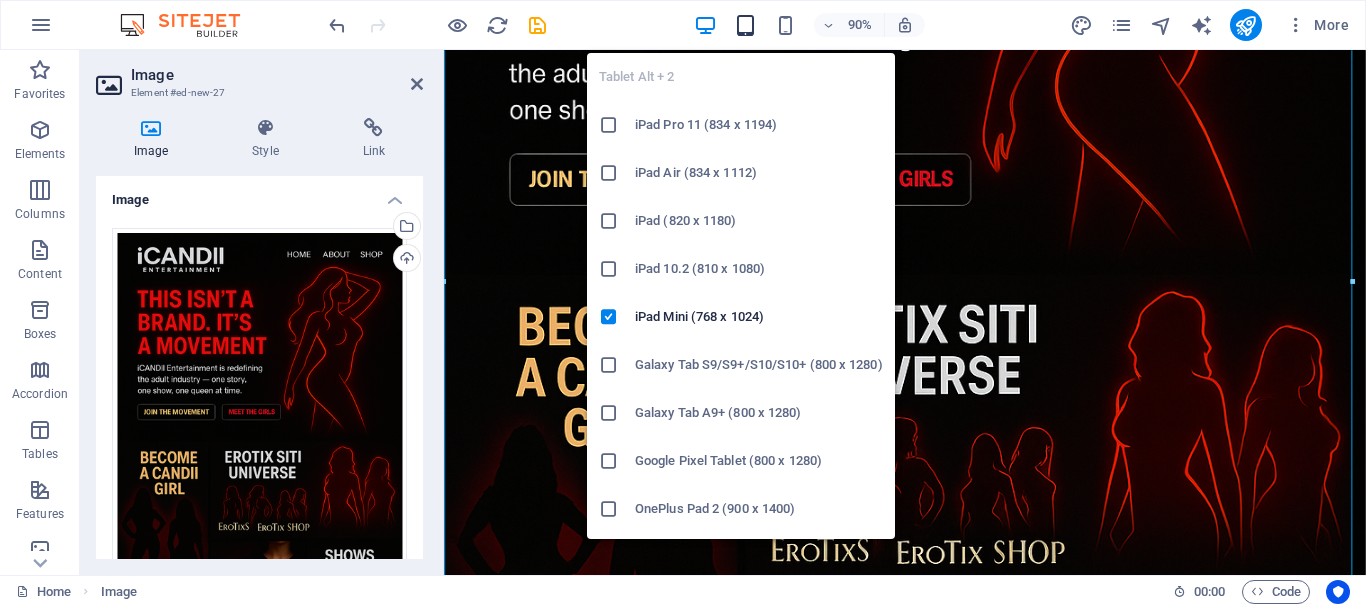 click at bounding box center [745, 25] 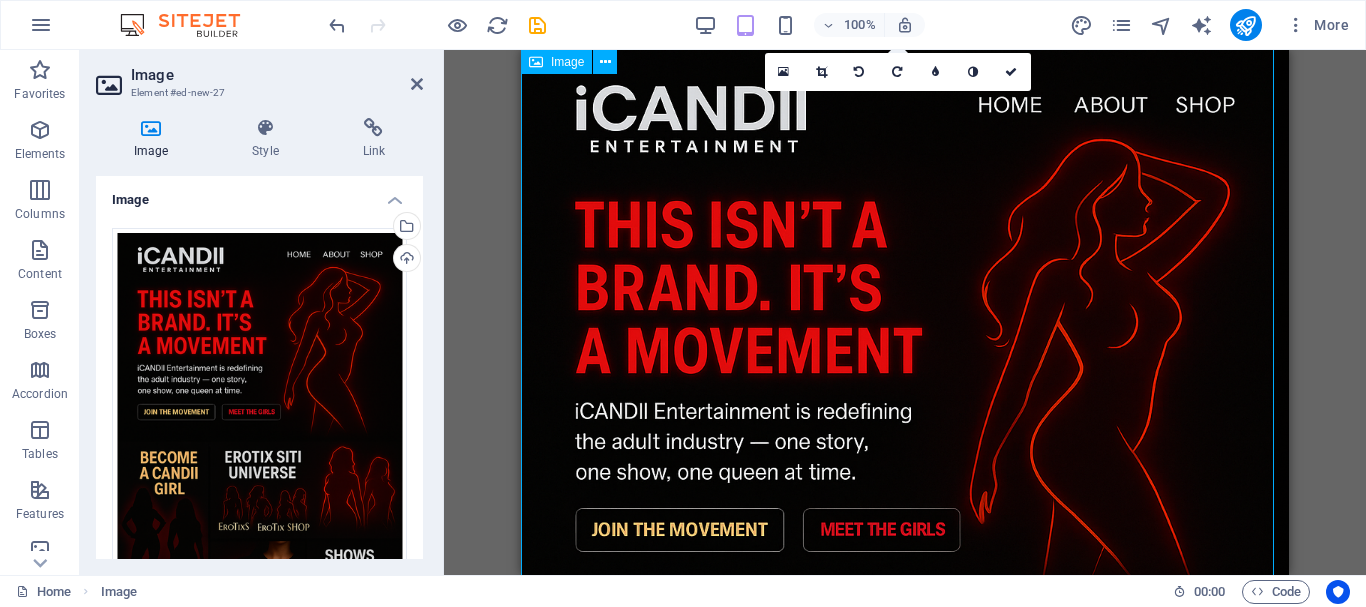 scroll, scrollTop: 0, scrollLeft: 0, axis: both 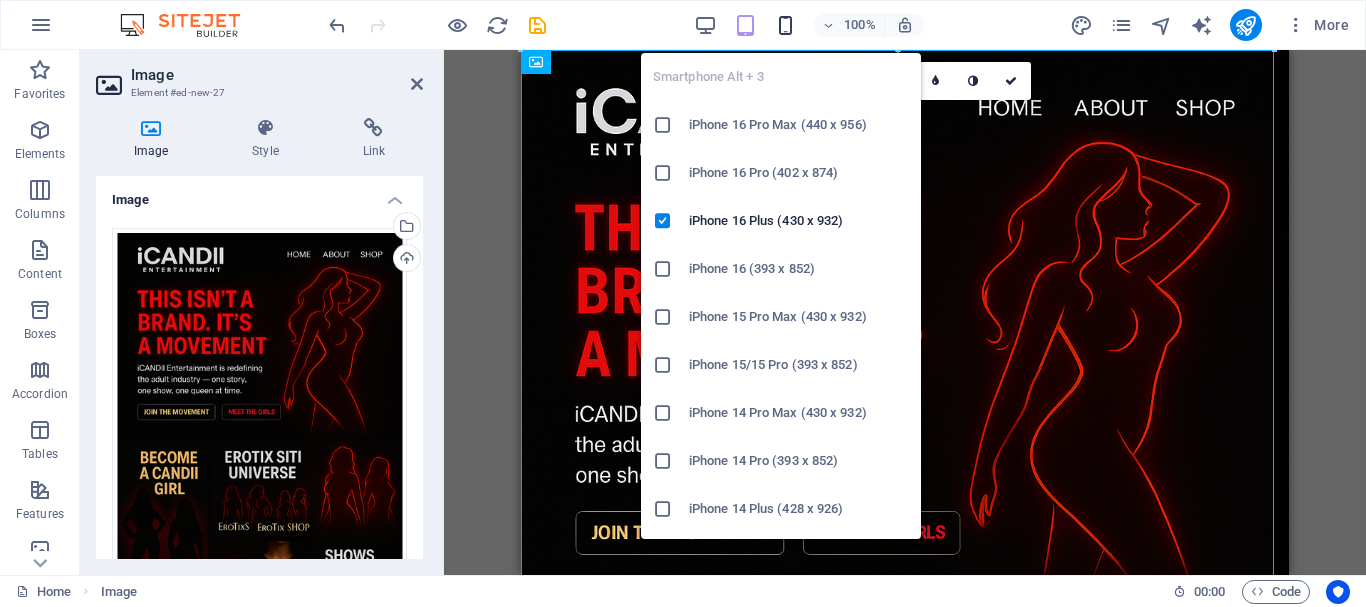 click at bounding box center [785, 25] 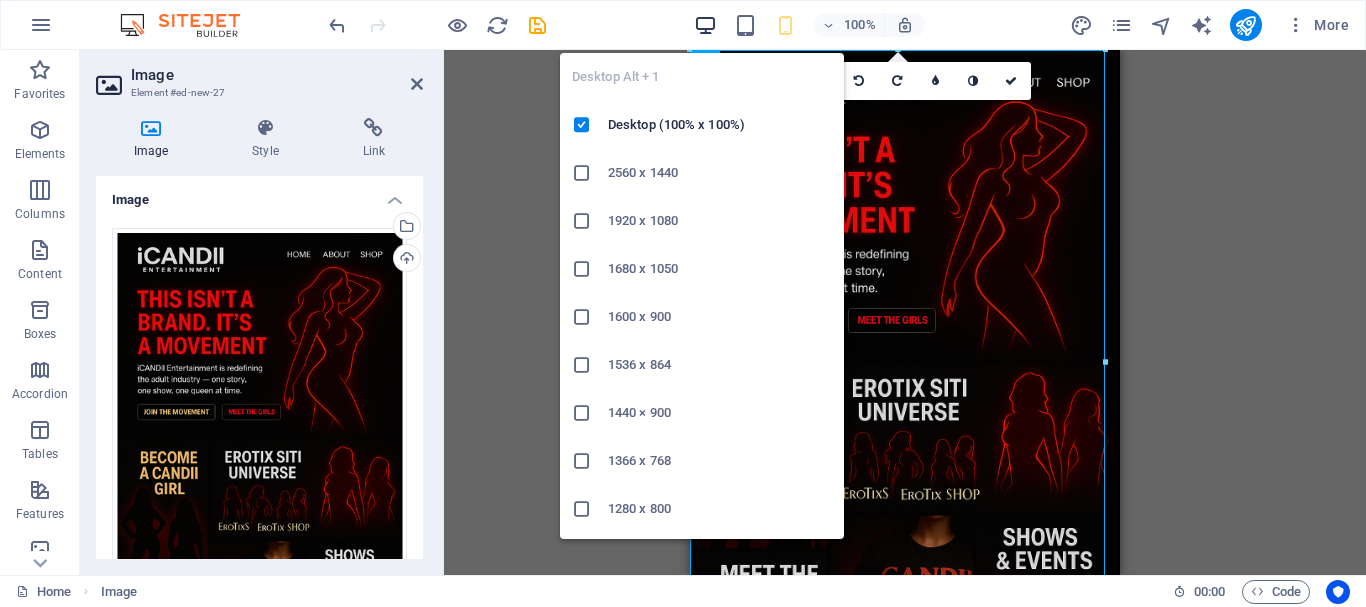 click at bounding box center [705, 25] 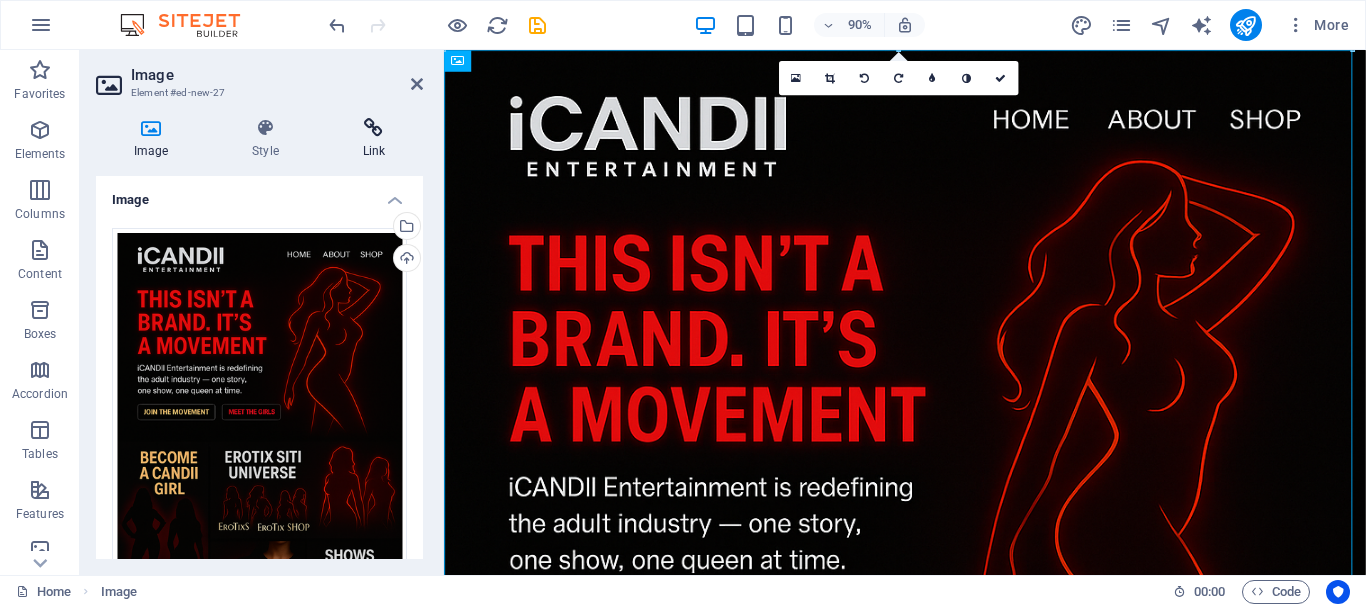 click at bounding box center [374, 128] 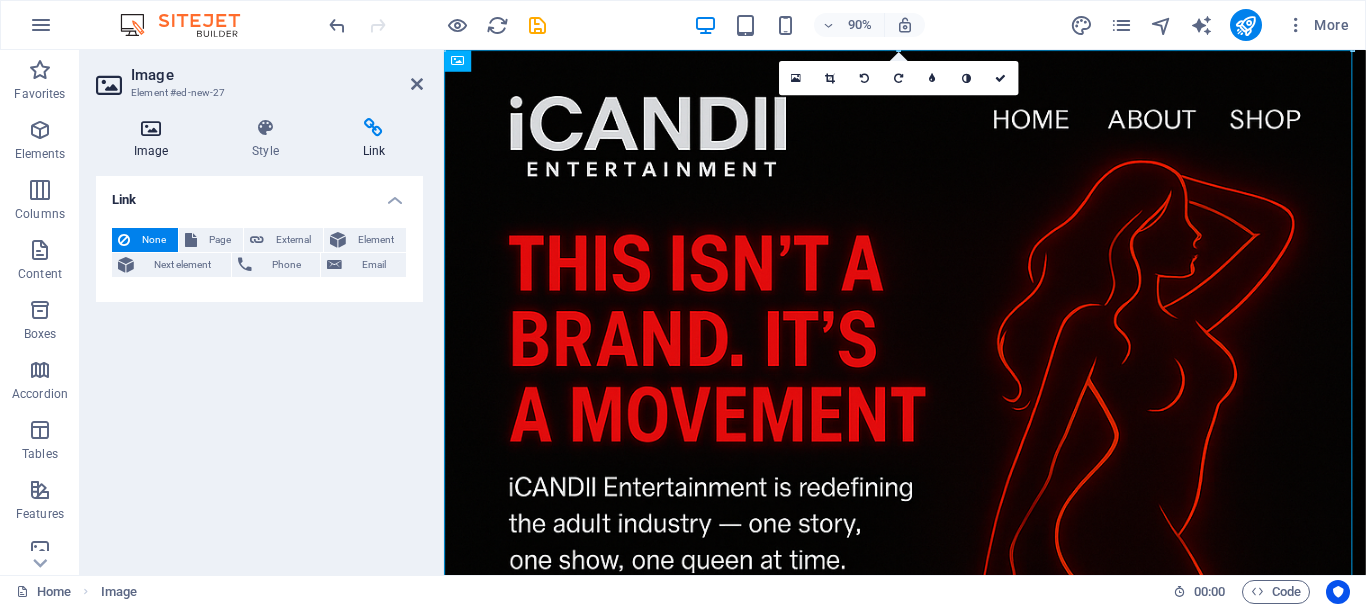 click at bounding box center [151, 128] 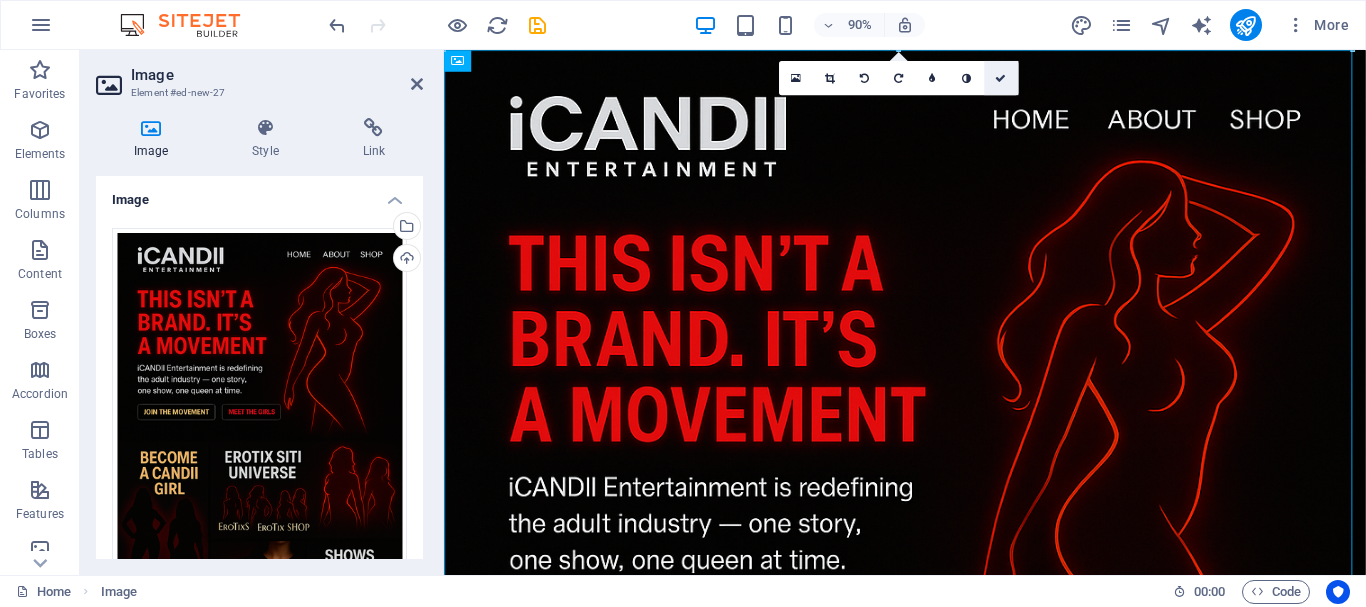 click at bounding box center (1001, 78) 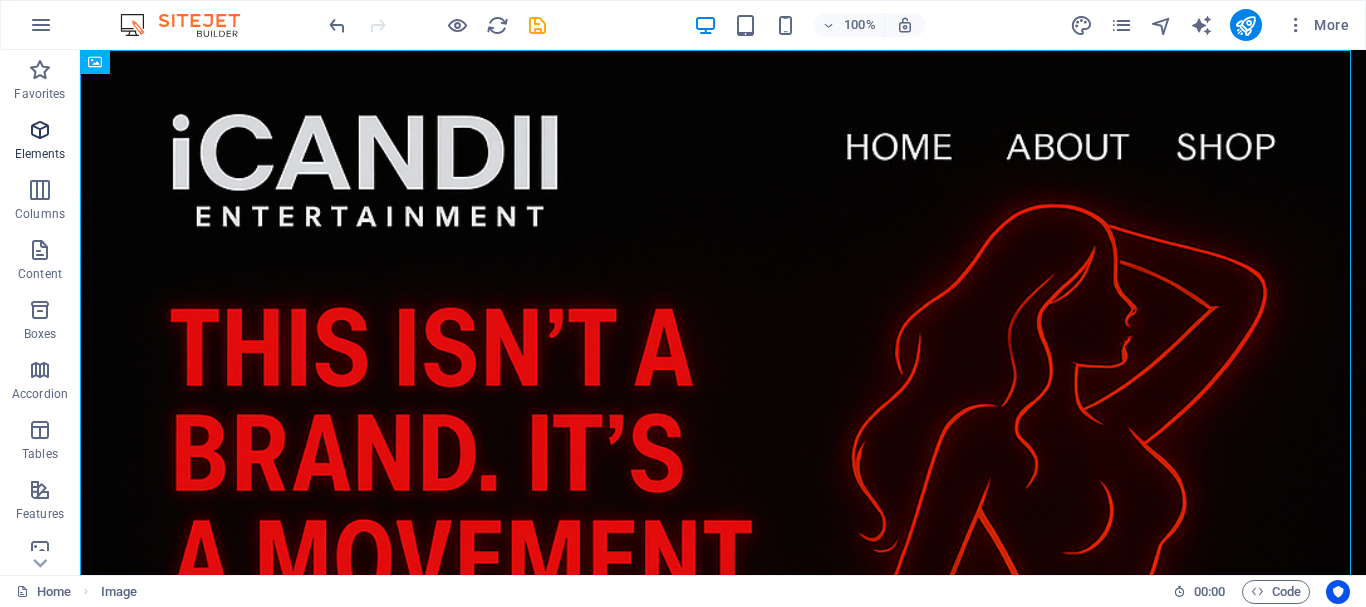 click at bounding box center [40, 130] 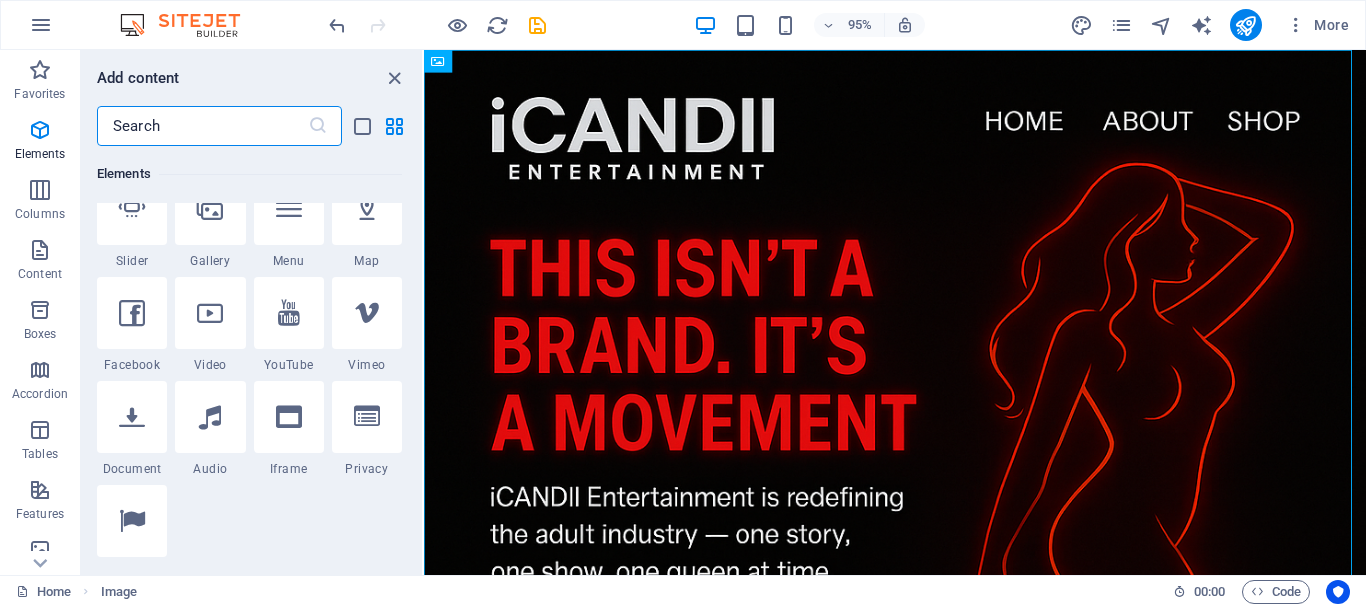 scroll, scrollTop: 513, scrollLeft: 0, axis: vertical 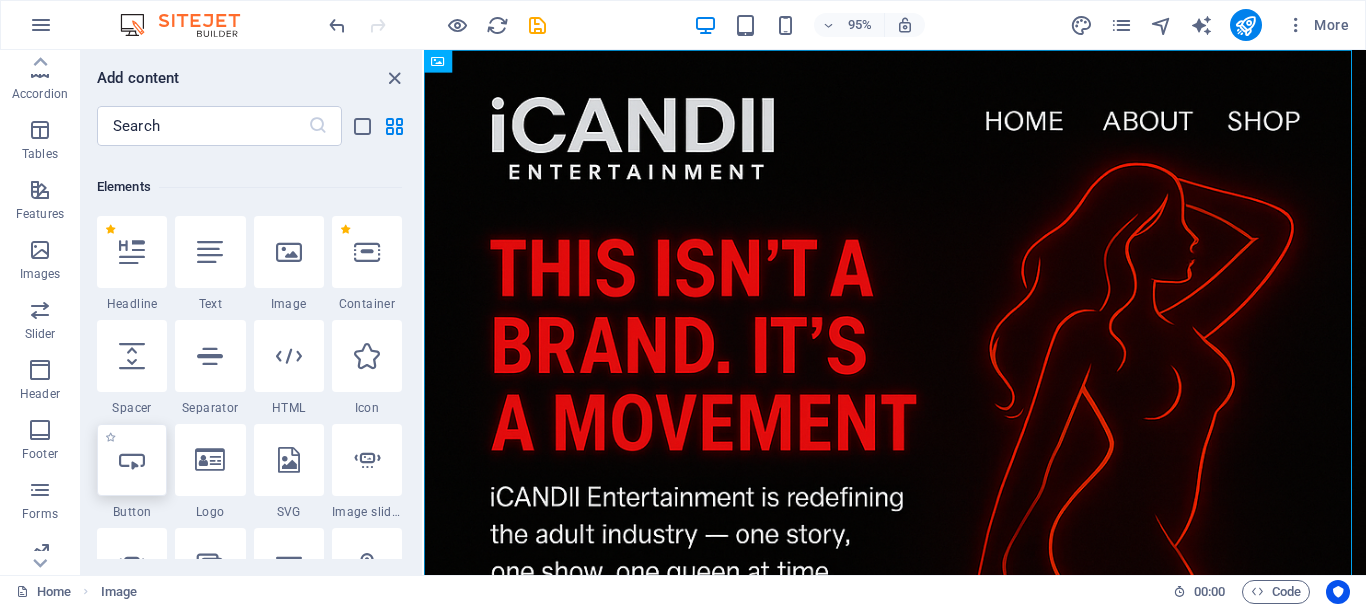 click at bounding box center [132, 460] 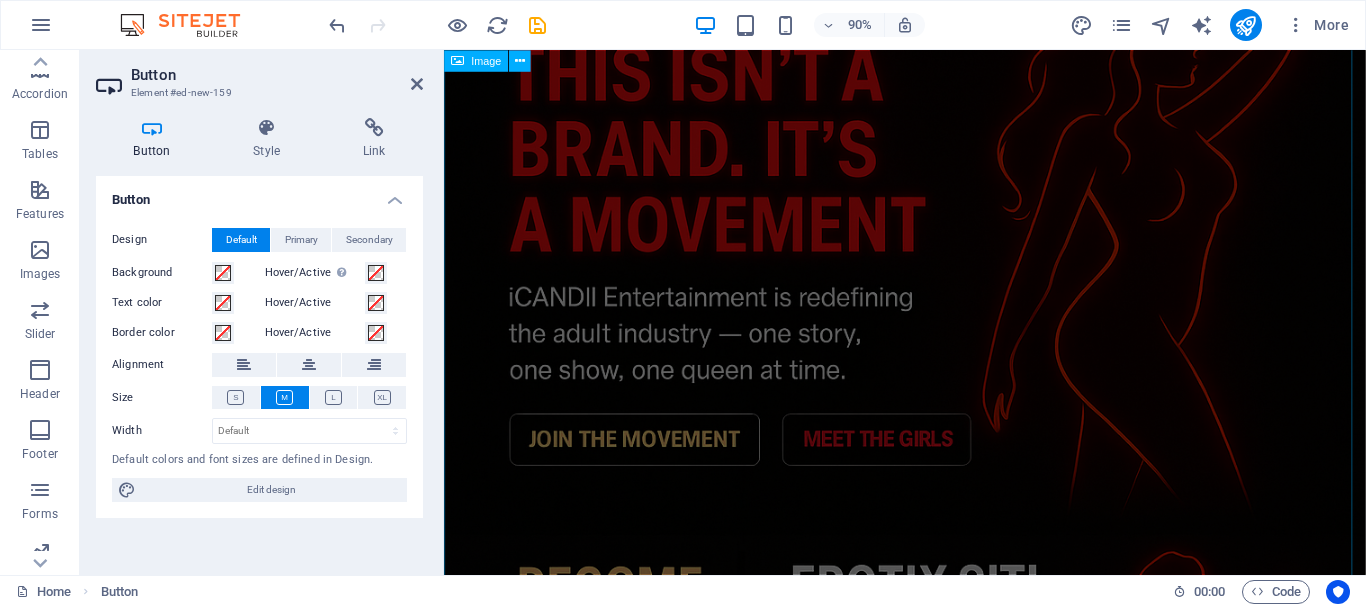 scroll, scrollTop: 0, scrollLeft: 0, axis: both 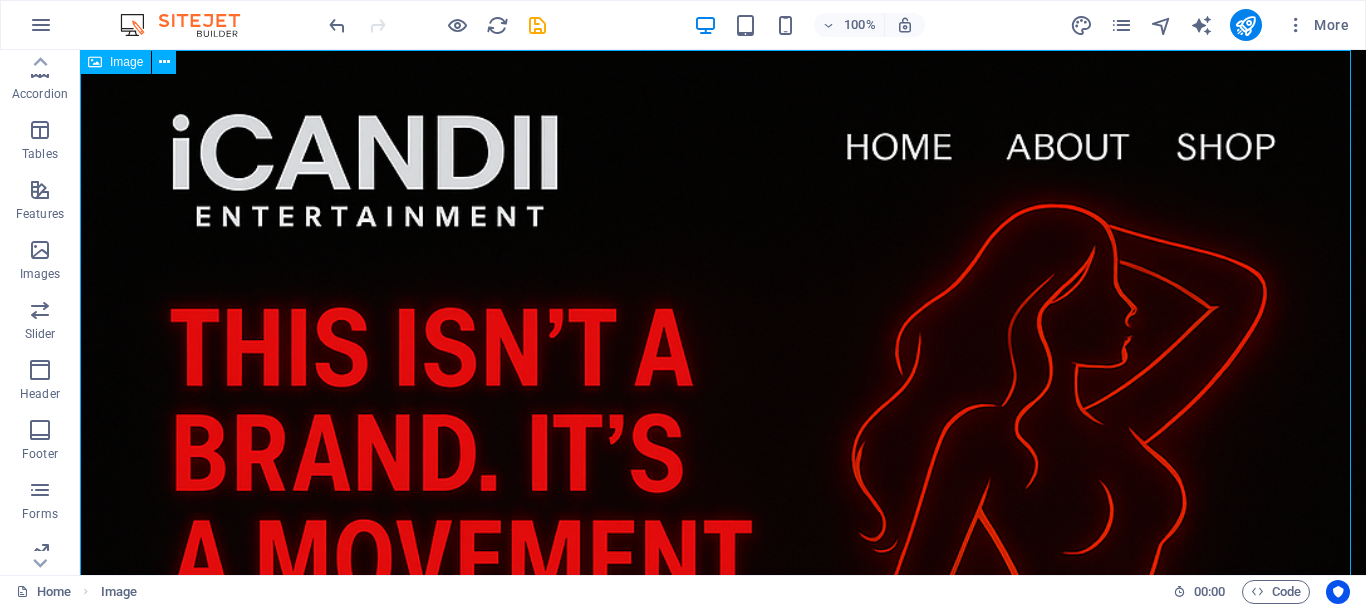 drag, startPoint x: 664, startPoint y: 104, endPoint x: 999, endPoint y: 116, distance: 335.21484 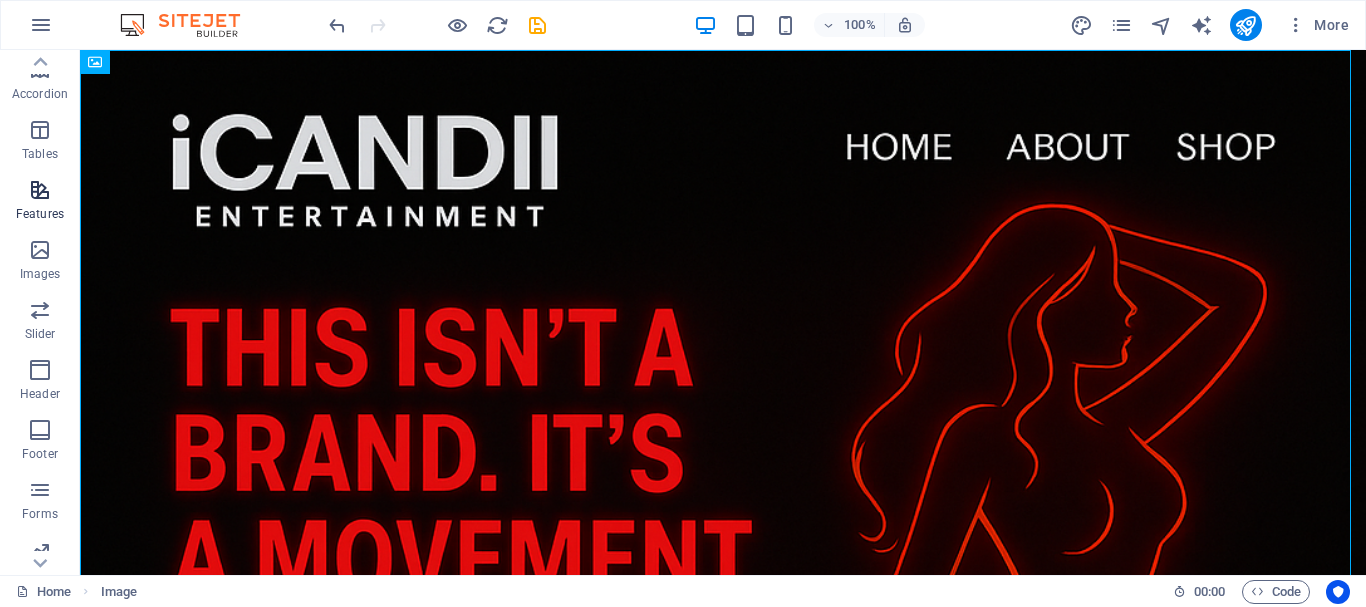 click at bounding box center [40, 190] 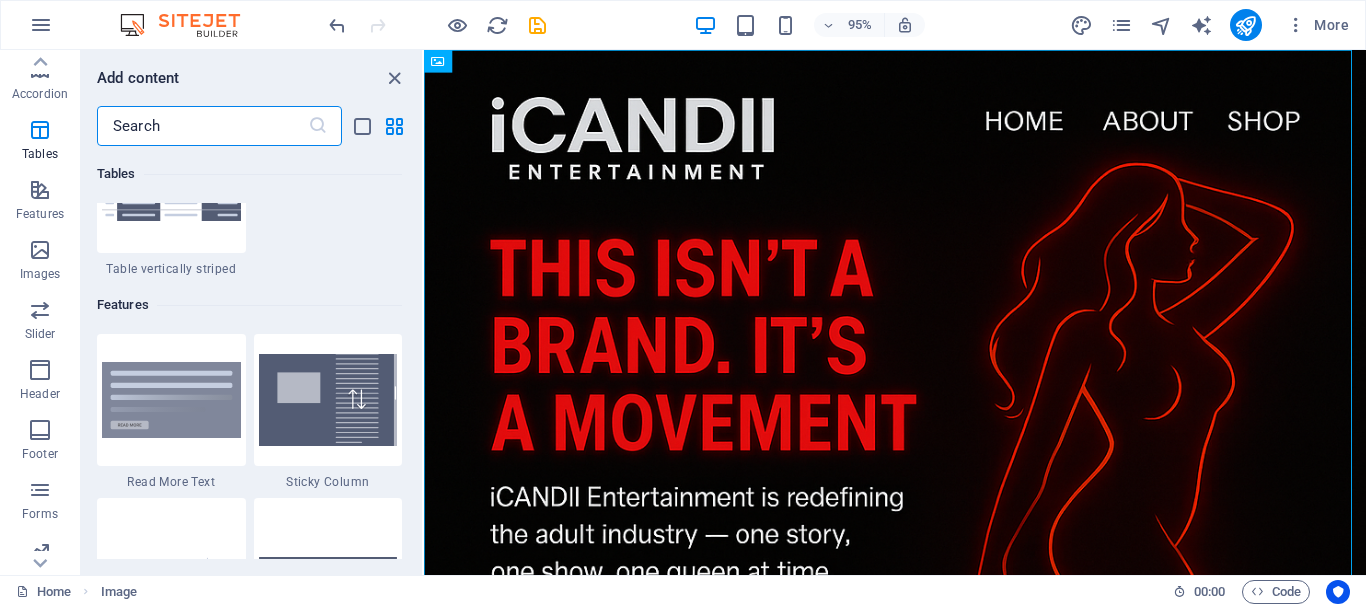 scroll, scrollTop: 7395, scrollLeft: 0, axis: vertical 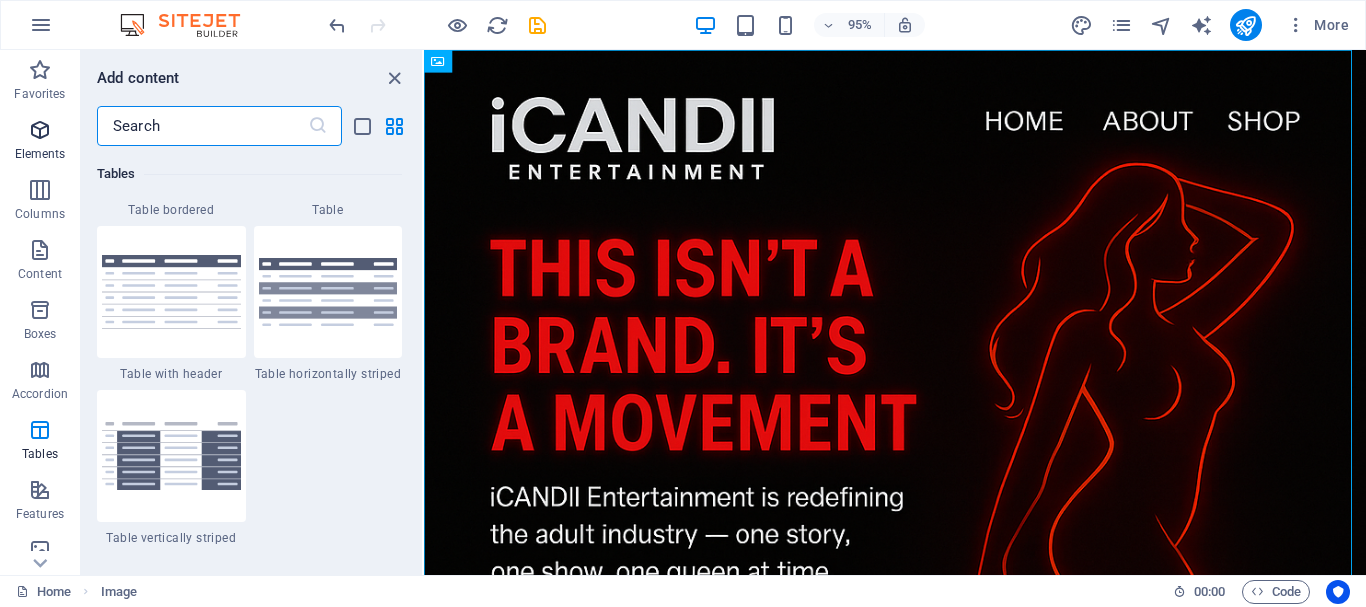 click at bounding box center (40, 130) 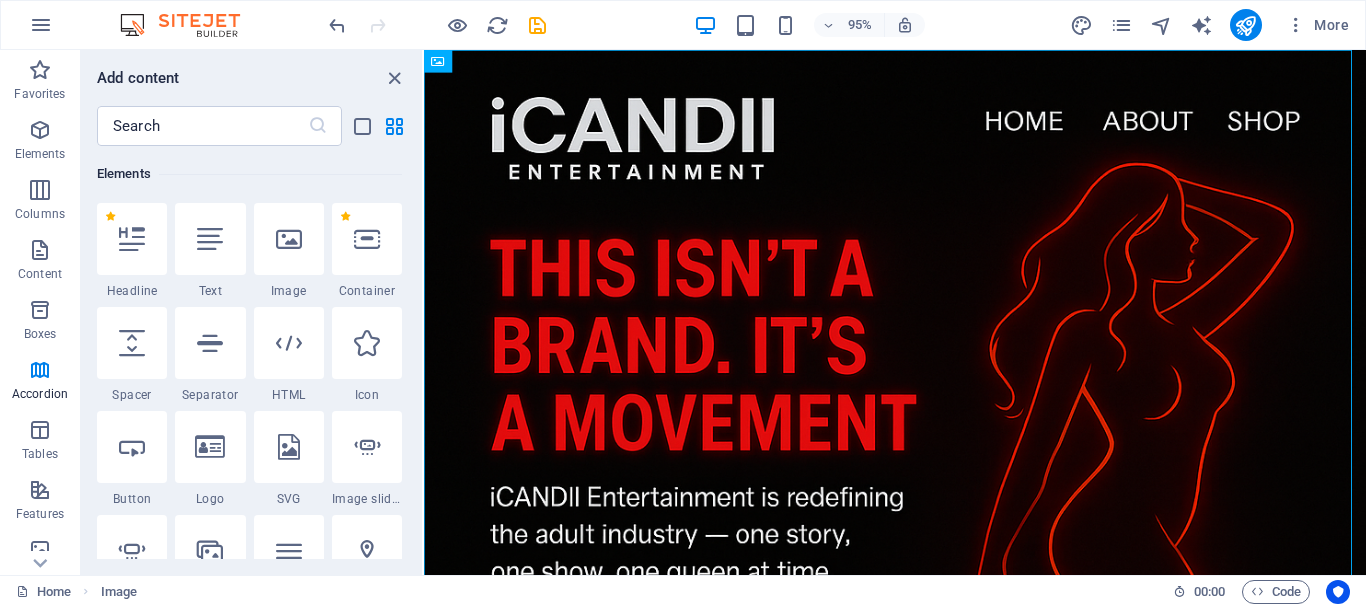 scroll, scrollTop: 213, scrollLeft: 0, axis: vertical 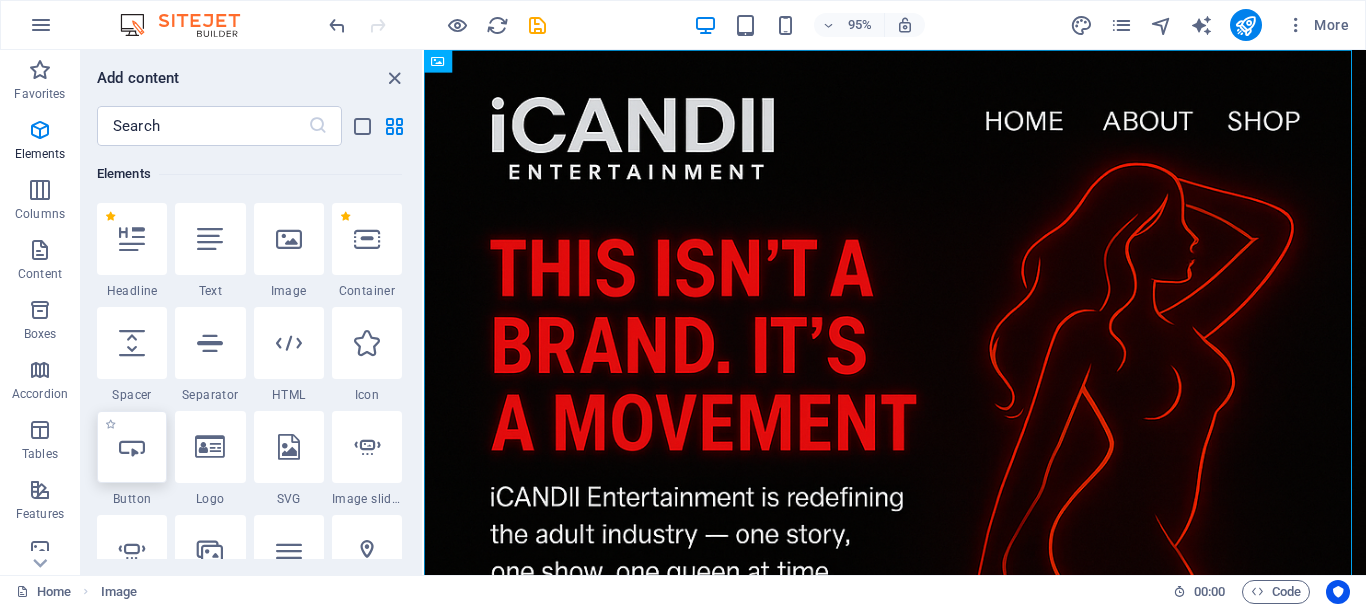 click at bounding box center (132, 447) 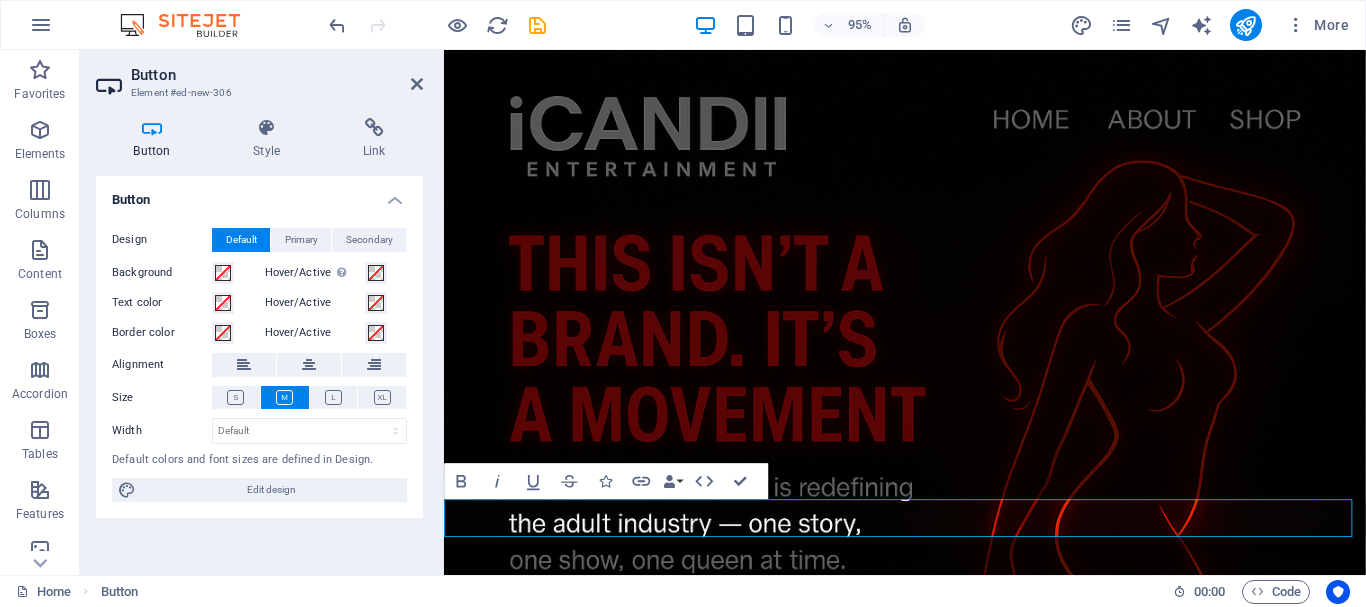 scroll, scrollTop: 1015, scrollLeft: 0, axis: vertical 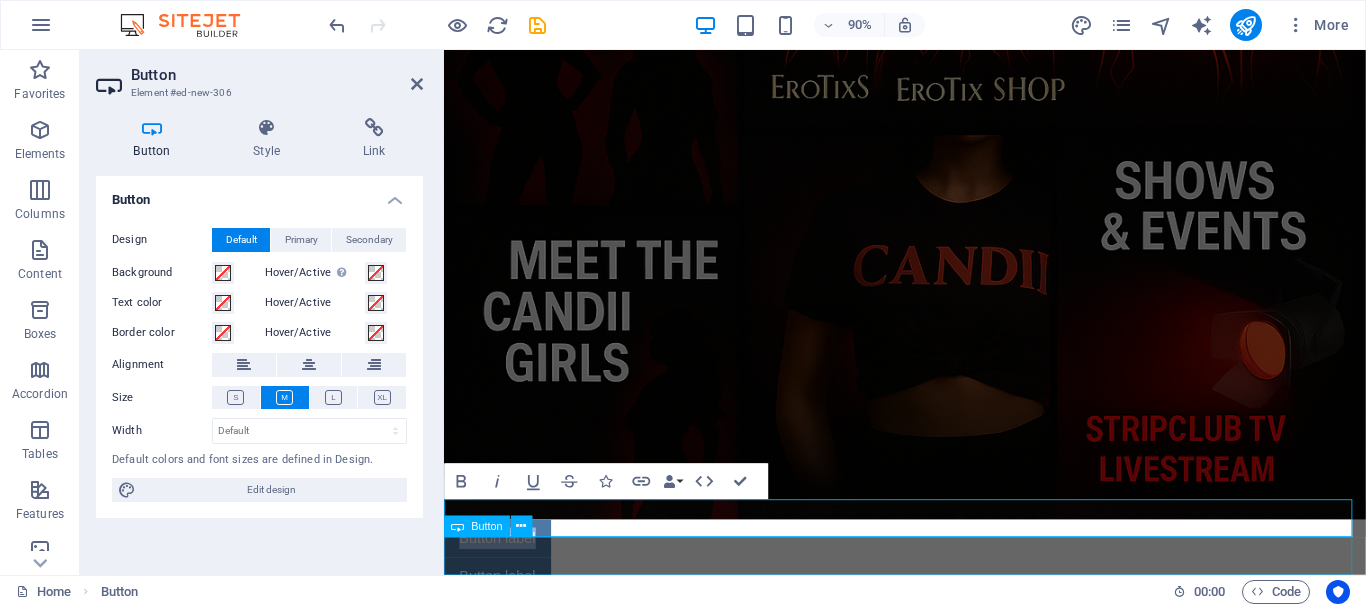 type 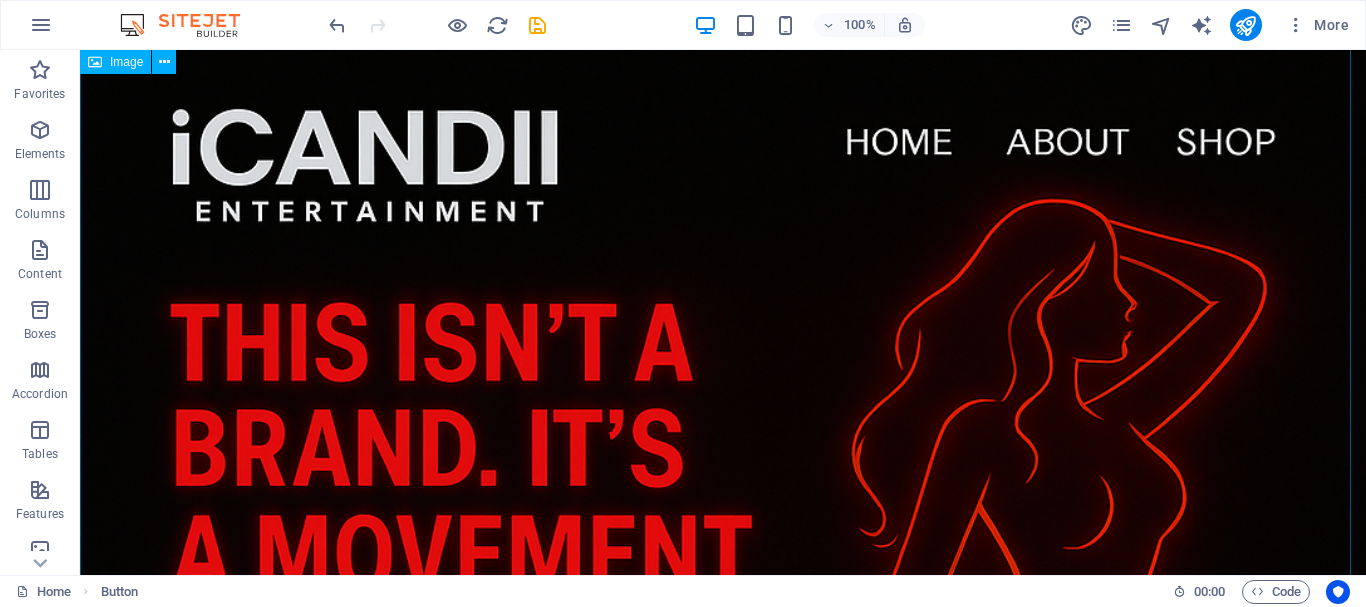 scroll, scrollTop: 0, scrollLeft: 0, axis: both 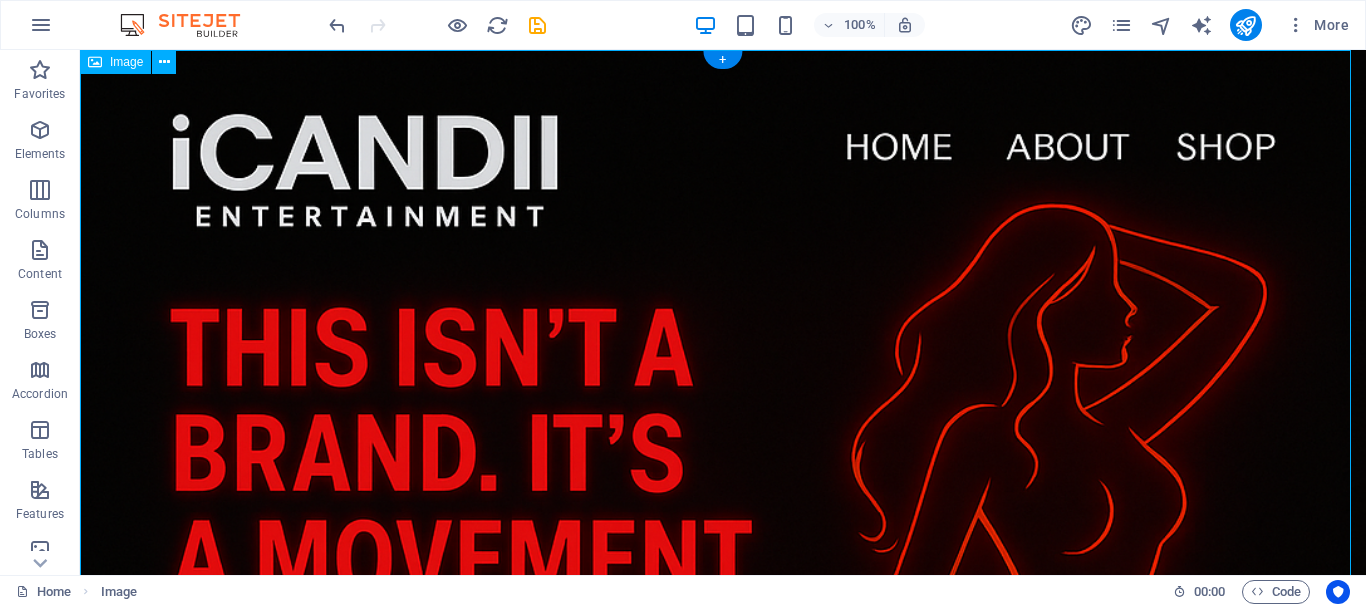 drag, startPoint x: 822, startPoint y: 107, endPoint x: 876, endPoint y: 152, distance: 70.292244 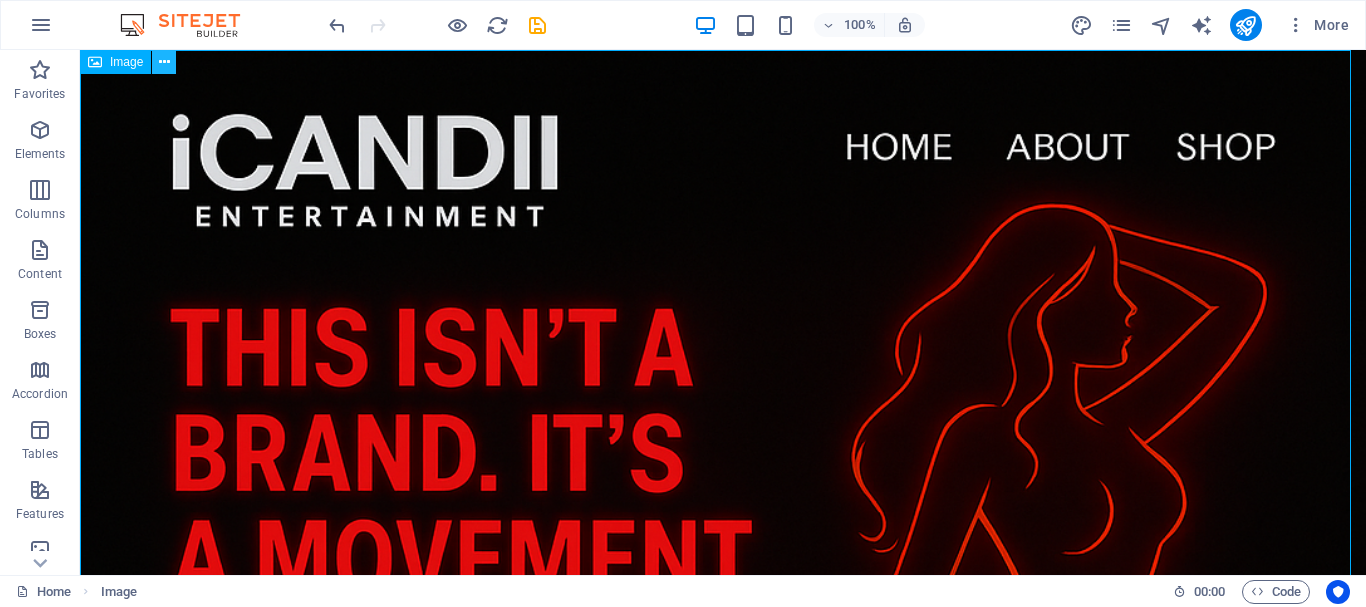 click at bounding box center [164, 62] 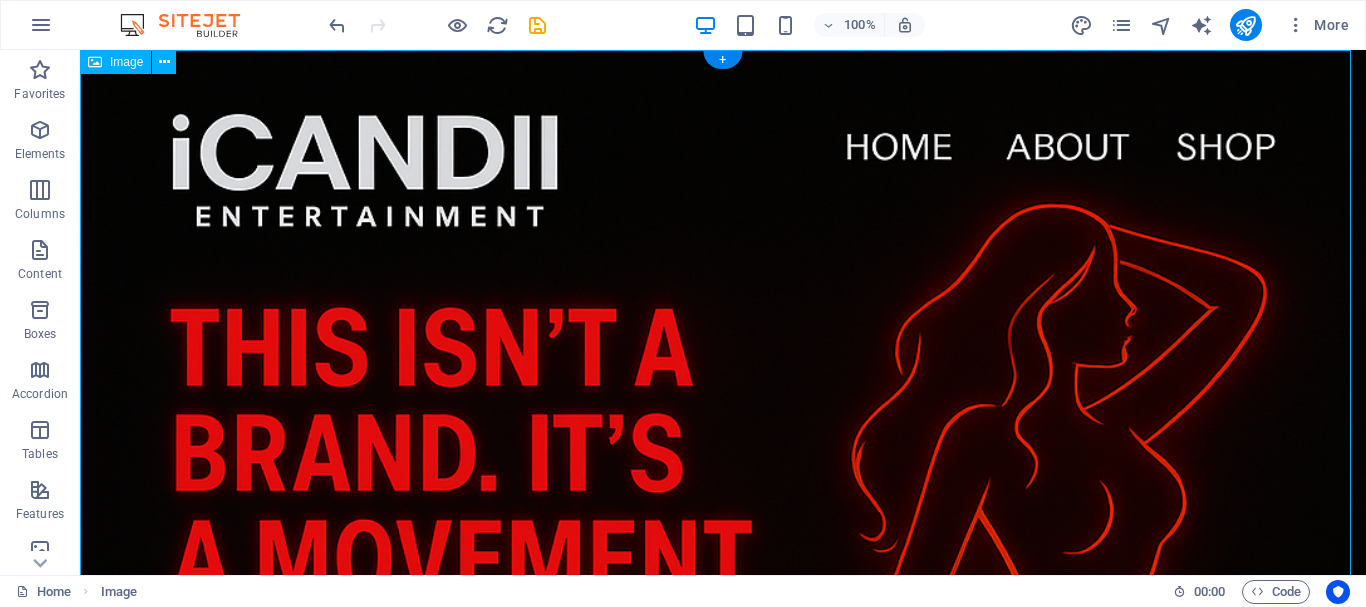 click at bounding box center (723, 1014) 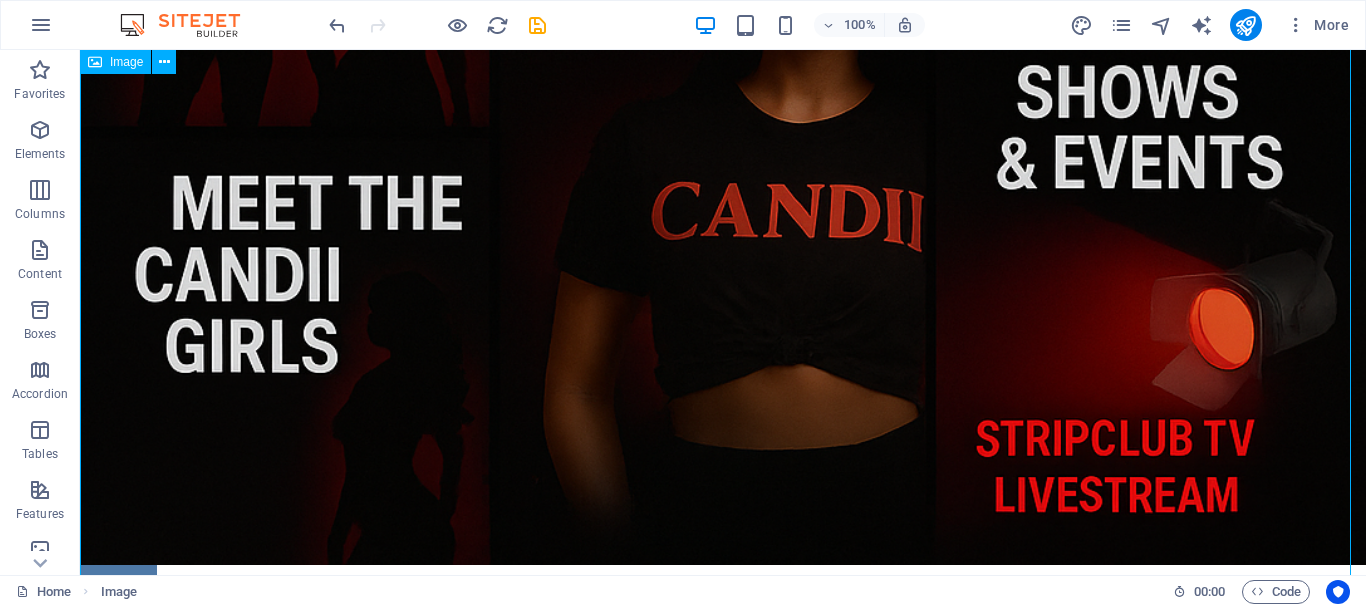 scroll, scrollTop: 1466, scrollLeft: 0, axis: vertical 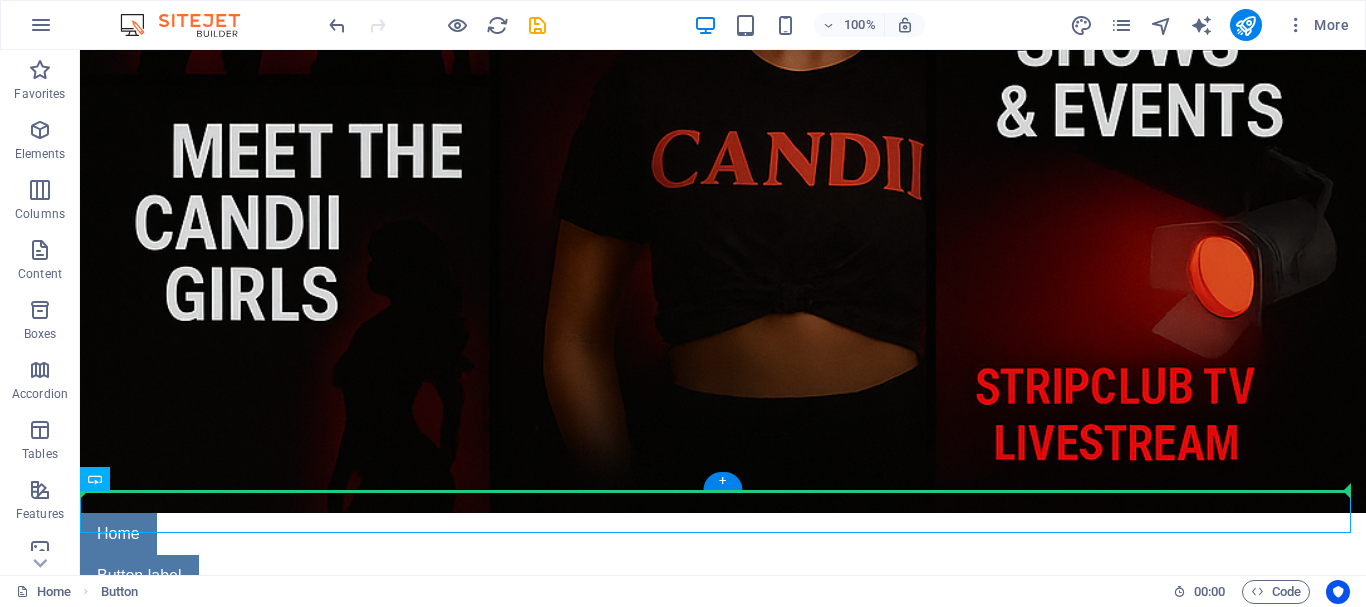 drag, startPoint x: 132, startPoint y: 512, endPoint x: 472, endPoint y: 309, distance: 395.99115 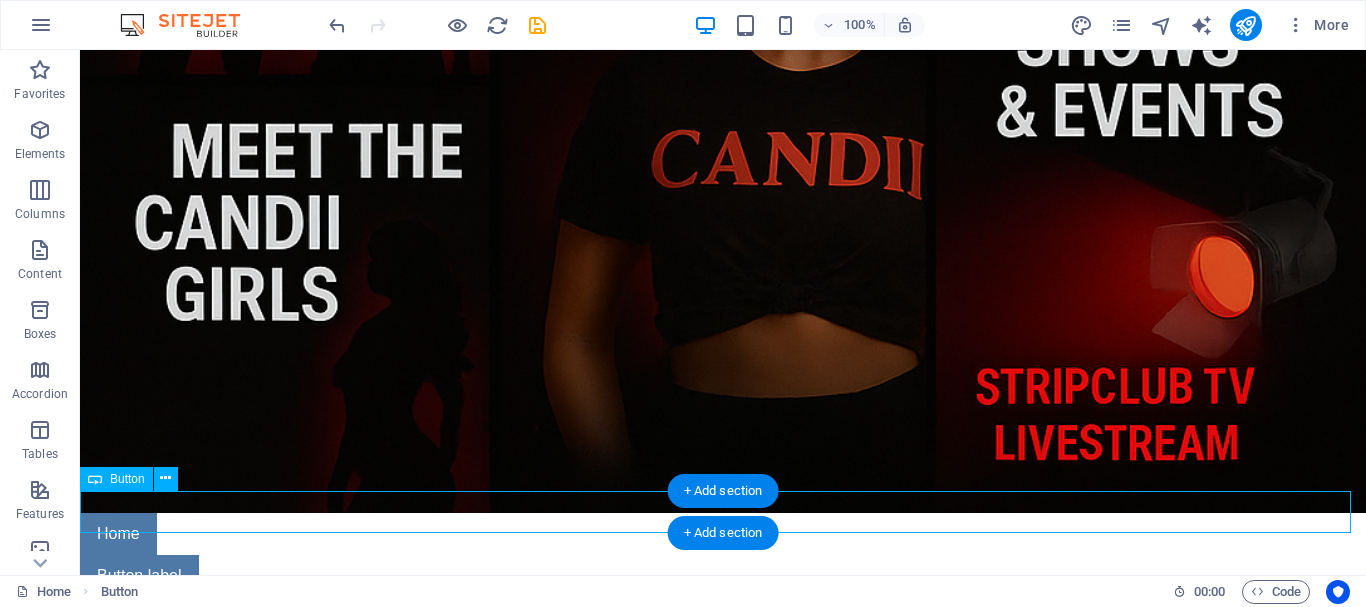 click on "Home" at bounding box center (723, 534) 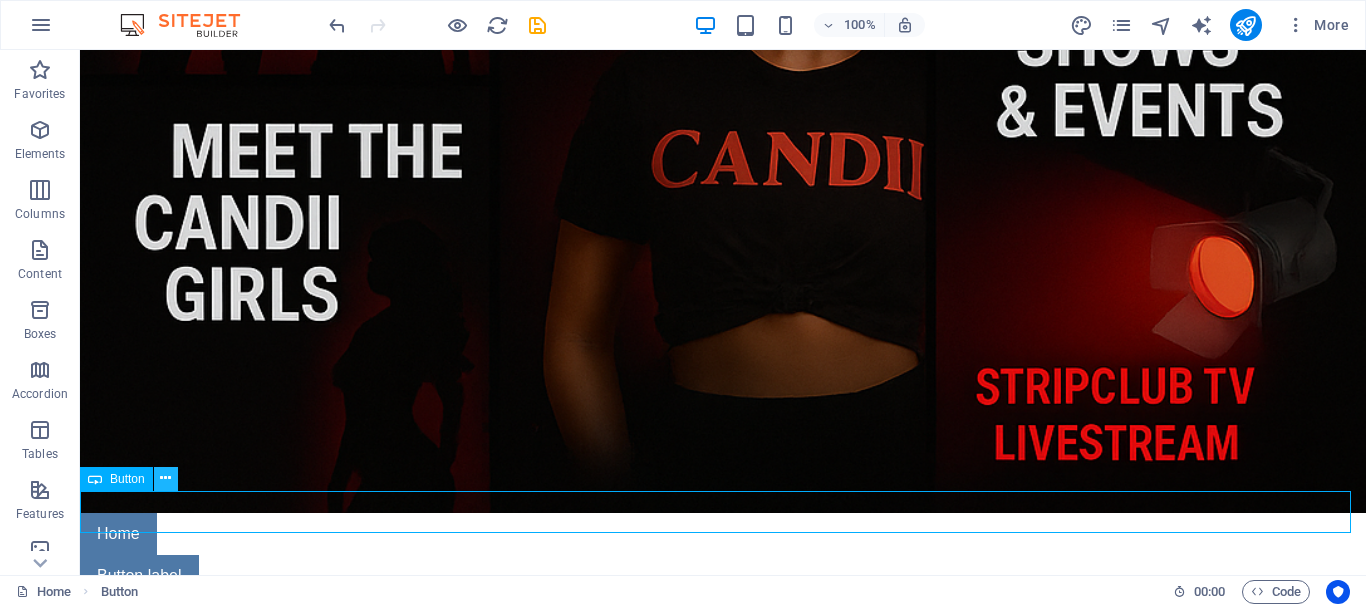 click at bounding box center [165, 478] 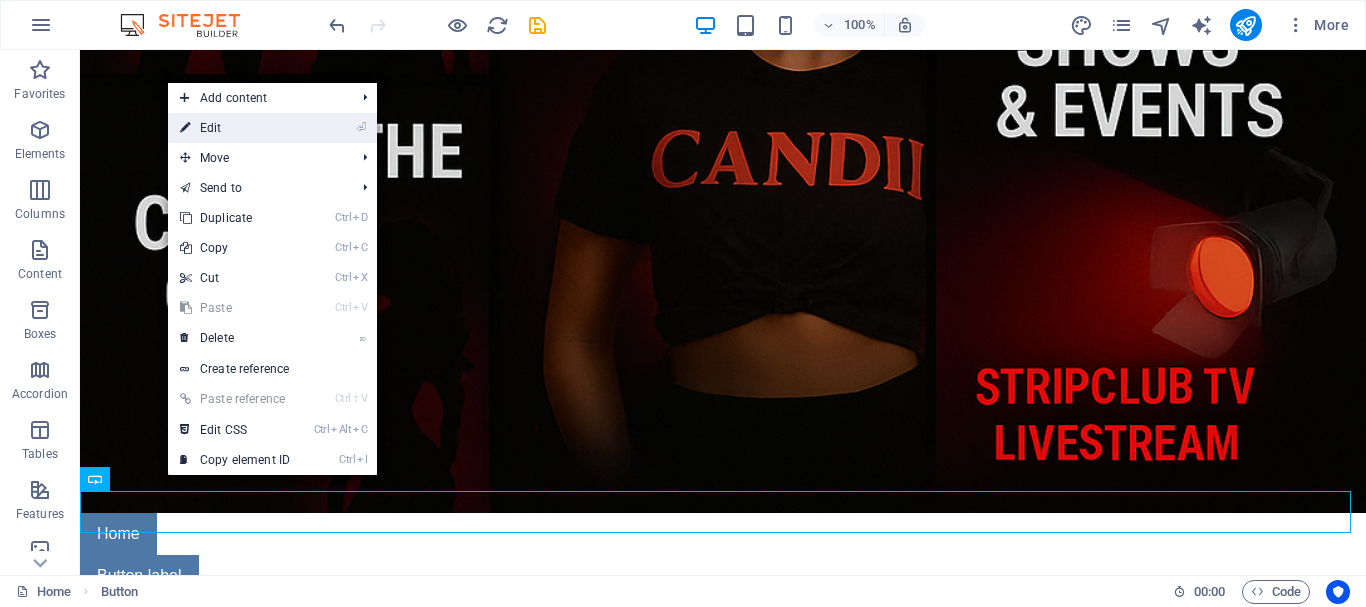 click on "⏎  Edit" at bounding box center [235, 128] 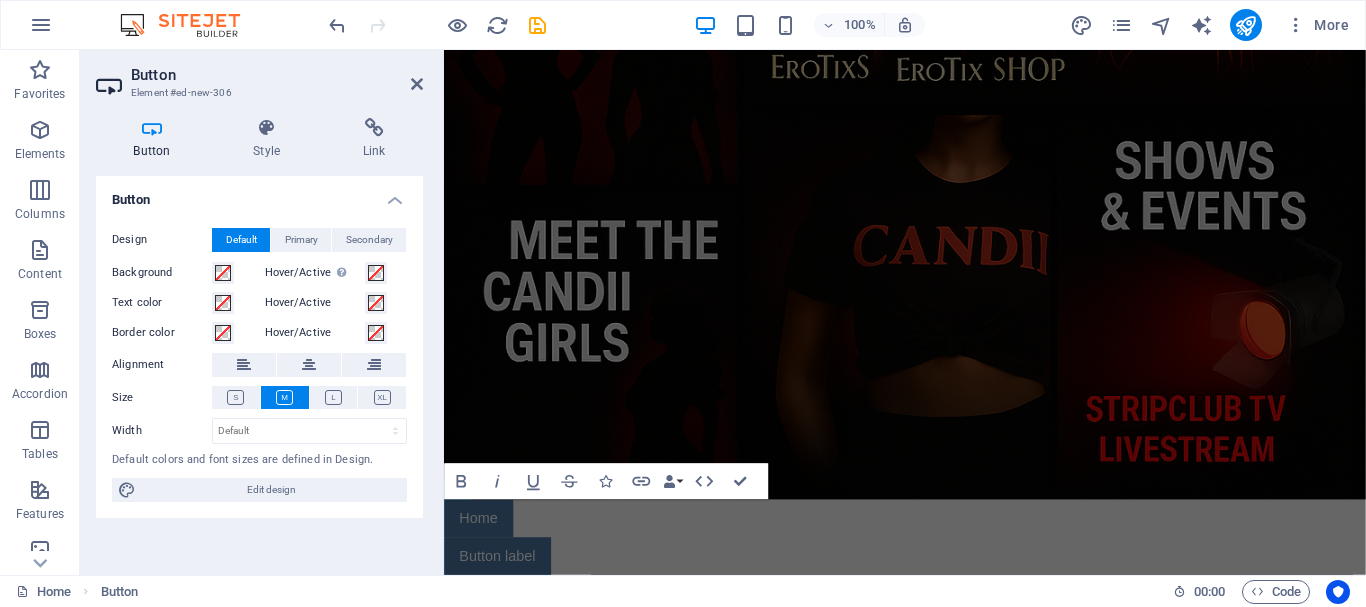 scroll, scrollTop: 1015, scrollLeft: 0, axis: vertical 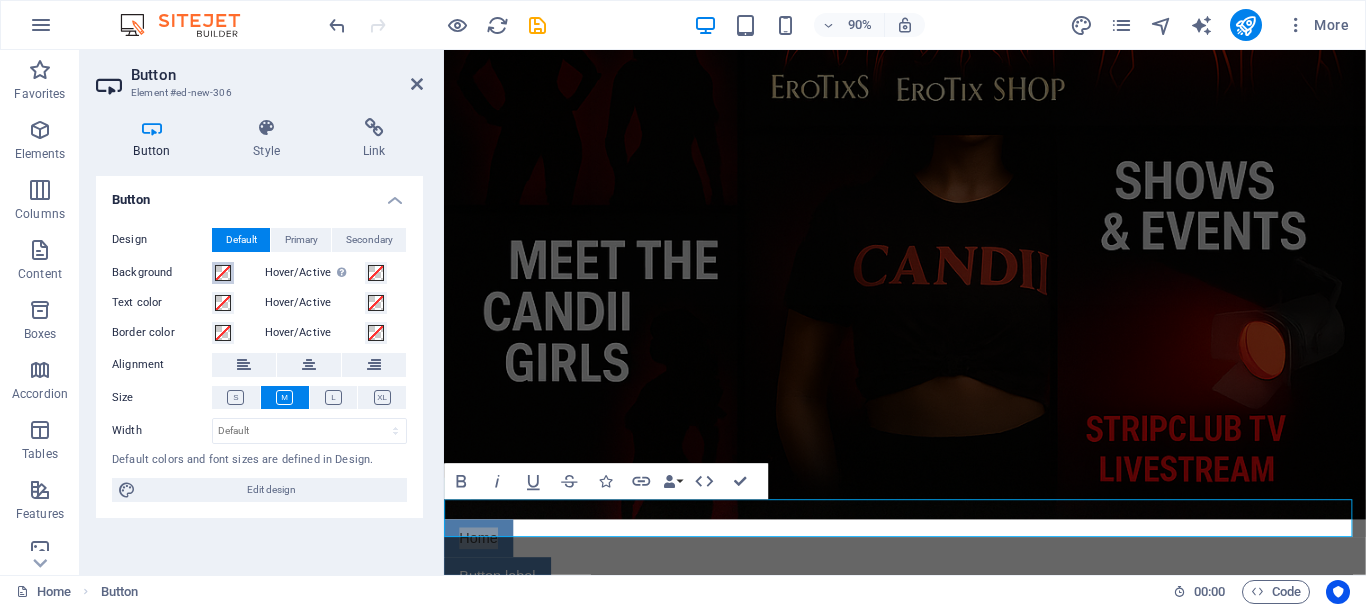 click at bounding box center [223, 273] 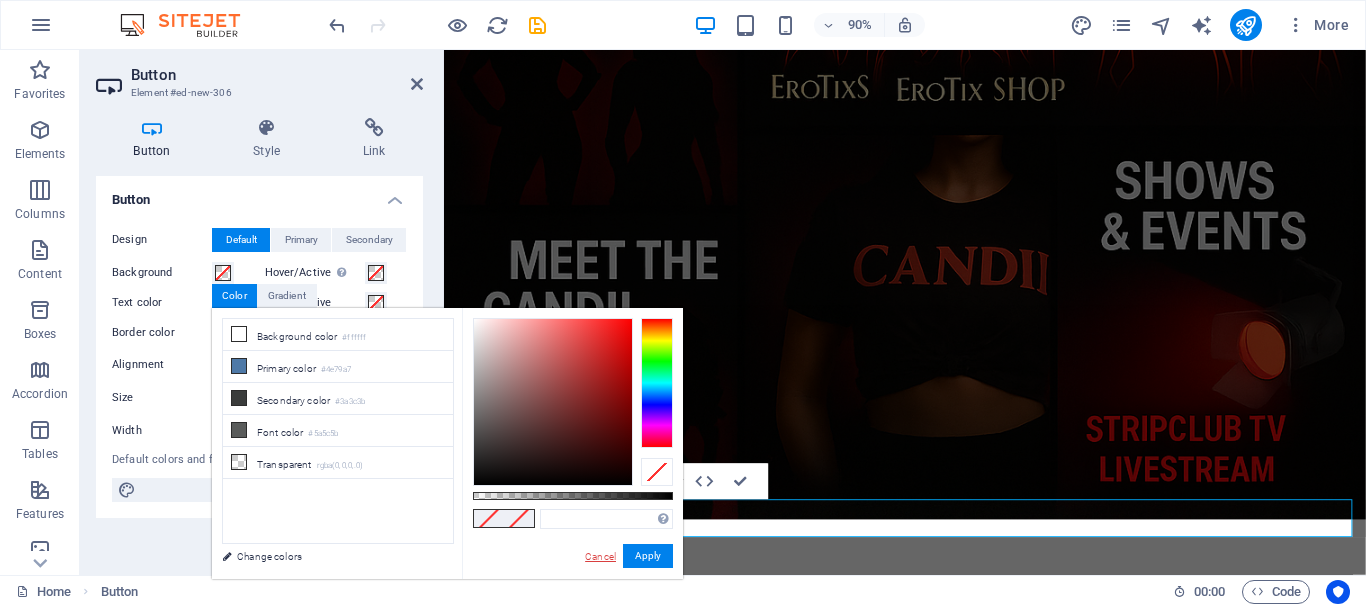 click on "Cancel" at bounding box center [600, 556] 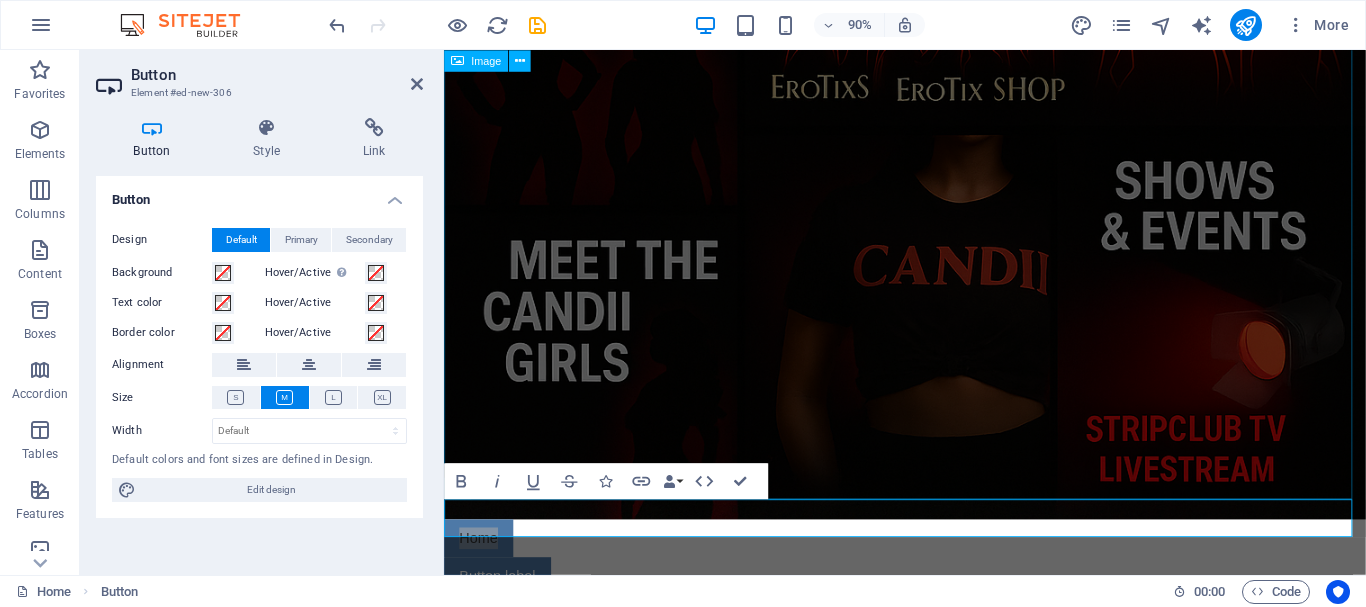 click at bounding box center (956, -197) 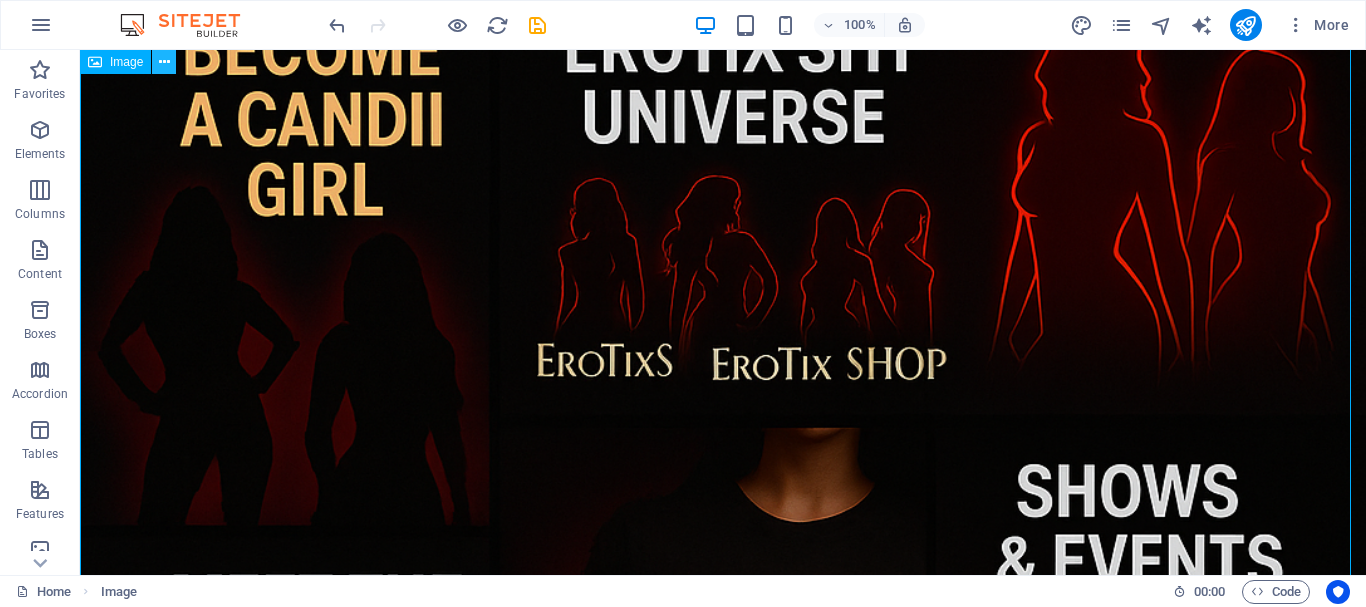 click at bounding box center (164, 62) 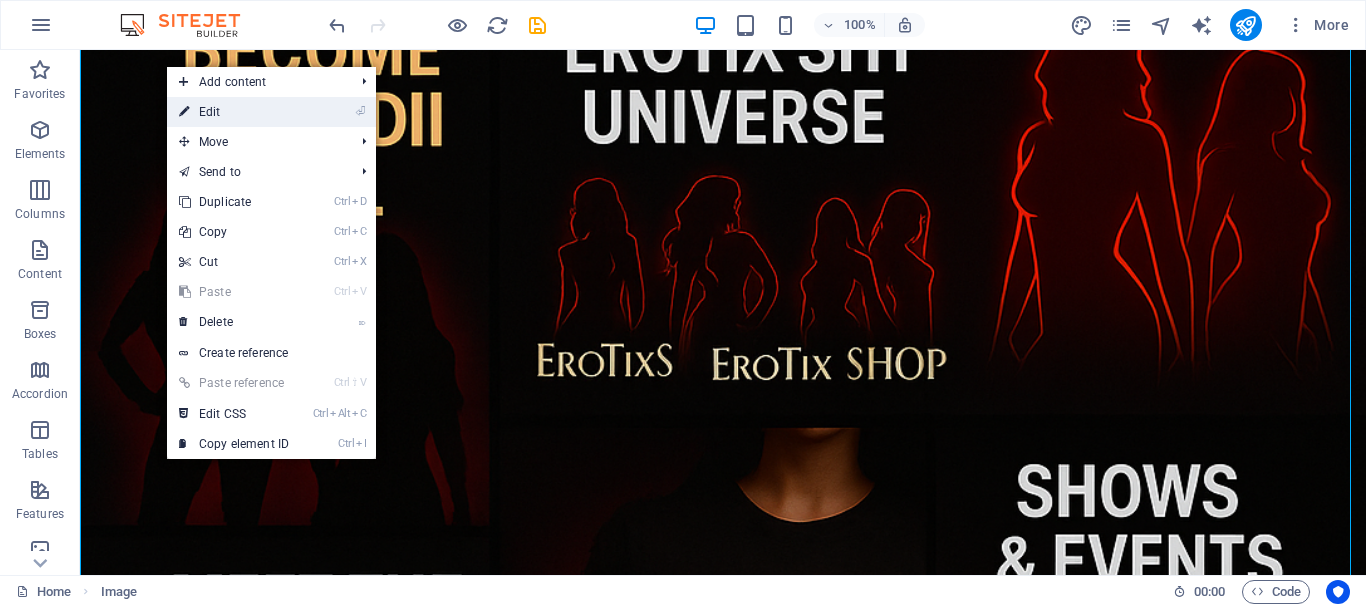 click on "⏎  Edit" at bounding box center [234, 112] 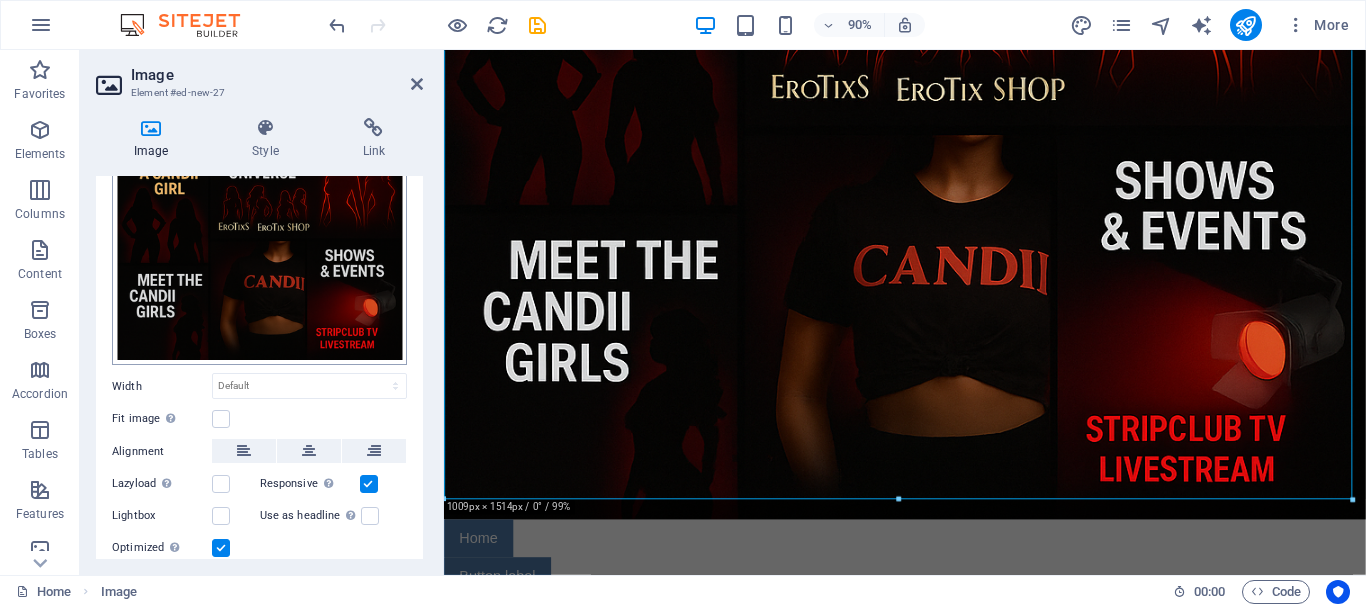 scroll, scrollTop: 400, scrollLeft: 0, axis: vertical 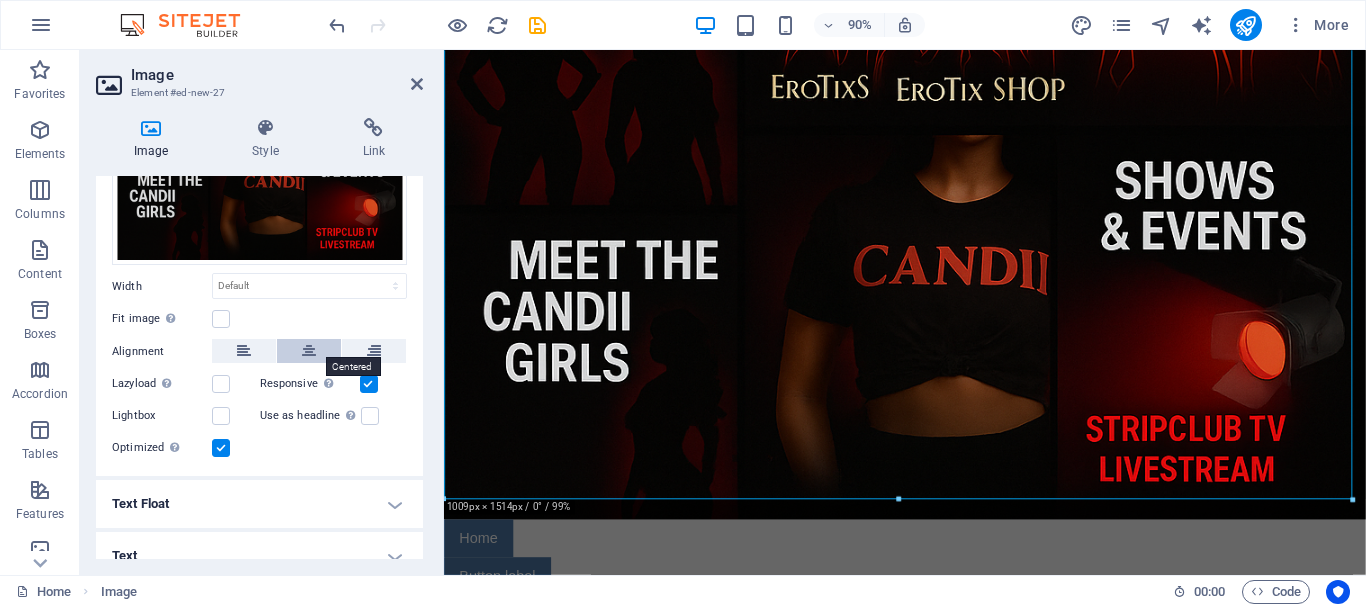 click at bounding box center (309, 351) 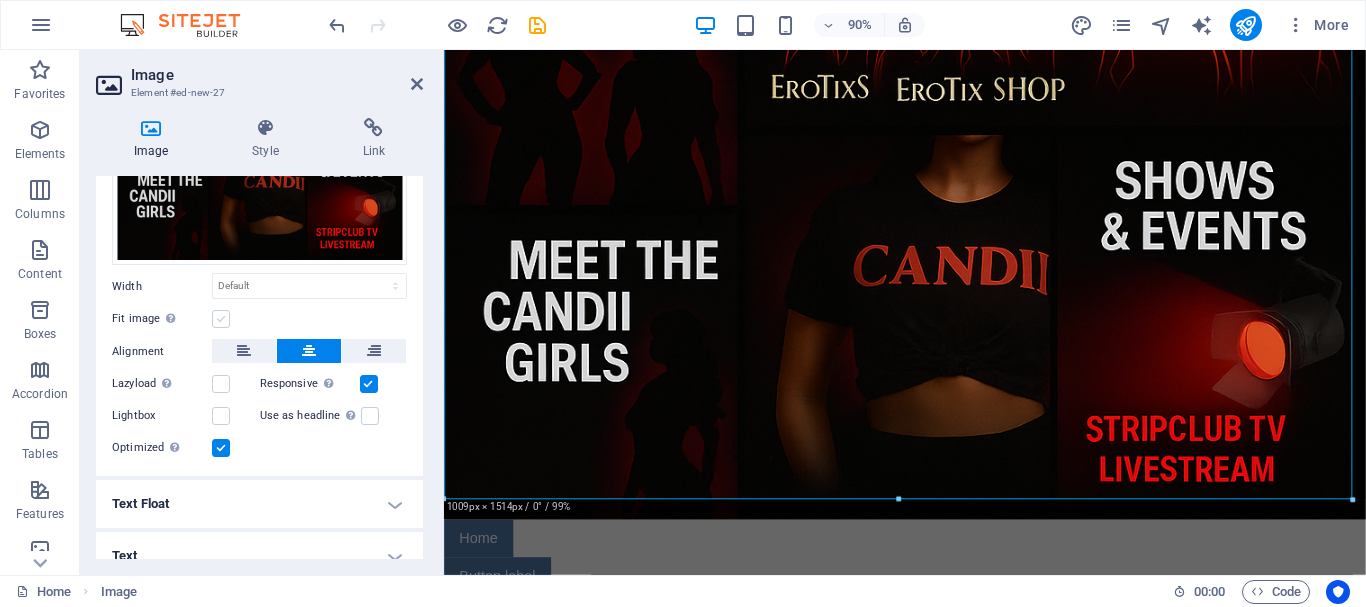 click at bounding box center (221, 319) 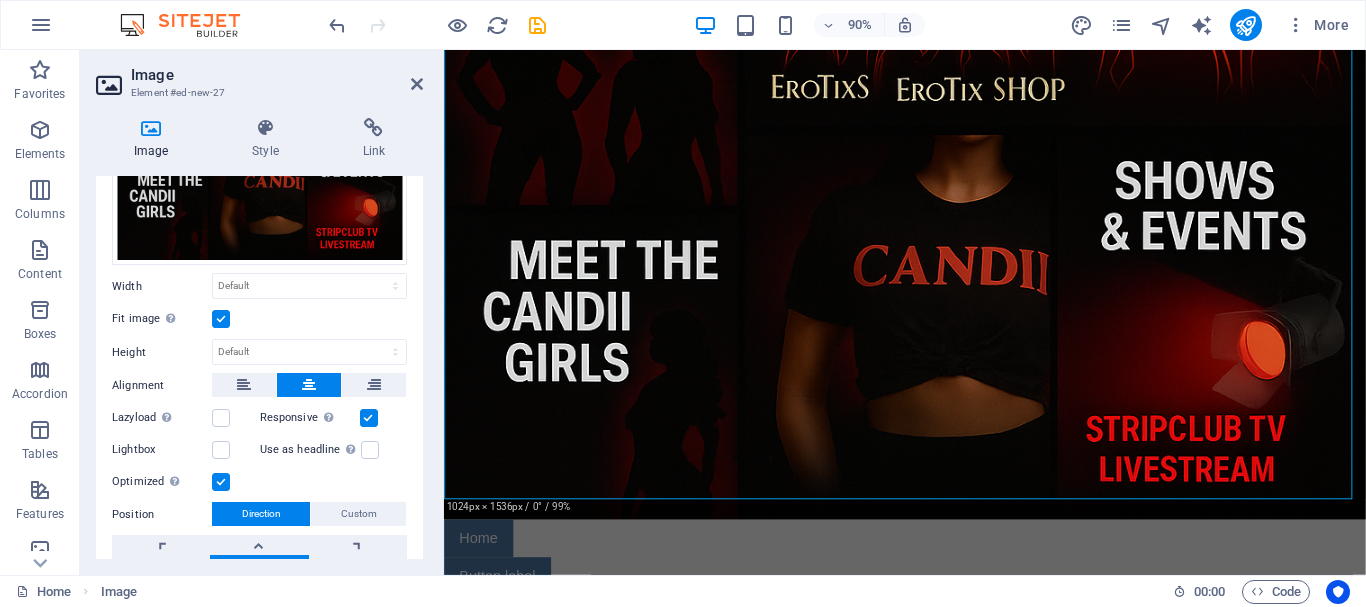 click at bounding box center (221, 319) 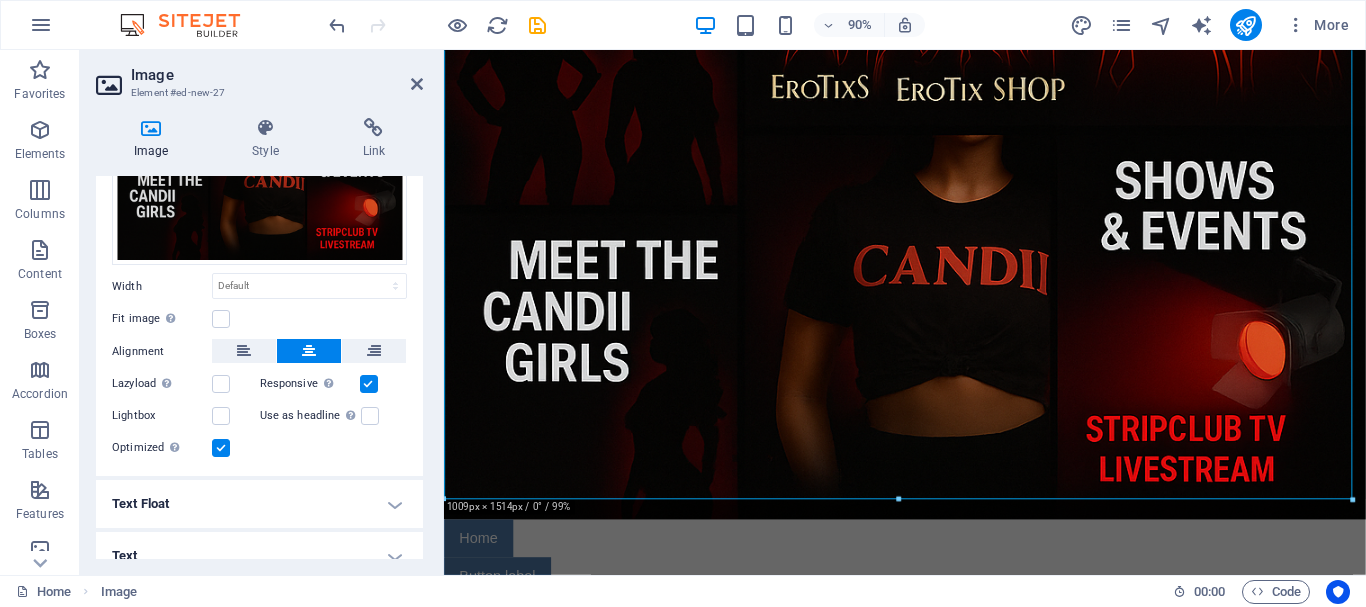 scroll, scrollTop: 415, scrollLeft: 0, axis: vertical 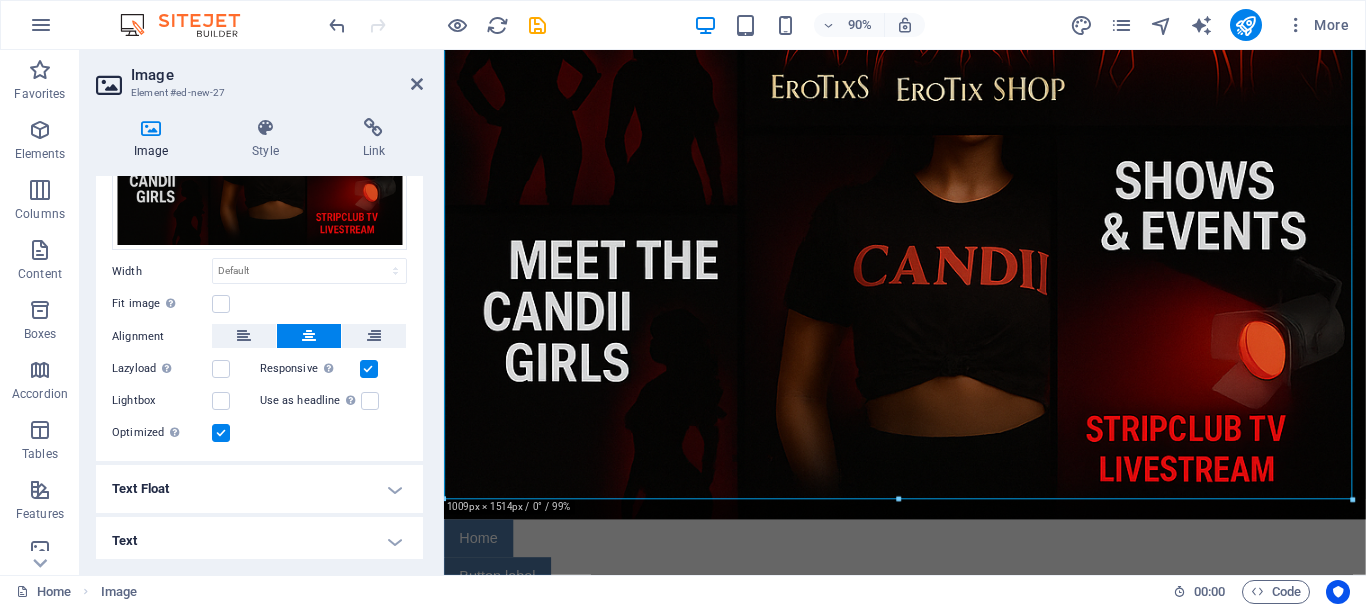 click on "Text Float" at bounding box center (259, 489) 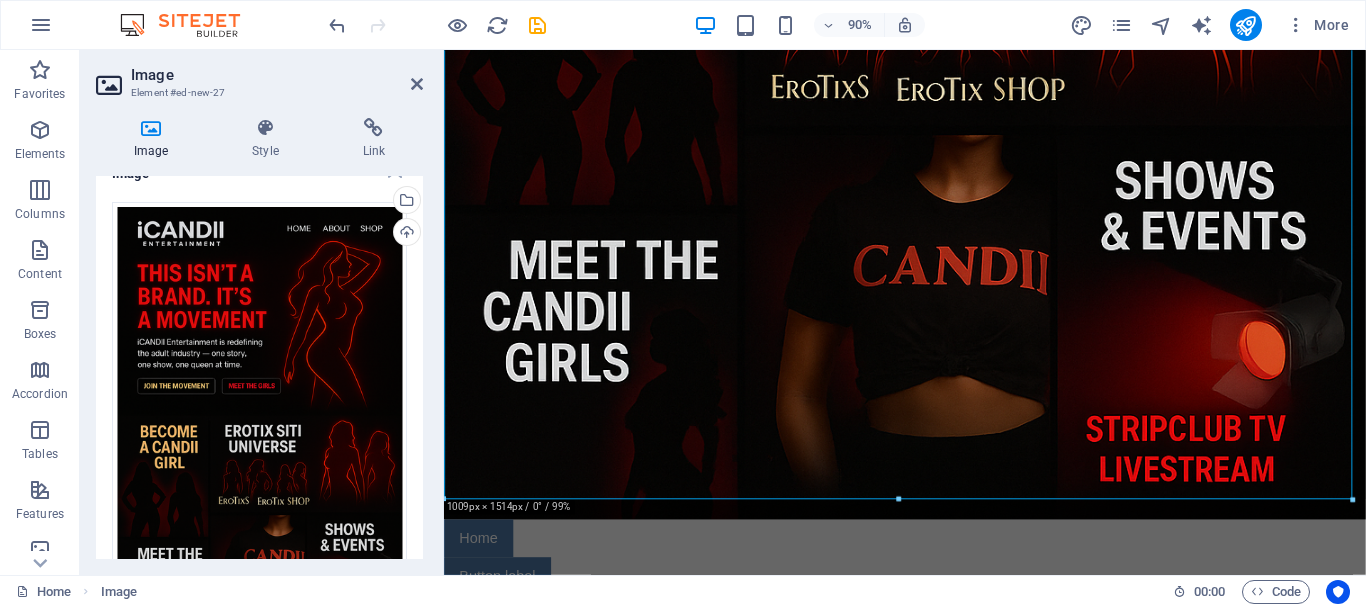scroll, scrollTop: 0, scrollLeft: 0, axis: both 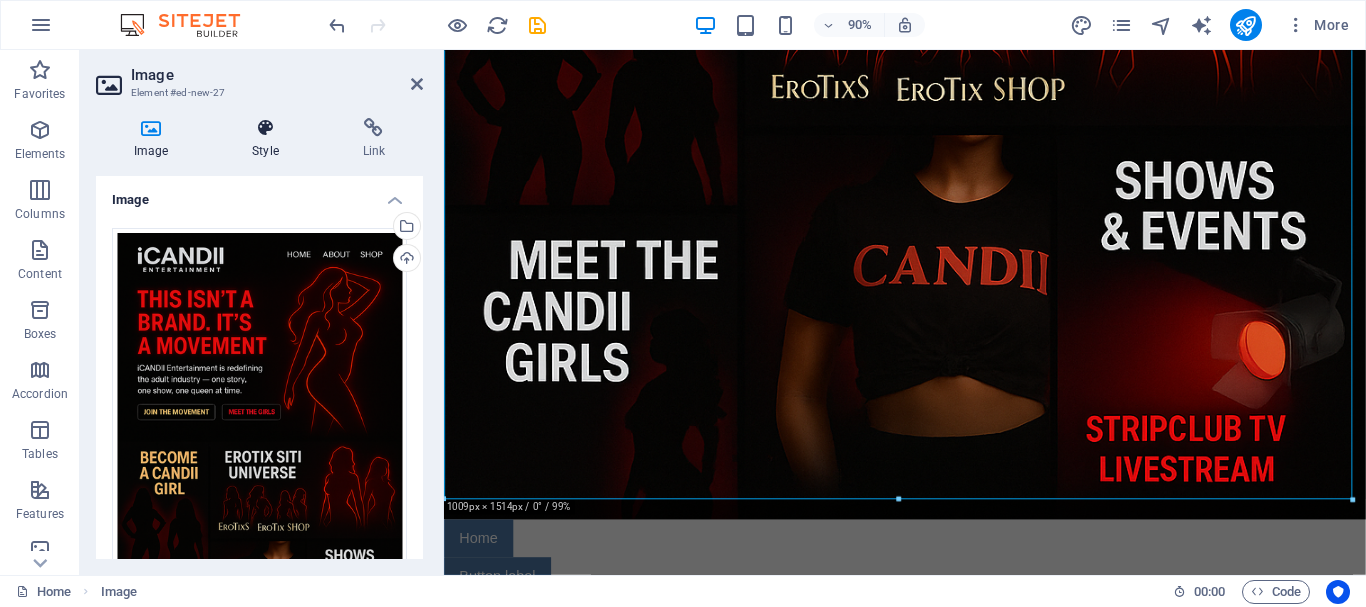 click on "Style" at bounding box center (269, 139) 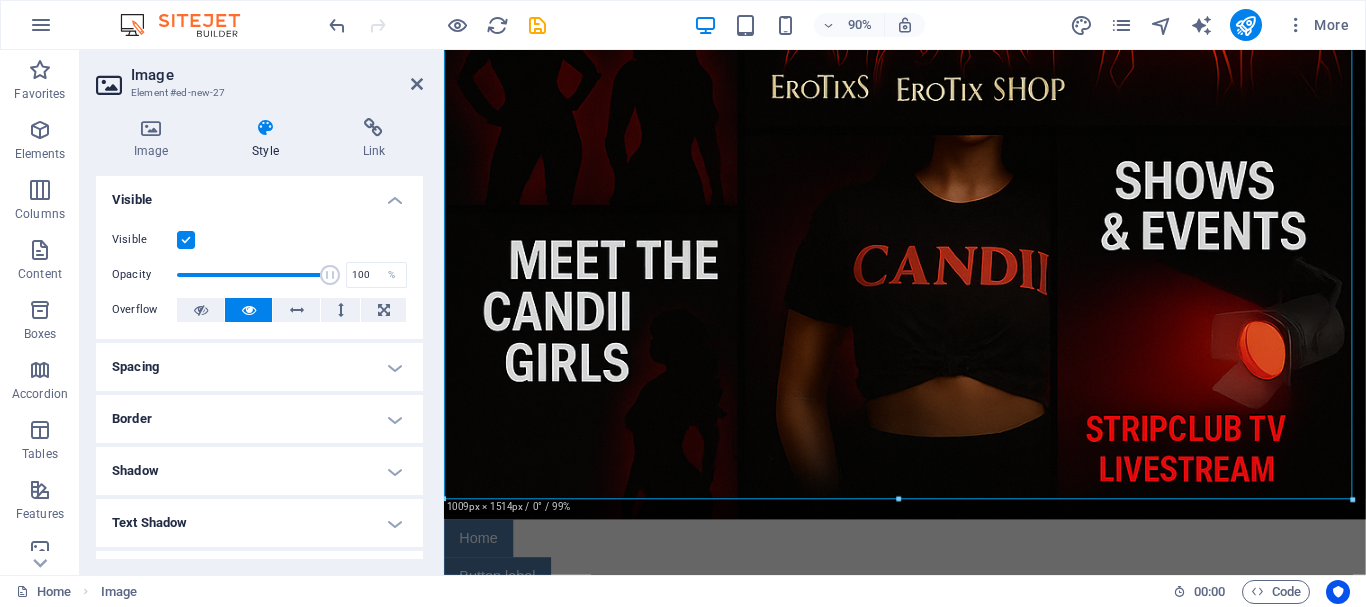click on "Spacing" at bounding box center [259, 367] 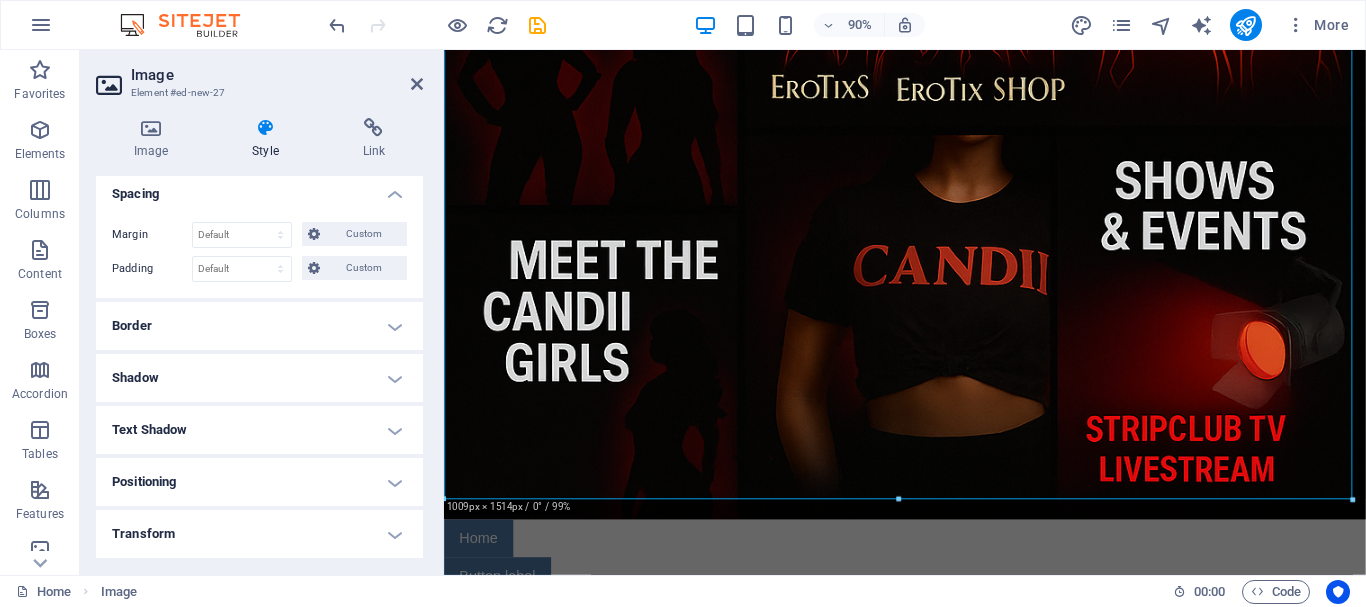 scroll, scrollTop: 200, scrollLeft: 0, axis: vertical 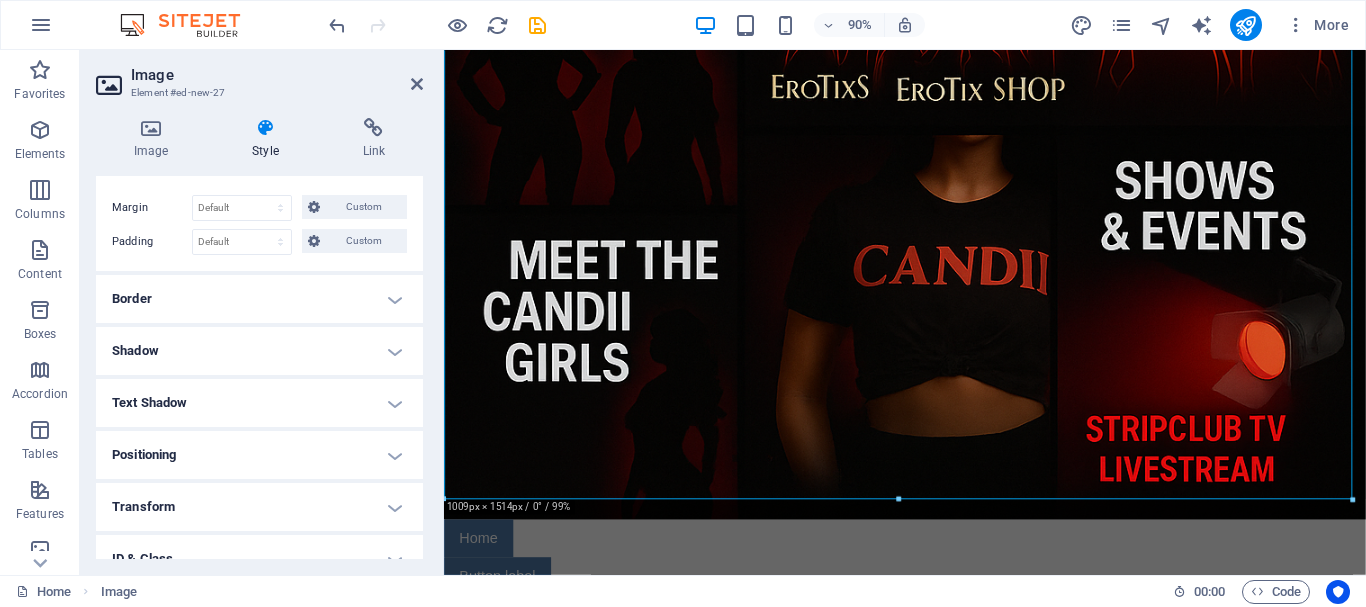 click on "Positioning" at bounding box center [259, 455] 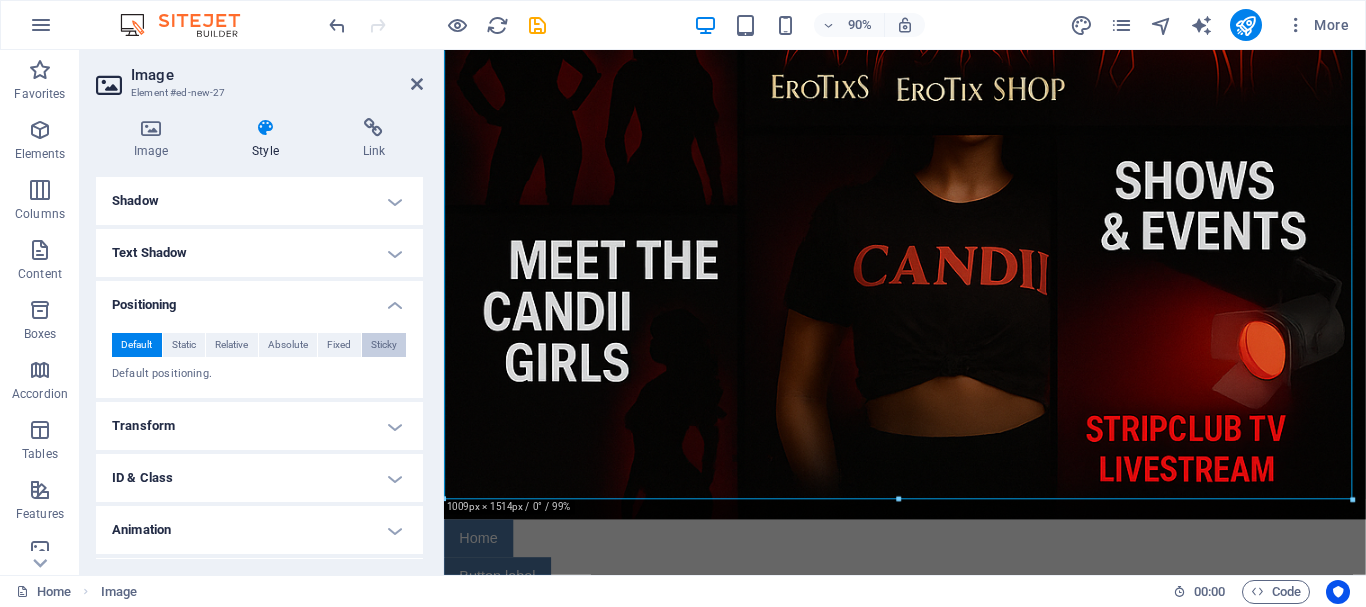 scroll, scrollTop: 397, scrollLeft: 0, axis: vertical 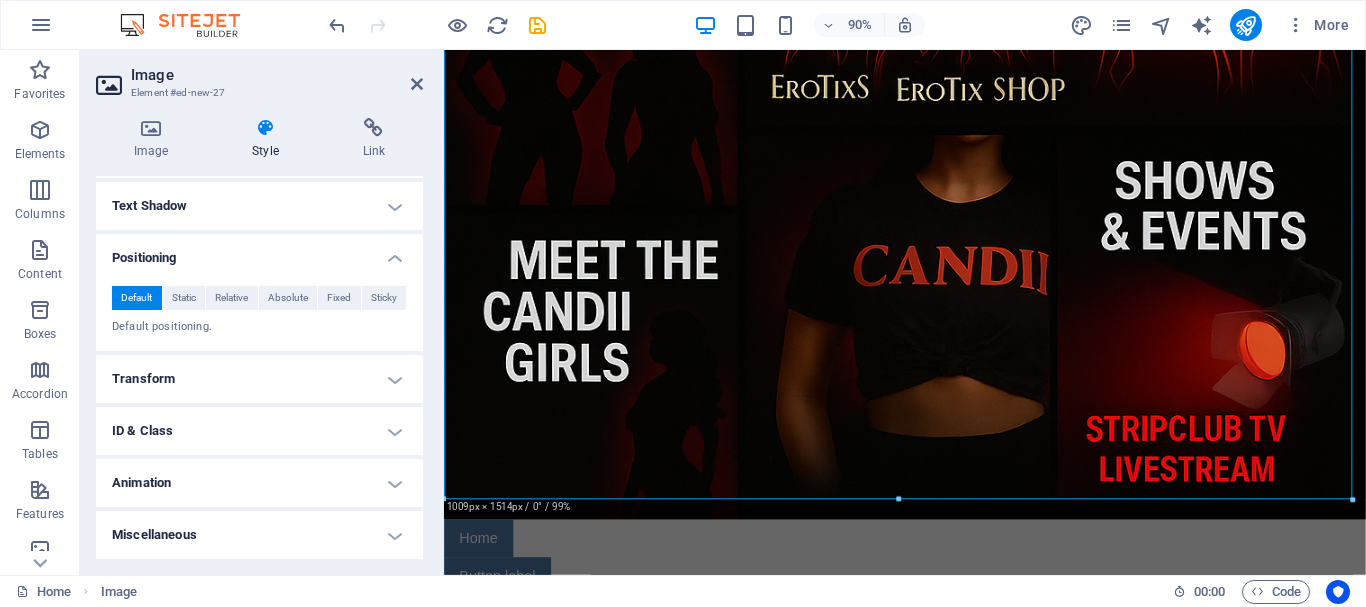 click on "Miscellaneous" at bounding box center (259, 535) 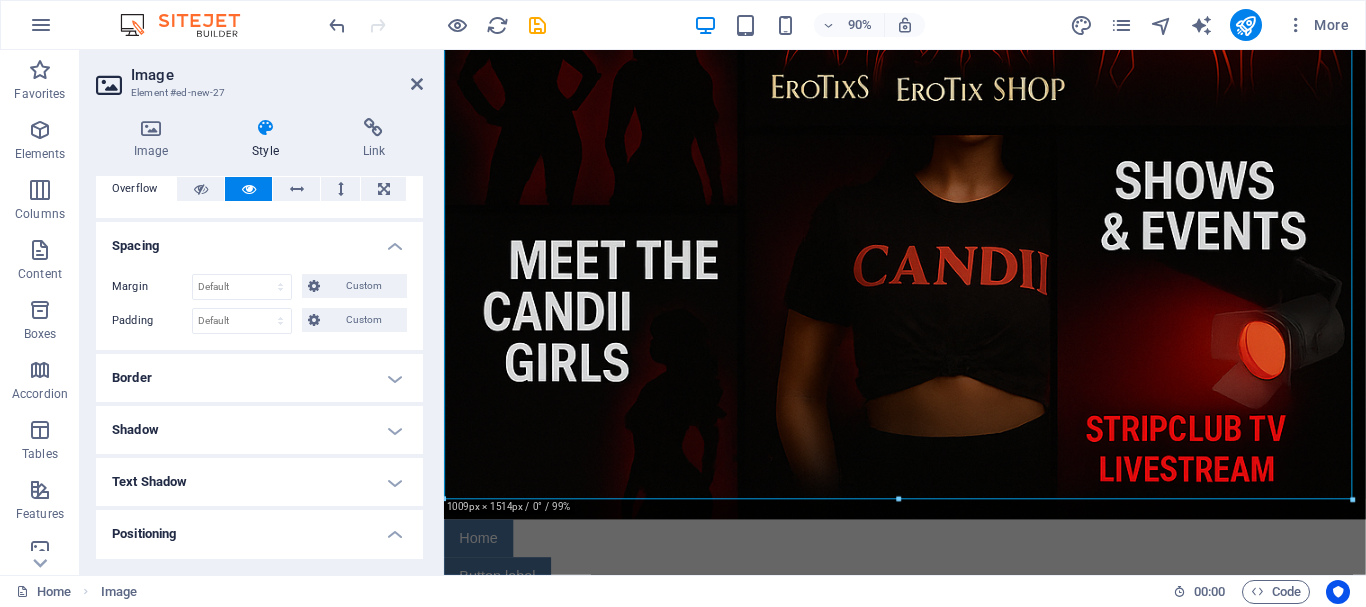scroll, scrollTop: 0, scrollLeft: 0, axis: both 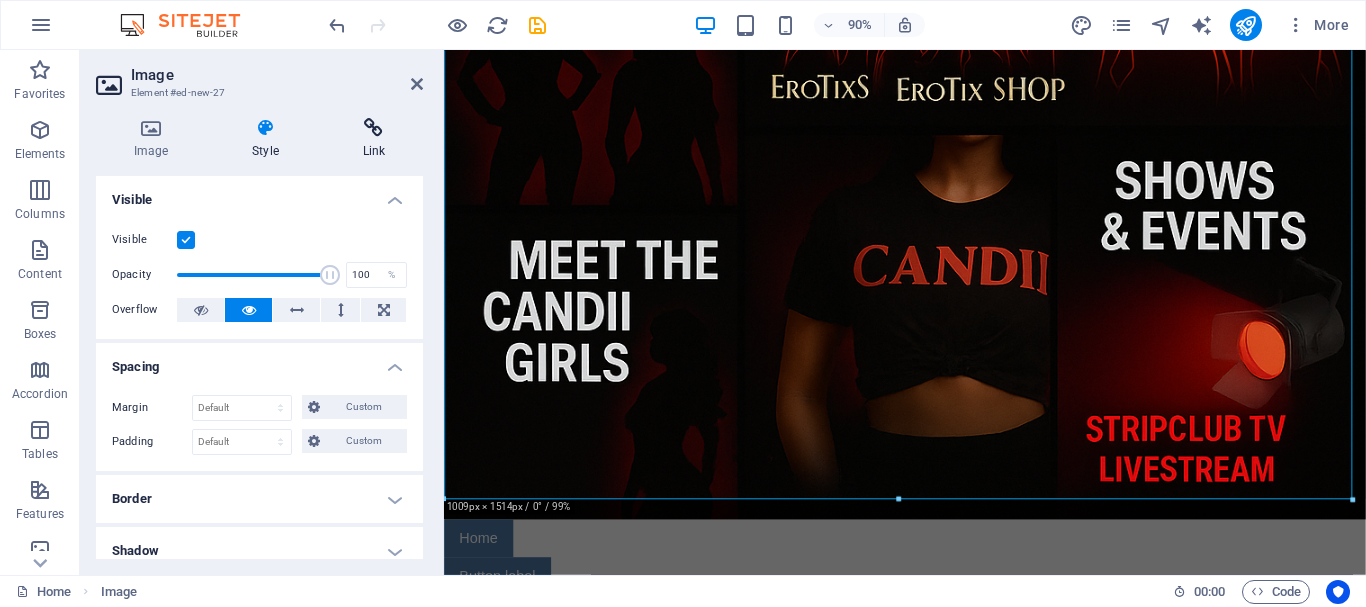 click at bounding box center [374, 128] 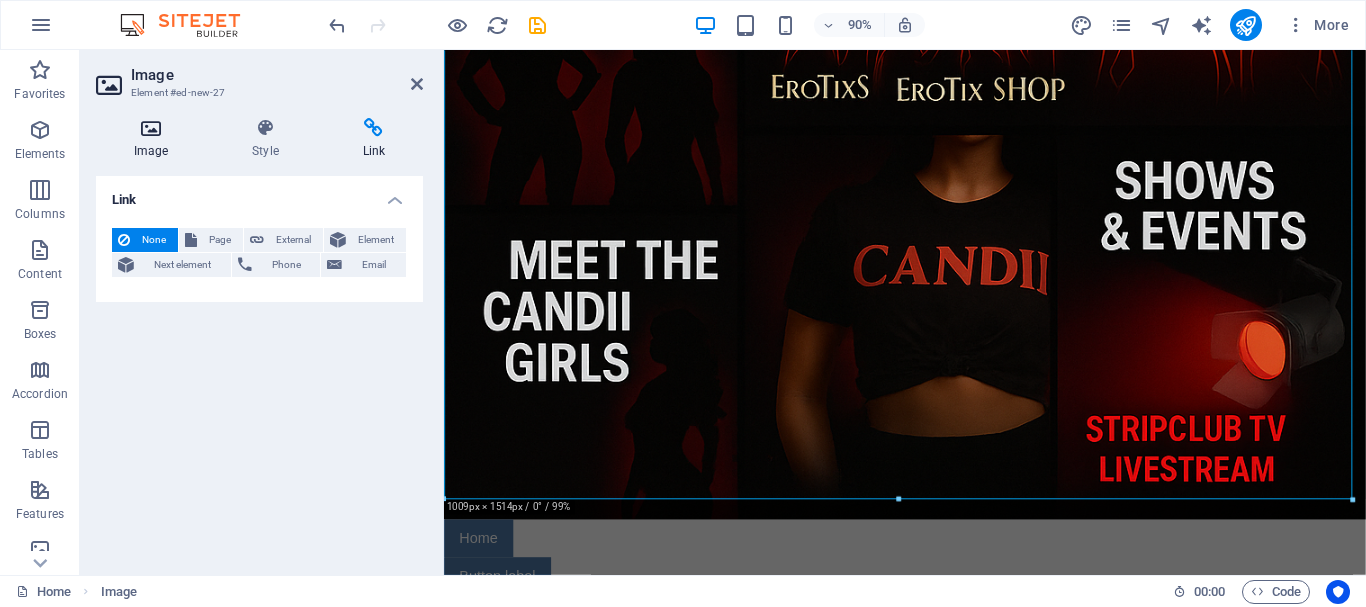 click on "Image" at bounding box center [155, 139] 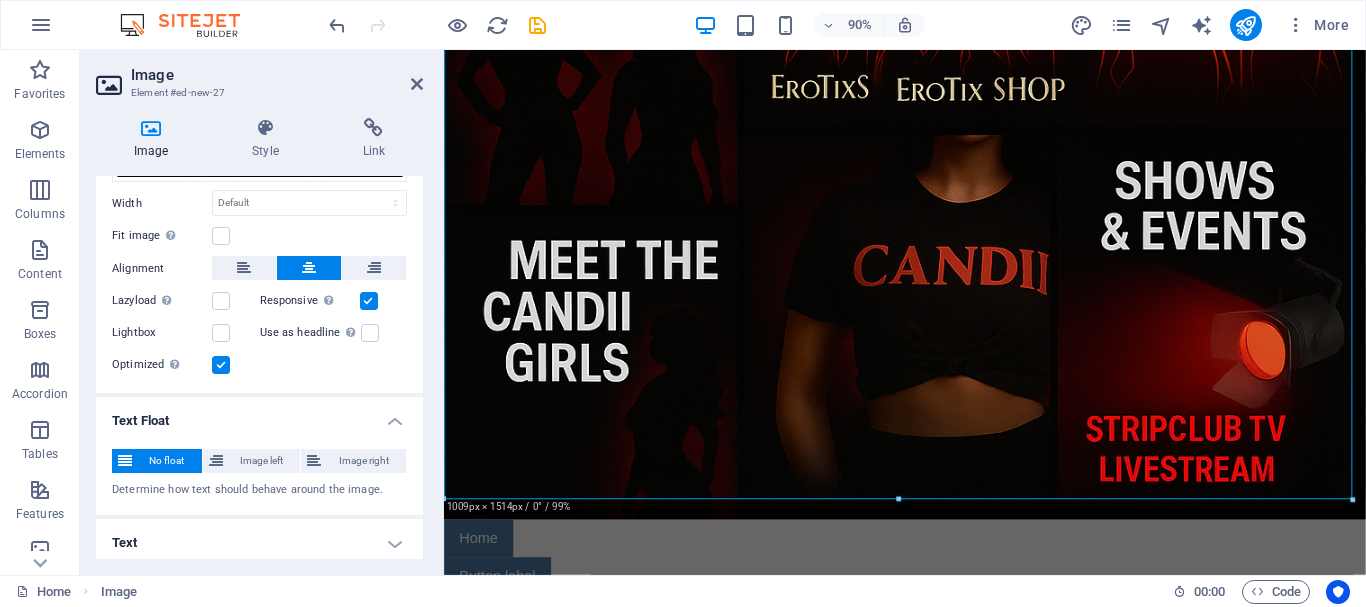 scroll, scrollTop: 485, scrollLeft: 0, axis: vertical 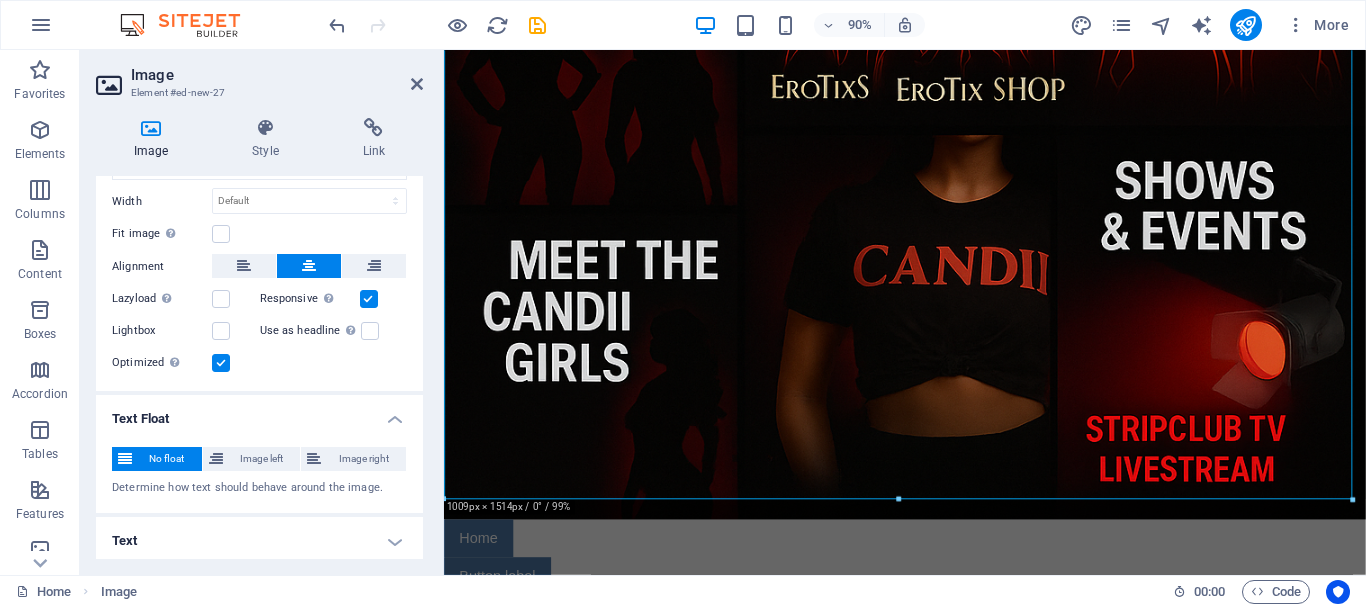 click on "Text" at bounding box center [259, 541] 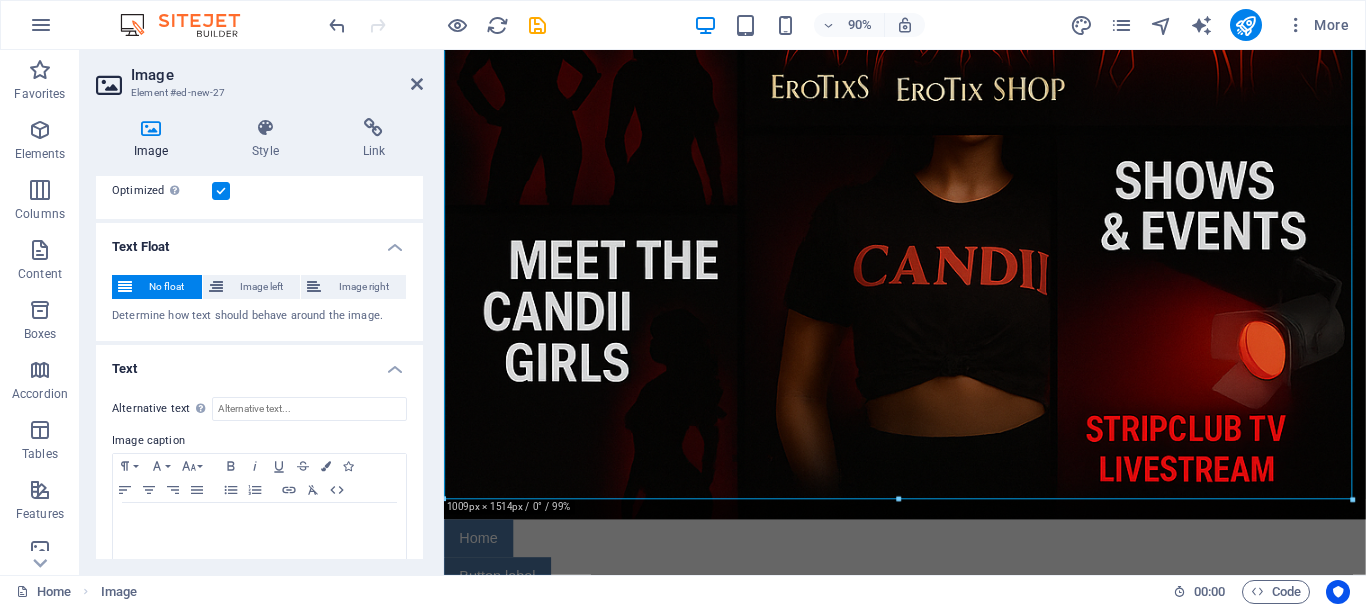 scroll, scrollTop: 673, scrollLeft: 0, axis: vertical 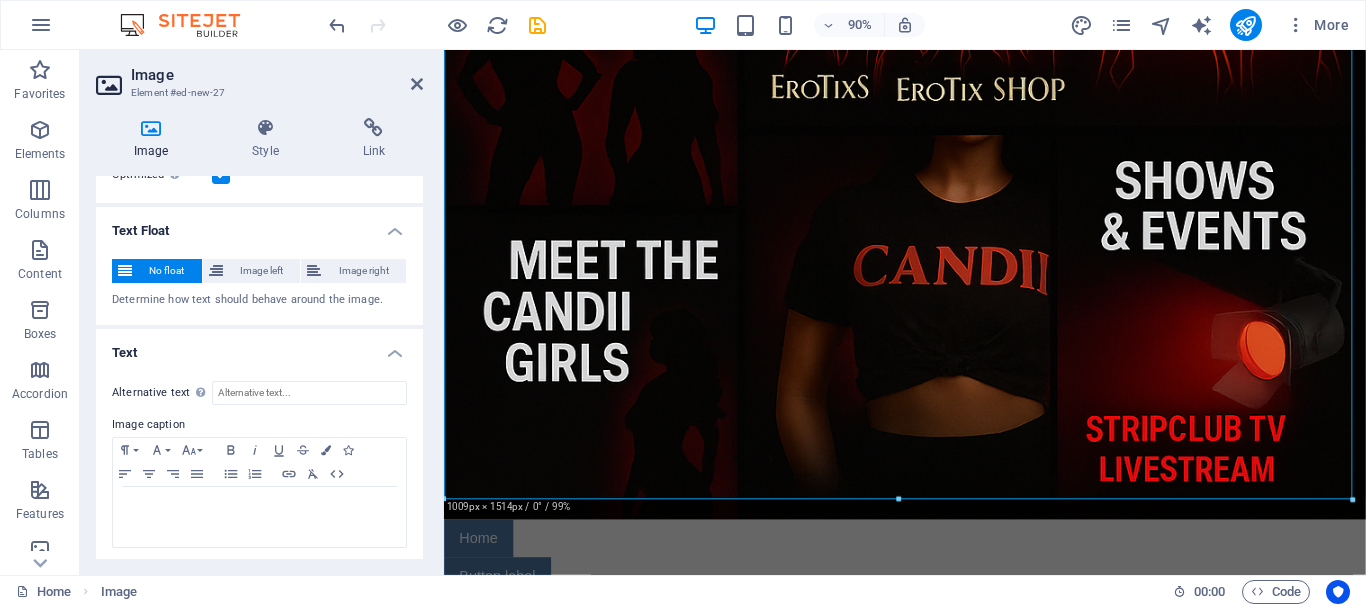 click on "Text" at bounding box center (259, 347) 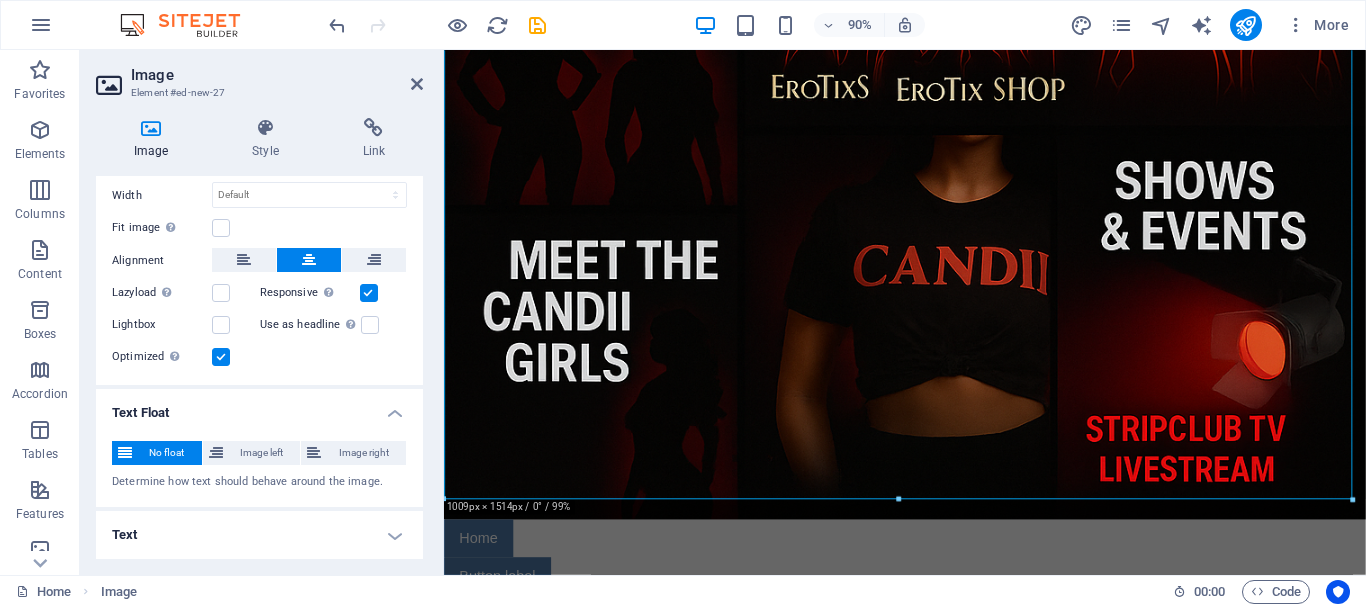 scroll, scrollTop: 485, scrollLeft: 0, axis: vertical 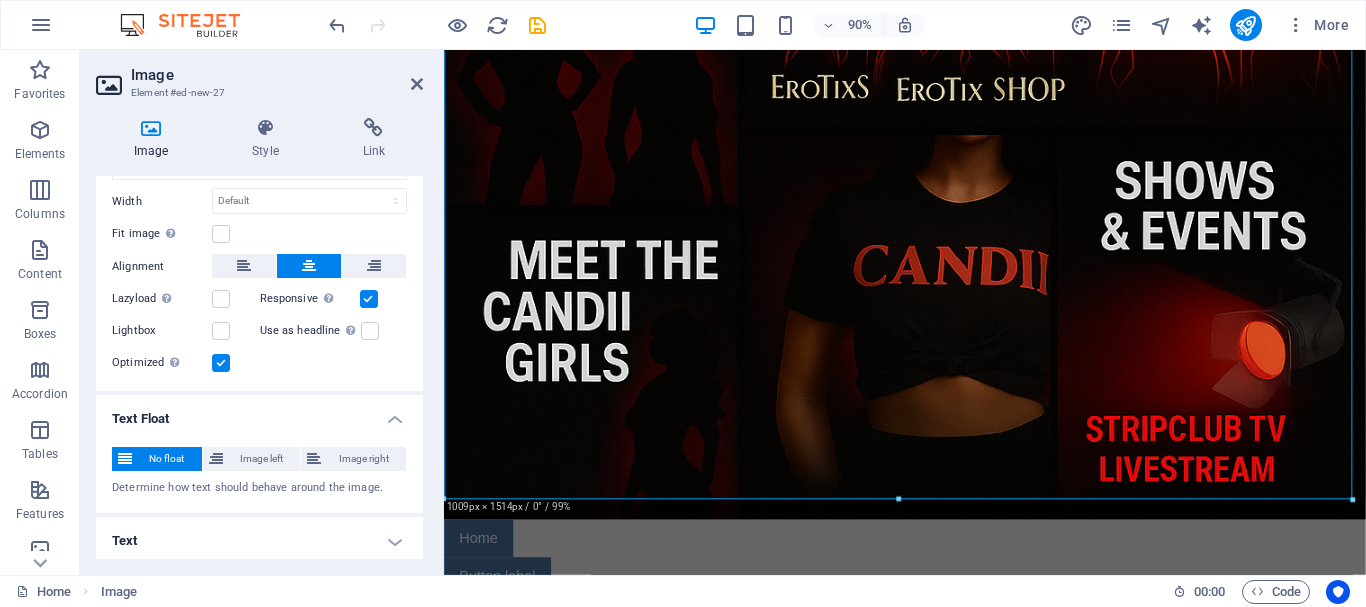 click on "Drag files here, click to choose files or select files from Files or our free stock photos & videos Select files from the file manager, stock photos, or upload file(s) Upload Width Default auto px rem % em vh vw Fit image Automatically fit image to a fixed width and height Height Default auto px Alignment Lazyload Loading images after the page loads improves page speed. Responsive Automatically load retina image and smartphone optimized sizes. Lightbox Use as headline The image will be wrapped in an H1 headline tag. Useful for giving alternative text the weight of an H1 headline, e.g. for the logo. Leave unchecked if uncertain. Optimized Images are compressed to improve page speed. Position Direction Custom X offset 50 px rem % vh vw Y offset 50 px rem % vh vw" at bounding box center (259, 59) 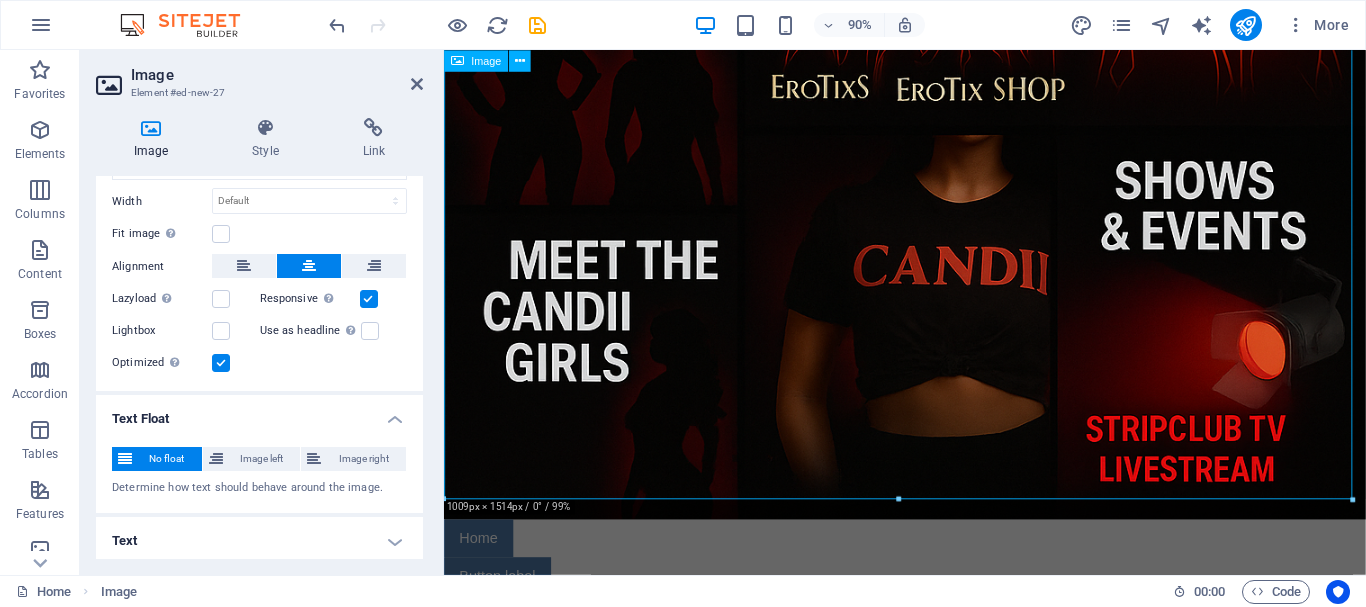 click at bounding box center [956, -197] 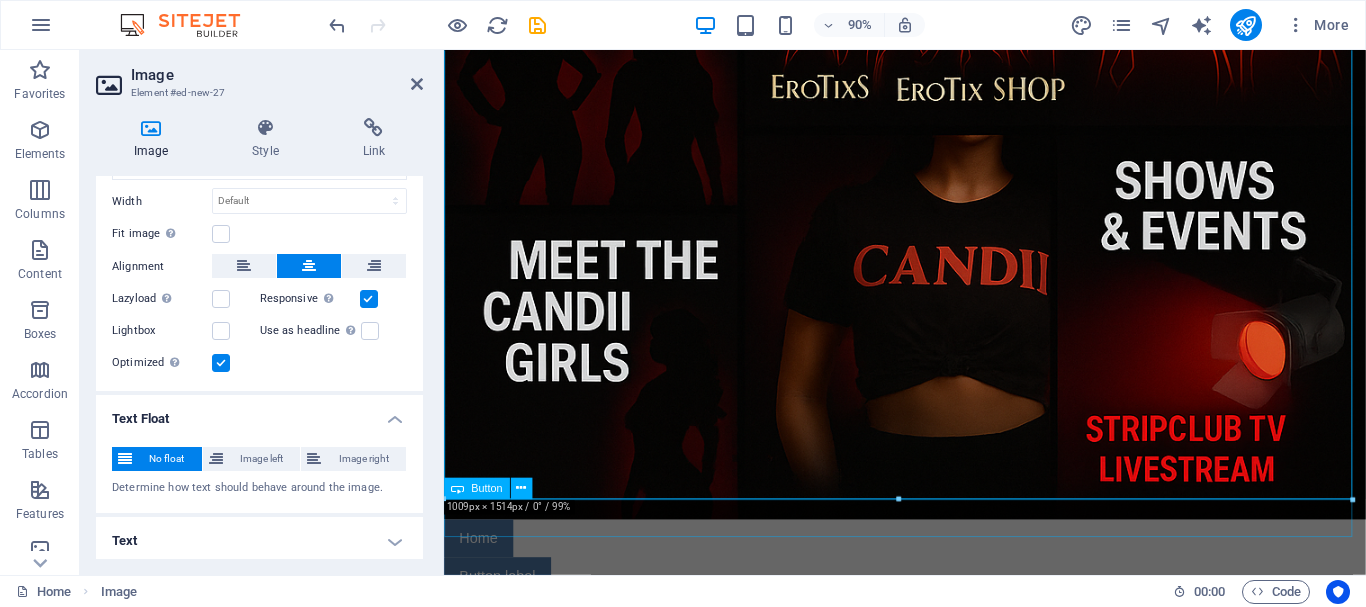 click on "Home" at bounding box center (956, 592) 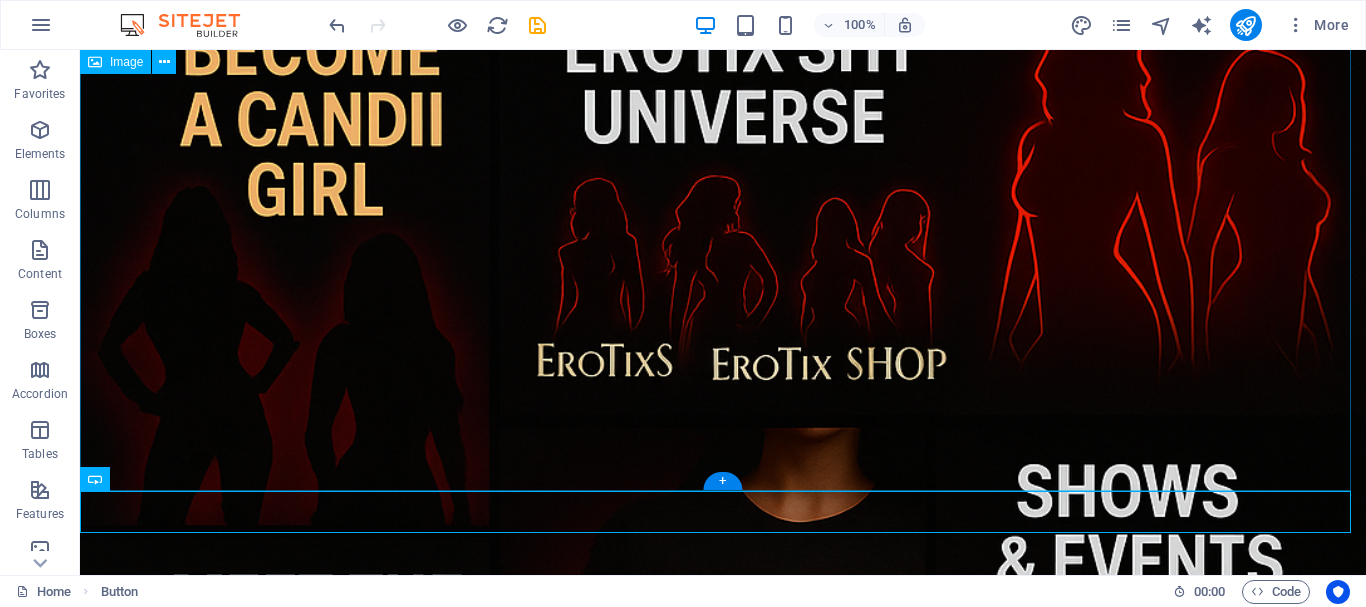scroll, scrollTop: 1466, scrollLeft: 0, axis: vertical 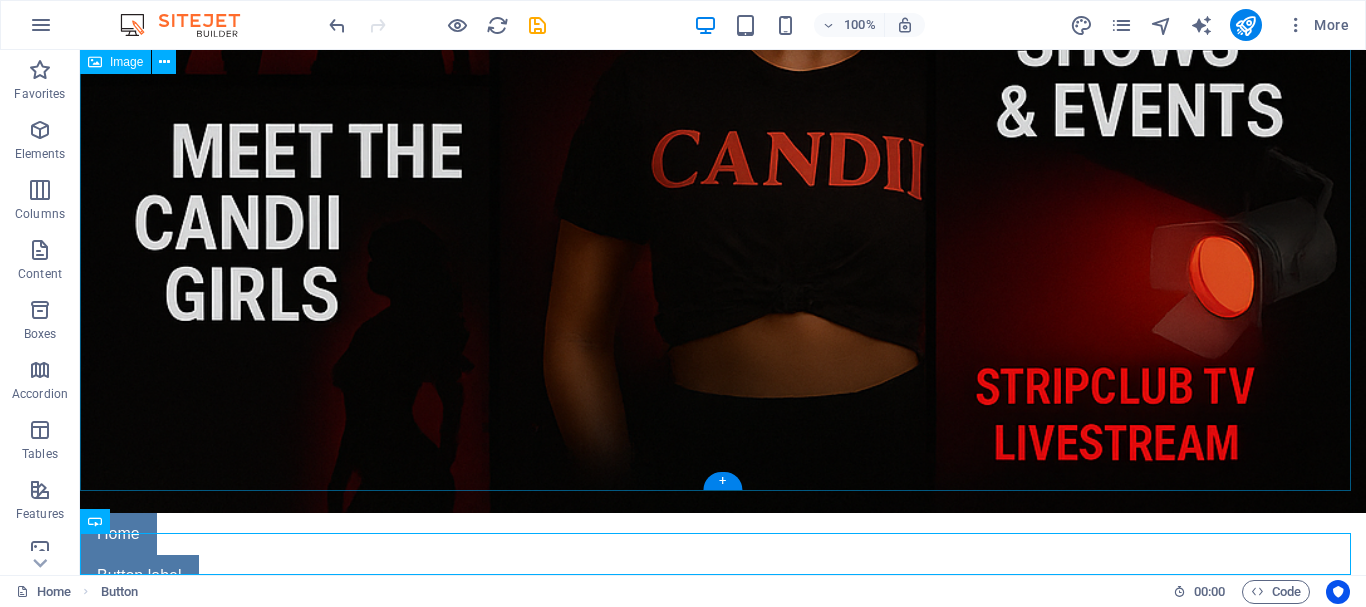 click at bounding box center [723, -452] 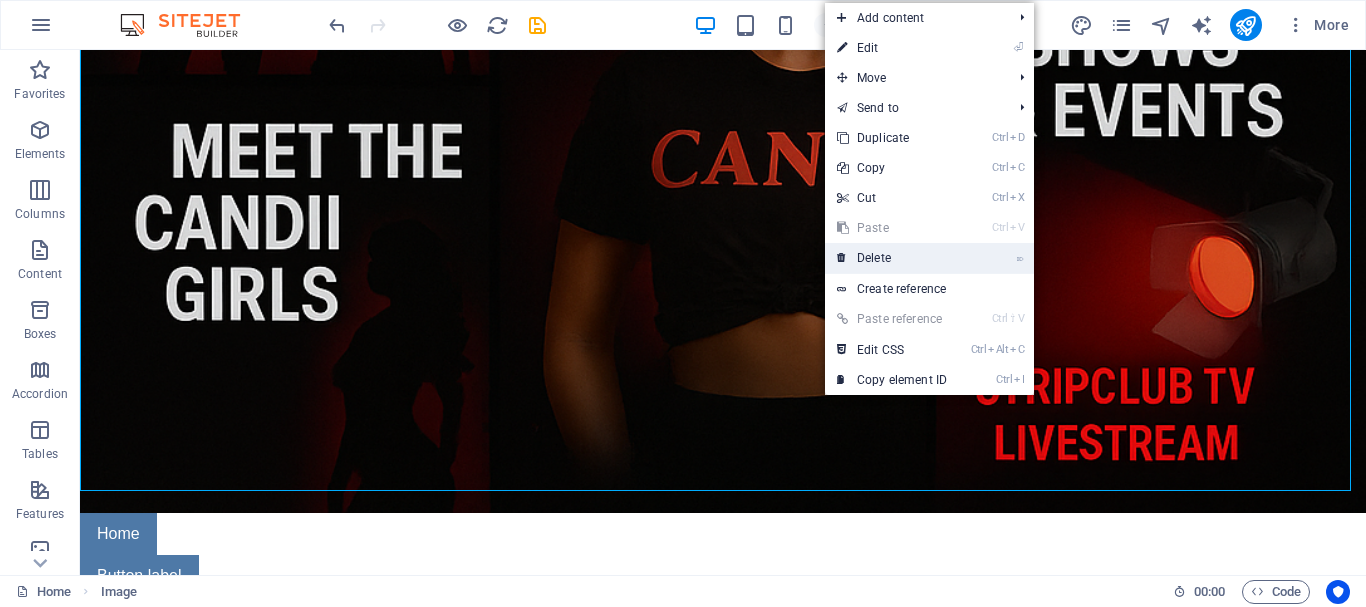 click on "⌦  Delete" at bounding box center [892, 258] 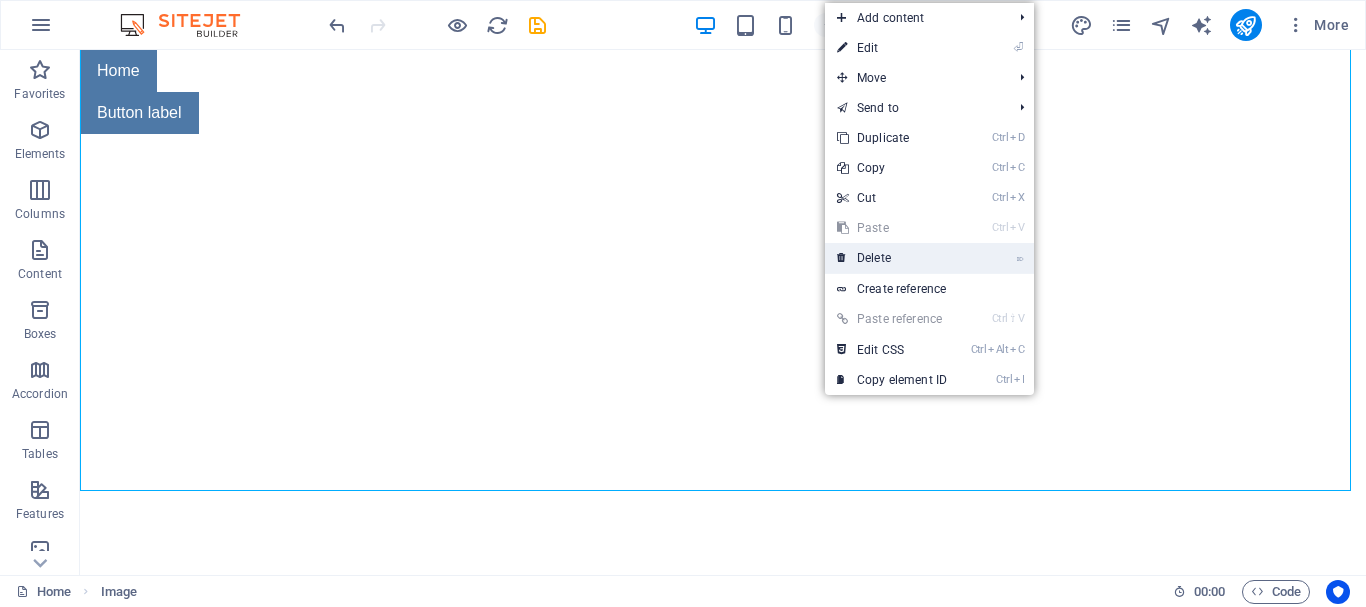 scroll, scrollTop: 0, scrollLeft: 0, axis: both 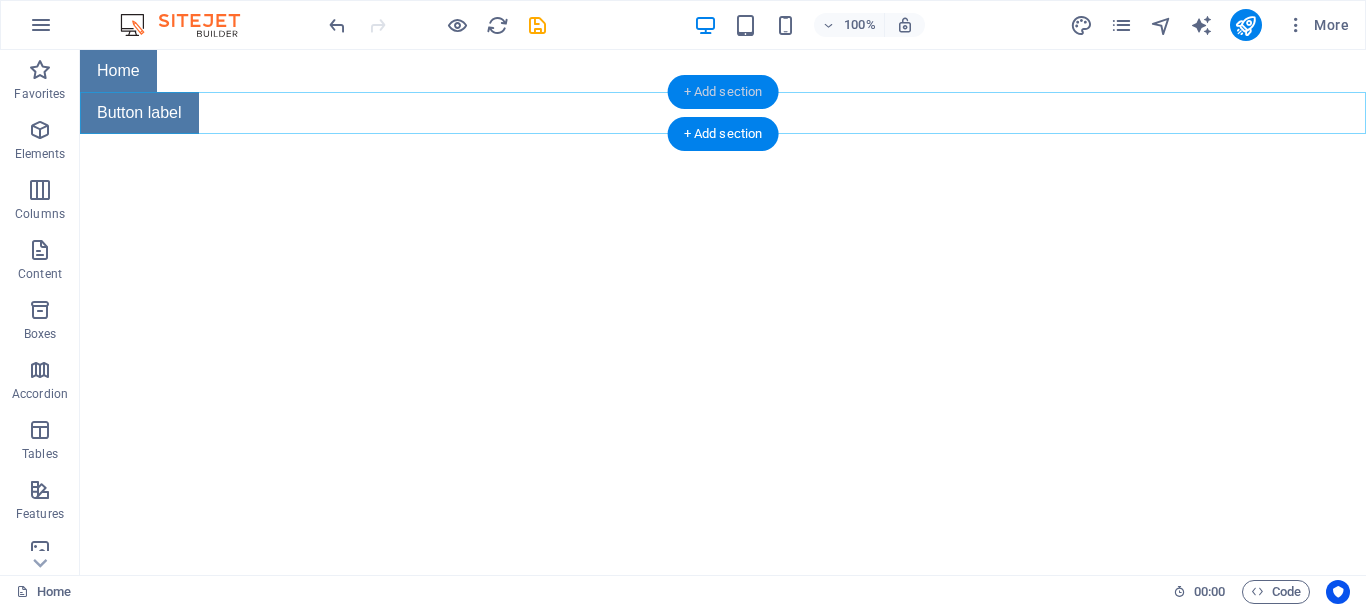click on "+ Add section" at bounding box center (723, 92) 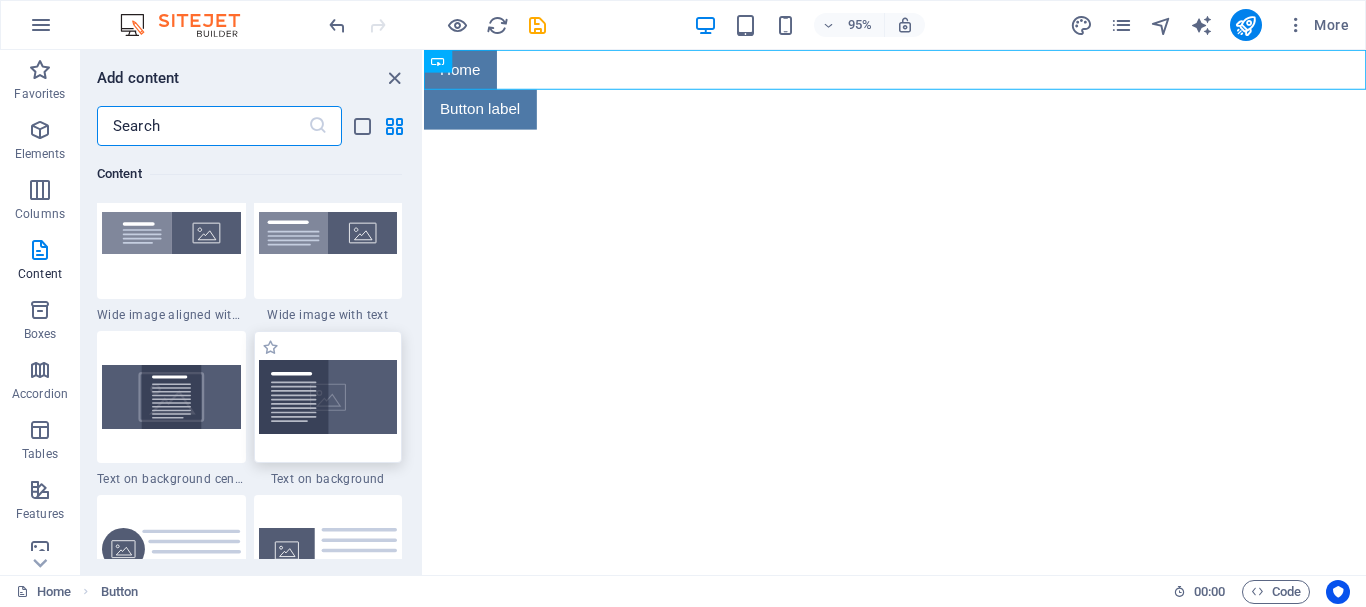 scroll, scrollTop: 3999, scrollLeft: 0, axis: vertical 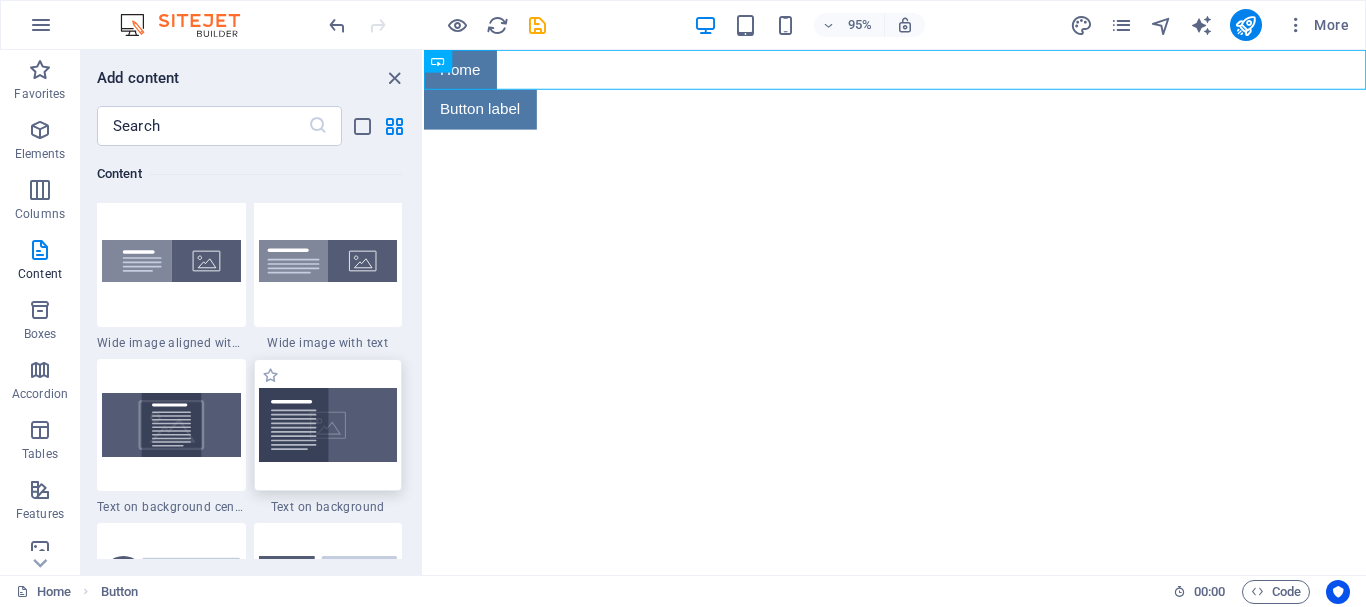 click at bounding box center (328, 425) 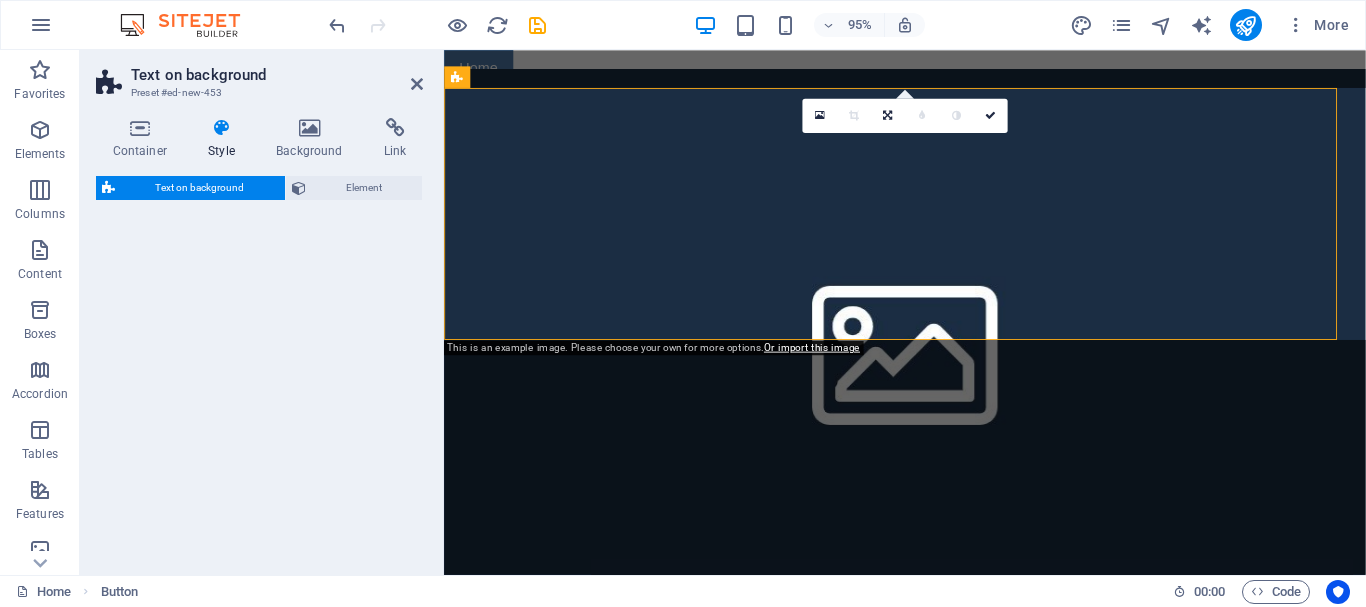 select on "%" 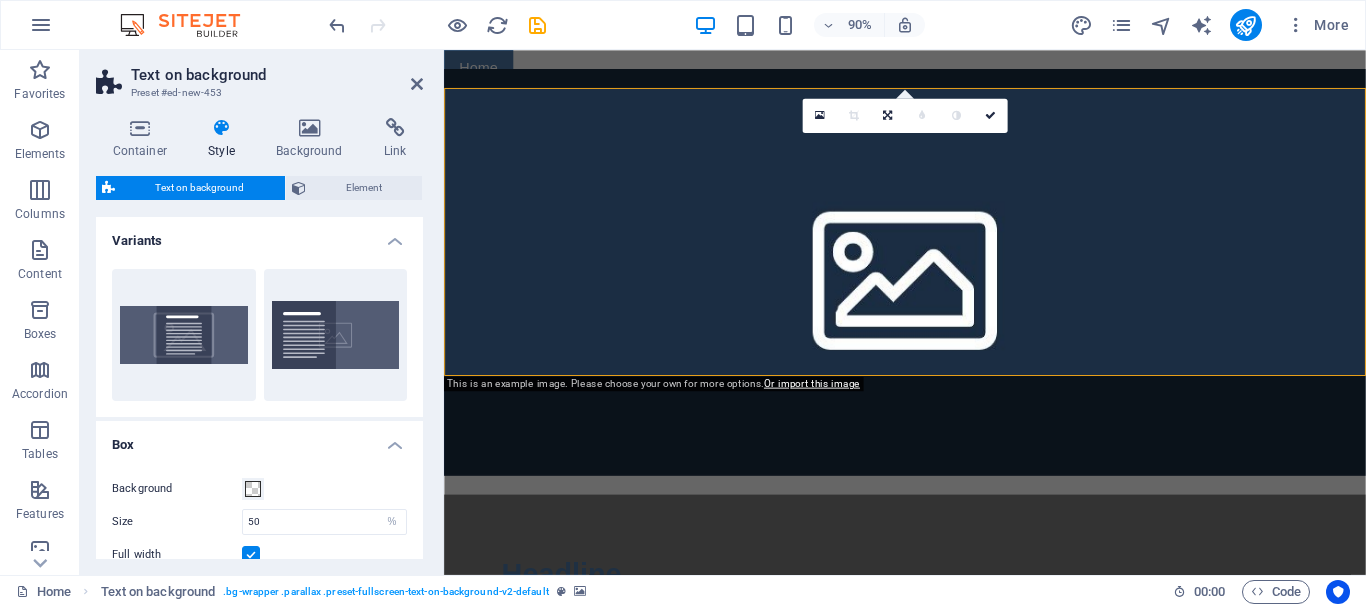 click at bounding box center (956, 297) 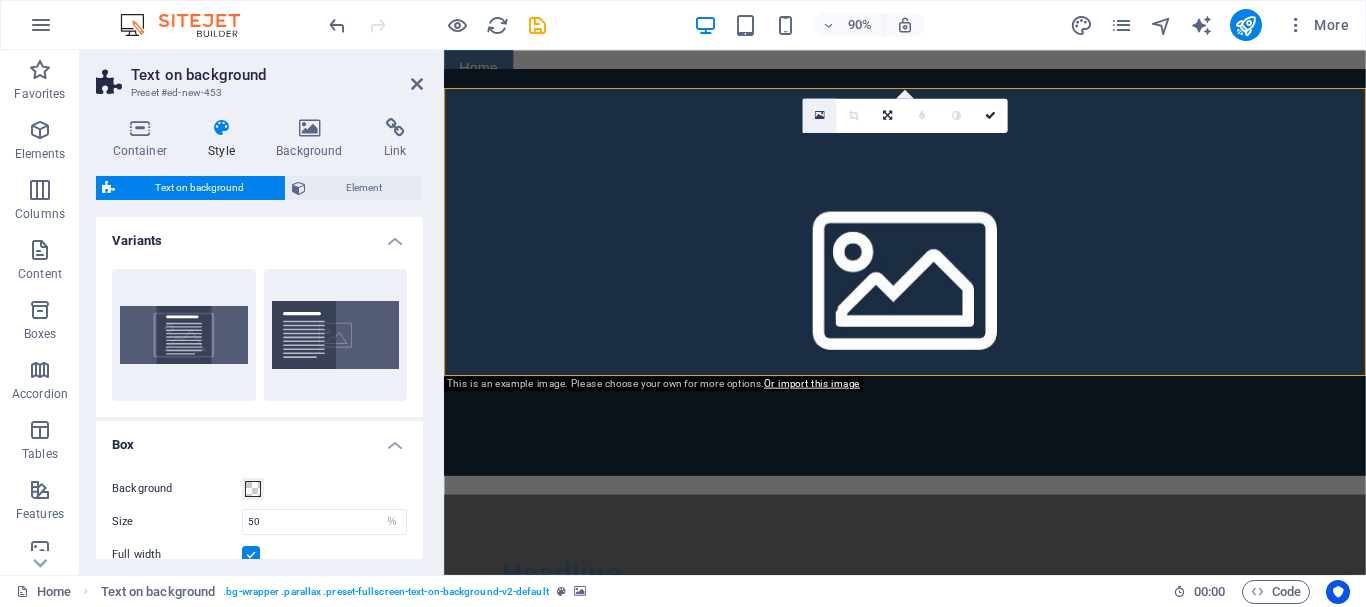 click at bounding box center (819, 116) 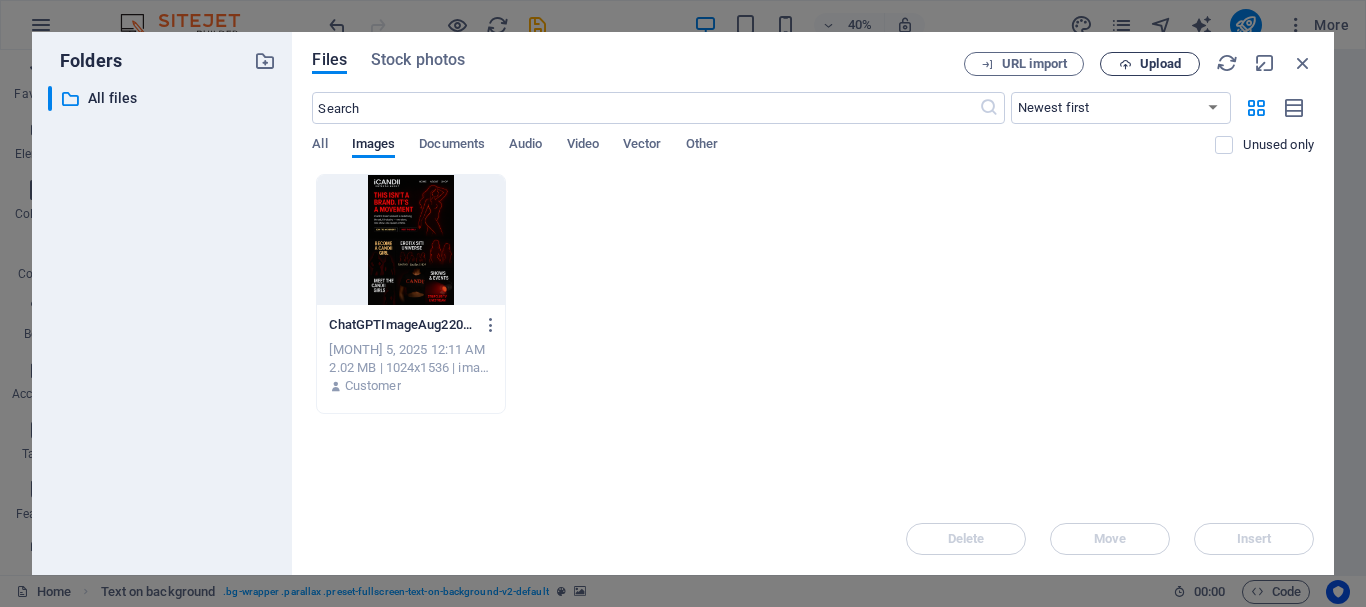 click at bounding box center (1125, 64) 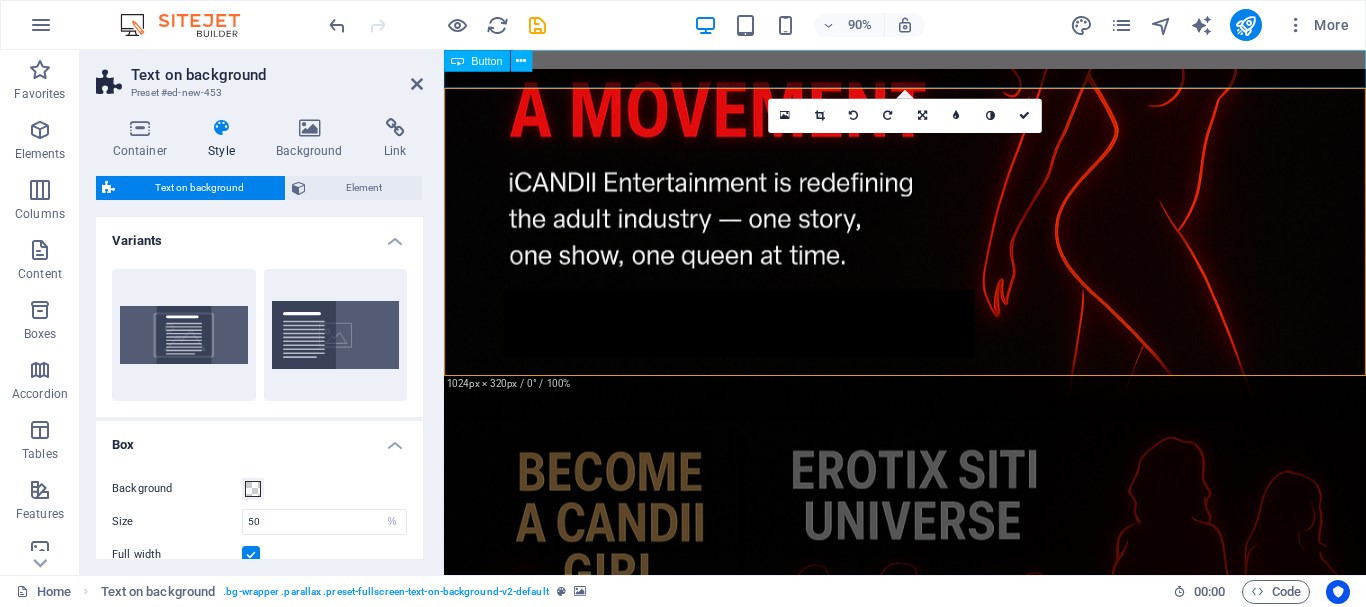 click on "Home" at bounding box center (956, 71) 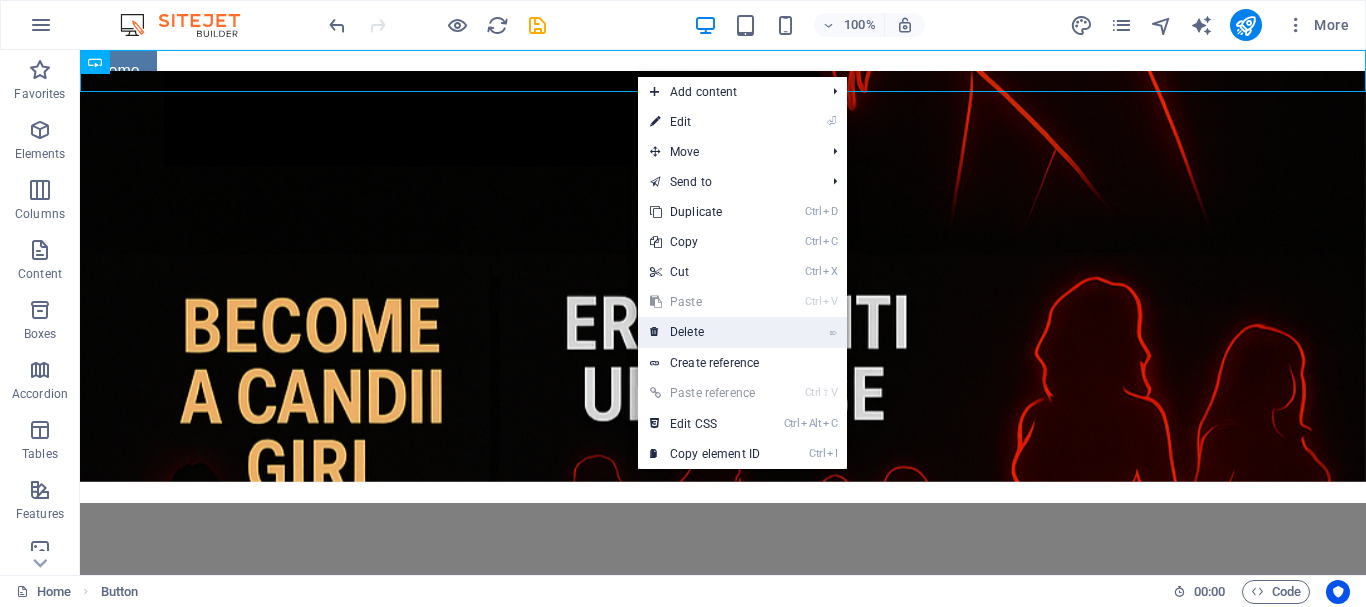 click on "⌦  Delete" at bounding box center [705, 332] 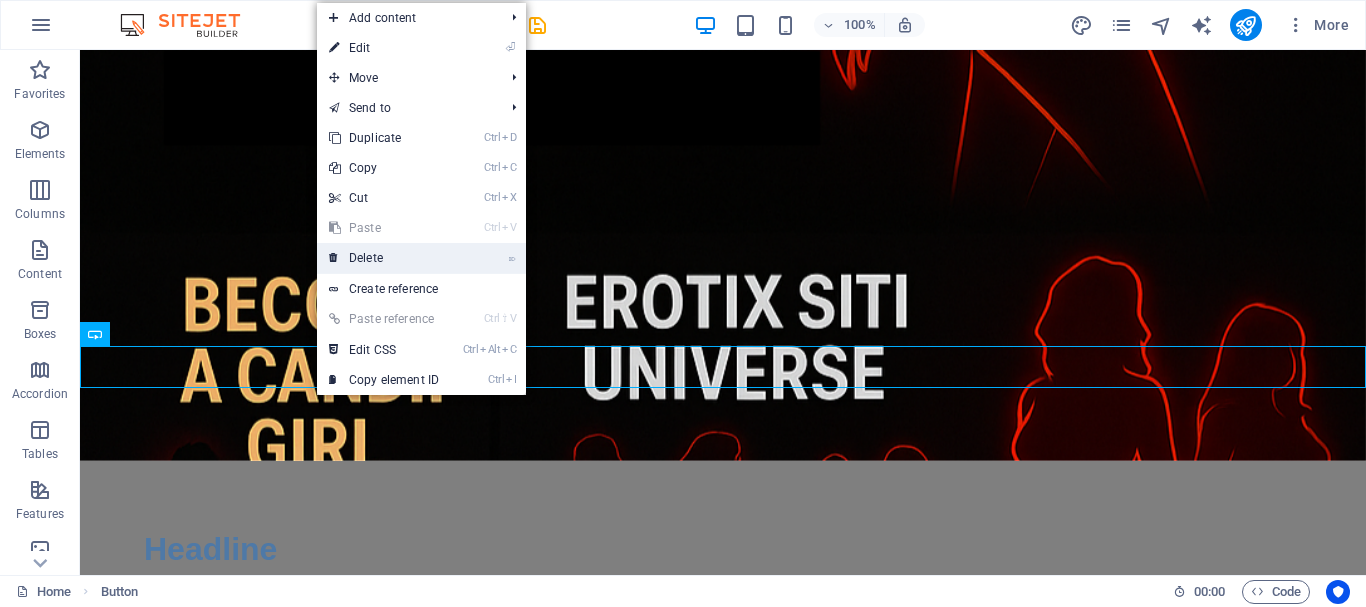 click on "⌦  Delete" at bounding box center [384, 258] 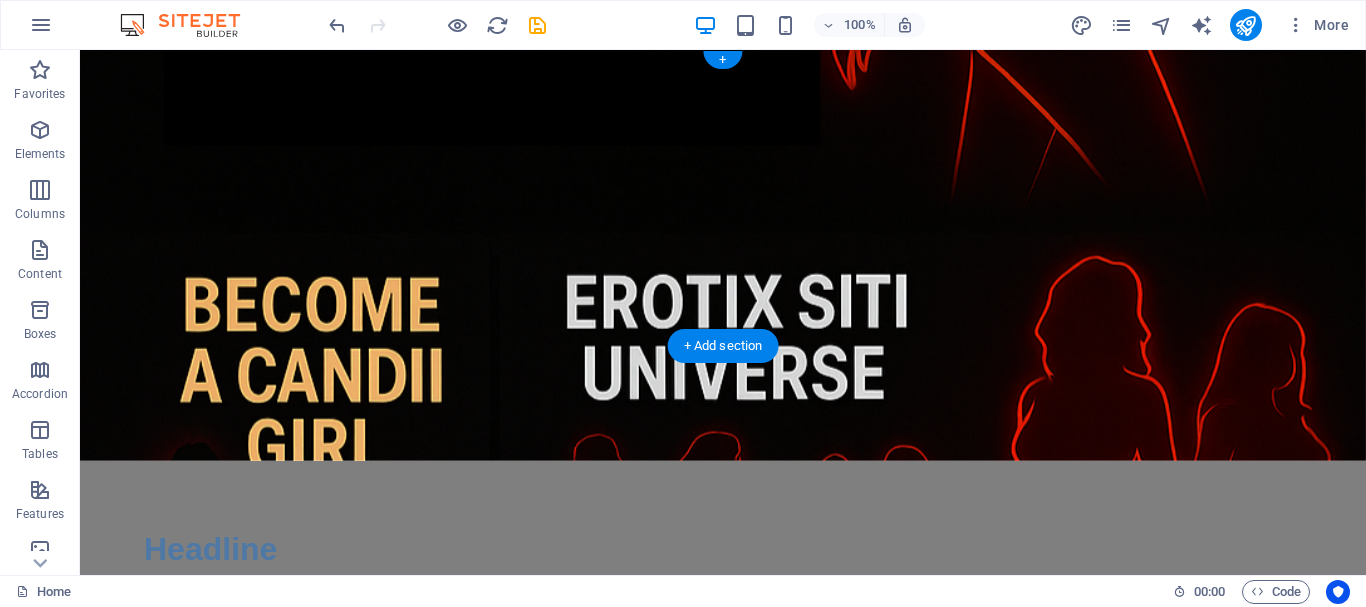 click at bounding box center [723, 255] 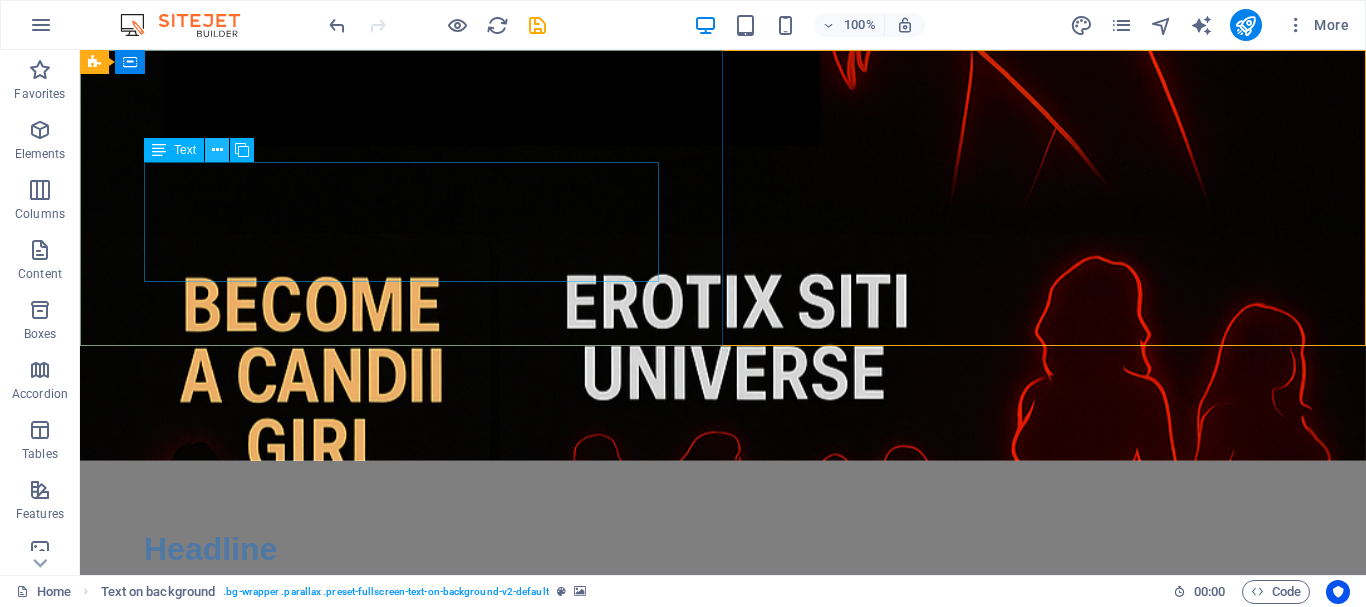 click at bounding box center (217, 150) 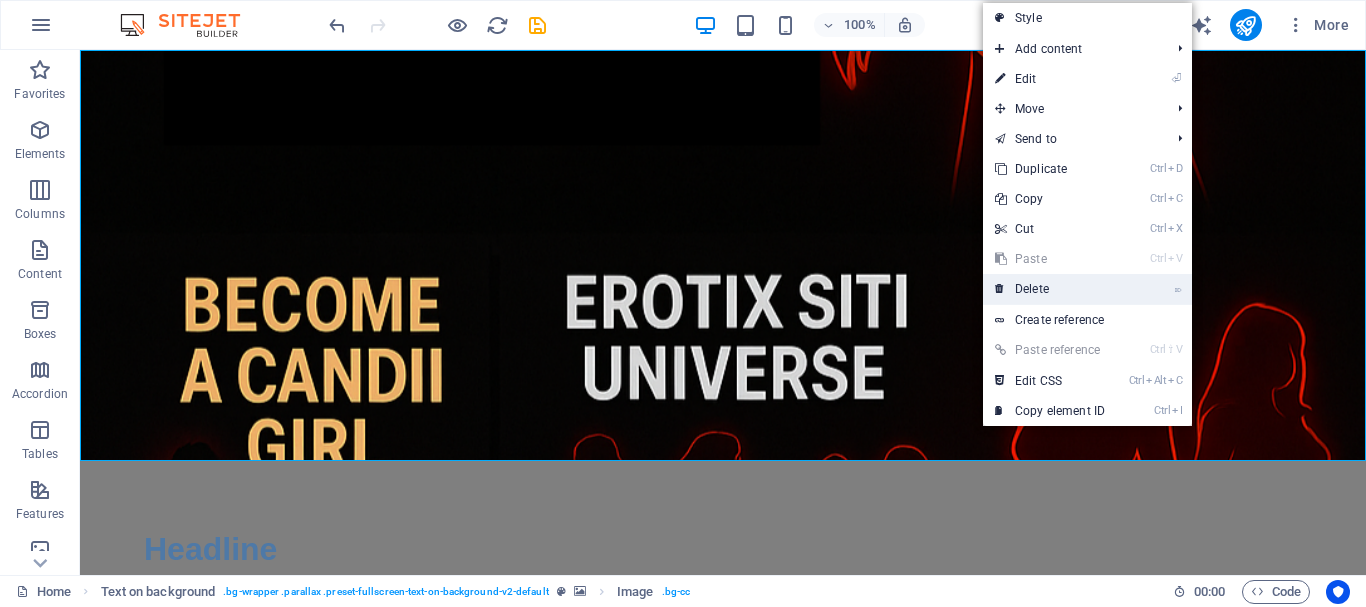click on "⌦  Delete" at bounding box center (1050, 289) 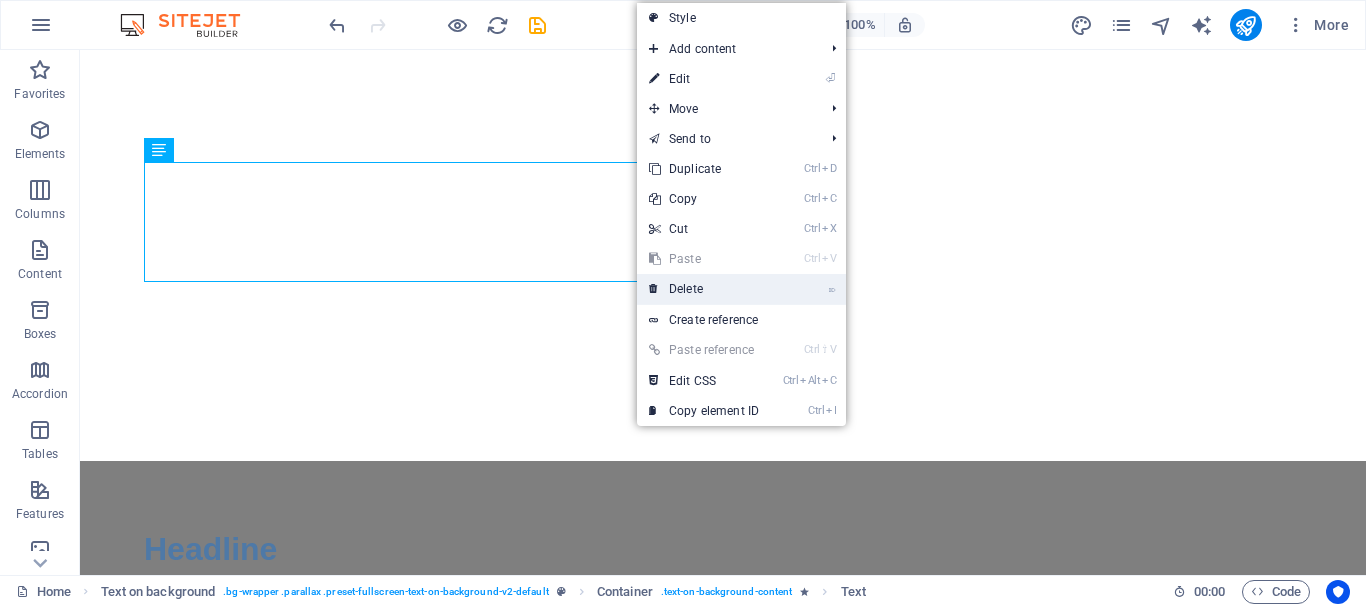 click on "⌦  Delete" at bounding box center (704, 289) 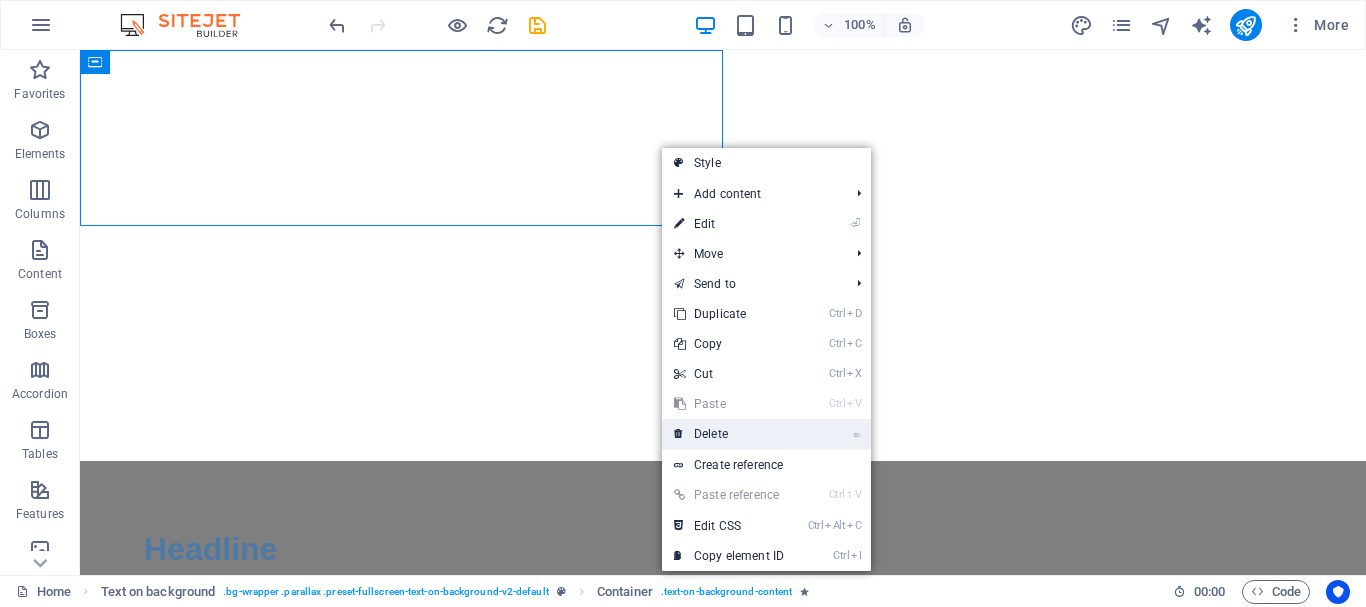 click on "⌦  Delete" at bounding box center [729, 434] 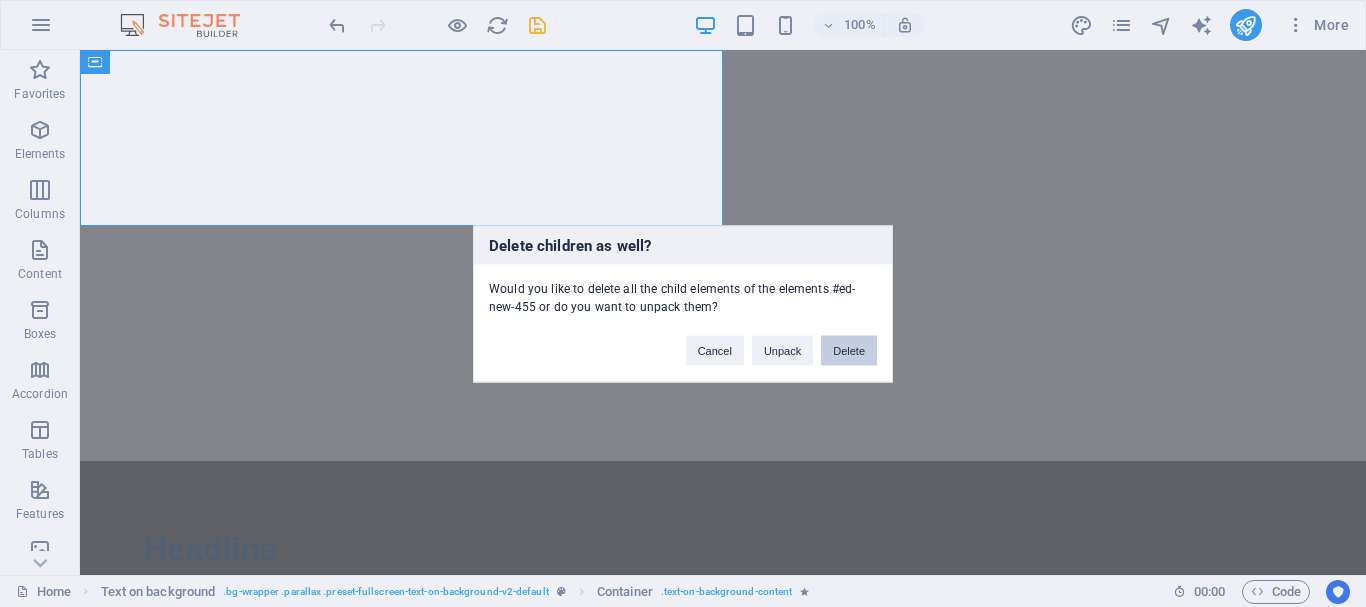 click on "Delete" at bounding box center (849, 350) 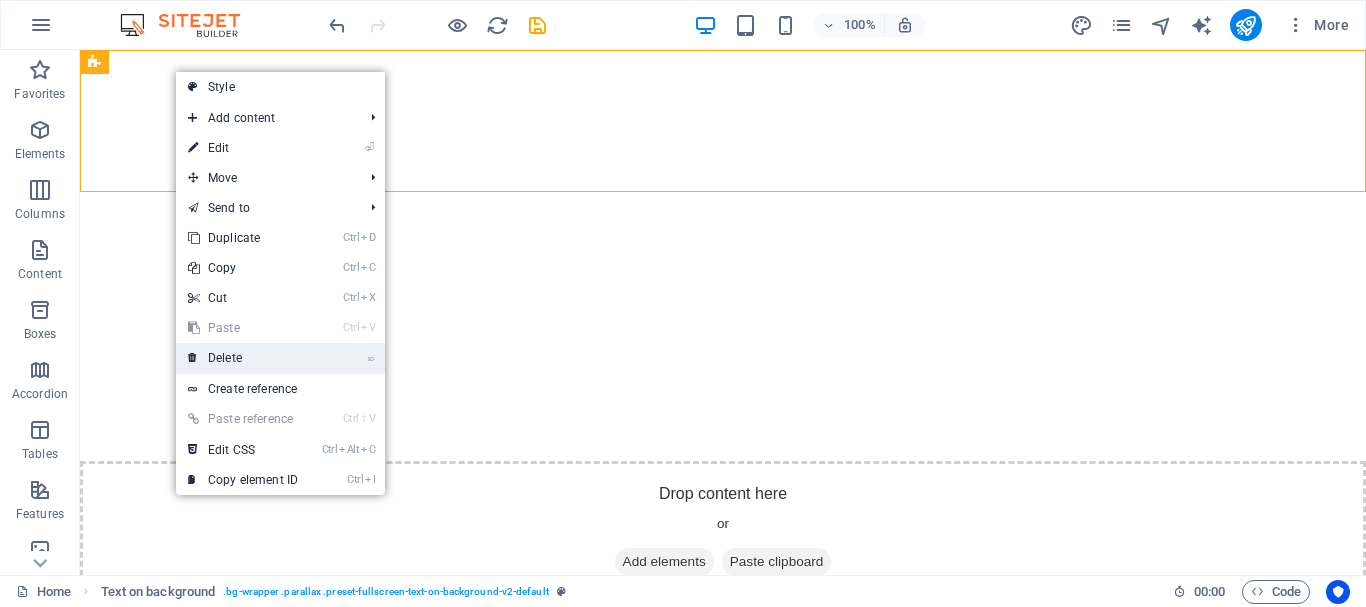click on "⌦  Delete" at bounding box center [243, 358] 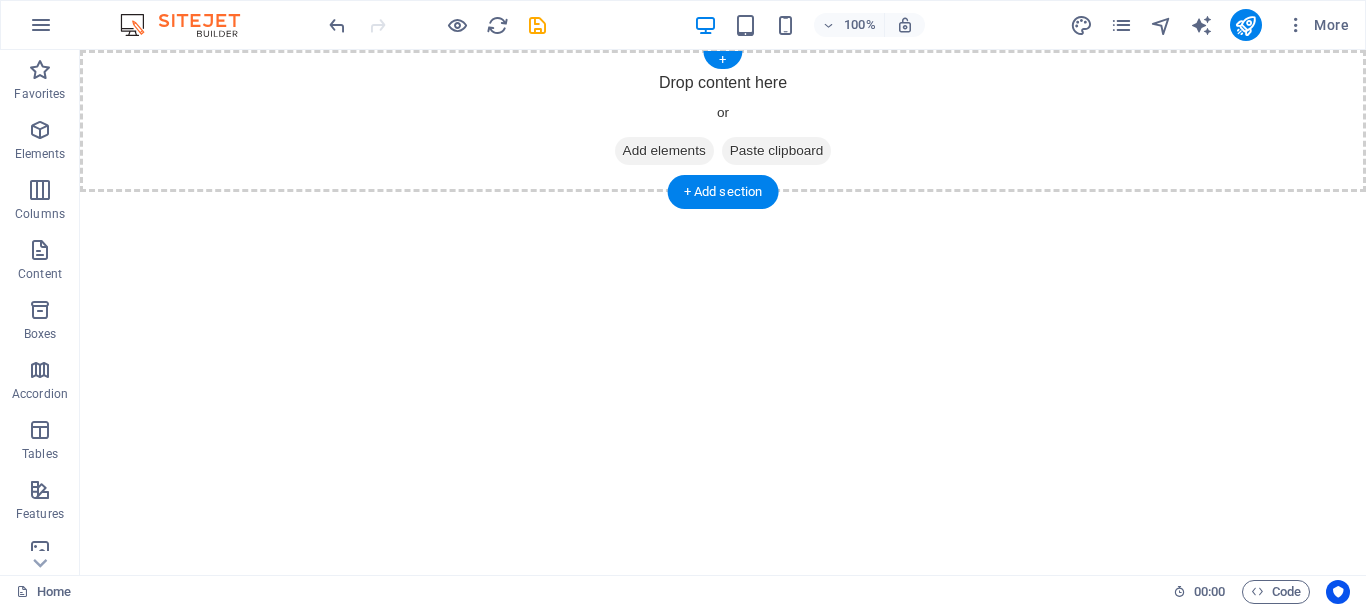 click on "Drop content here or  Add elements  Paste clipboard" at bounding box center [723, 121] 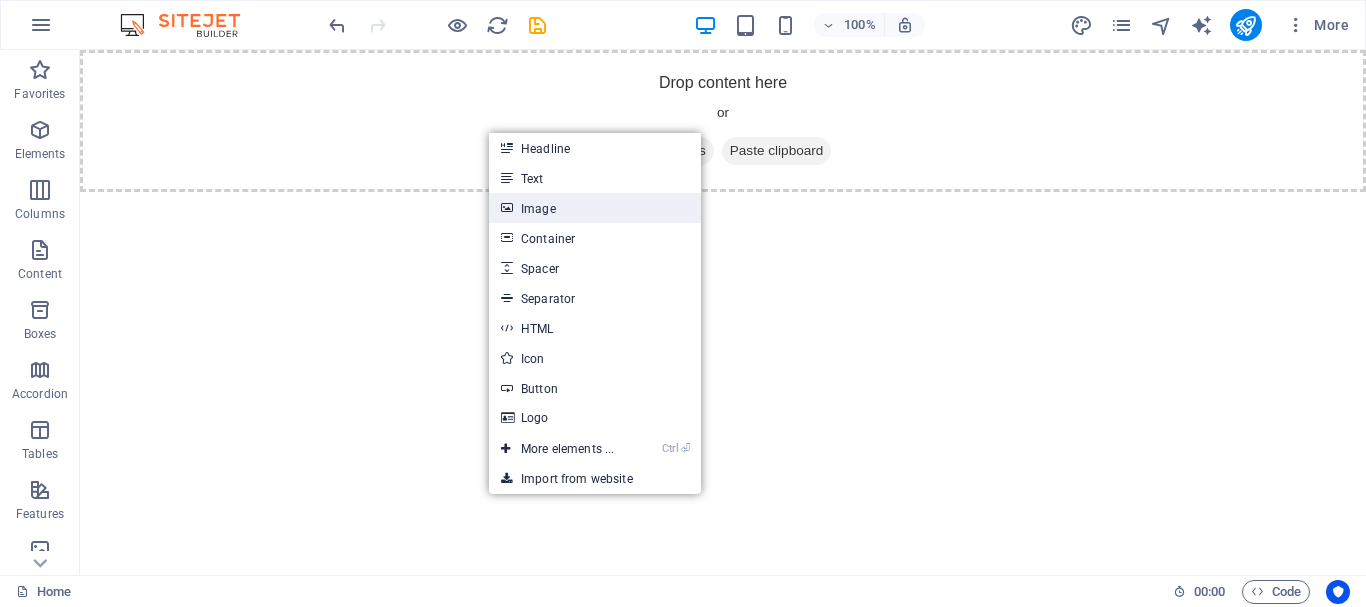 click on "Image" at bounding box center (595, 208) 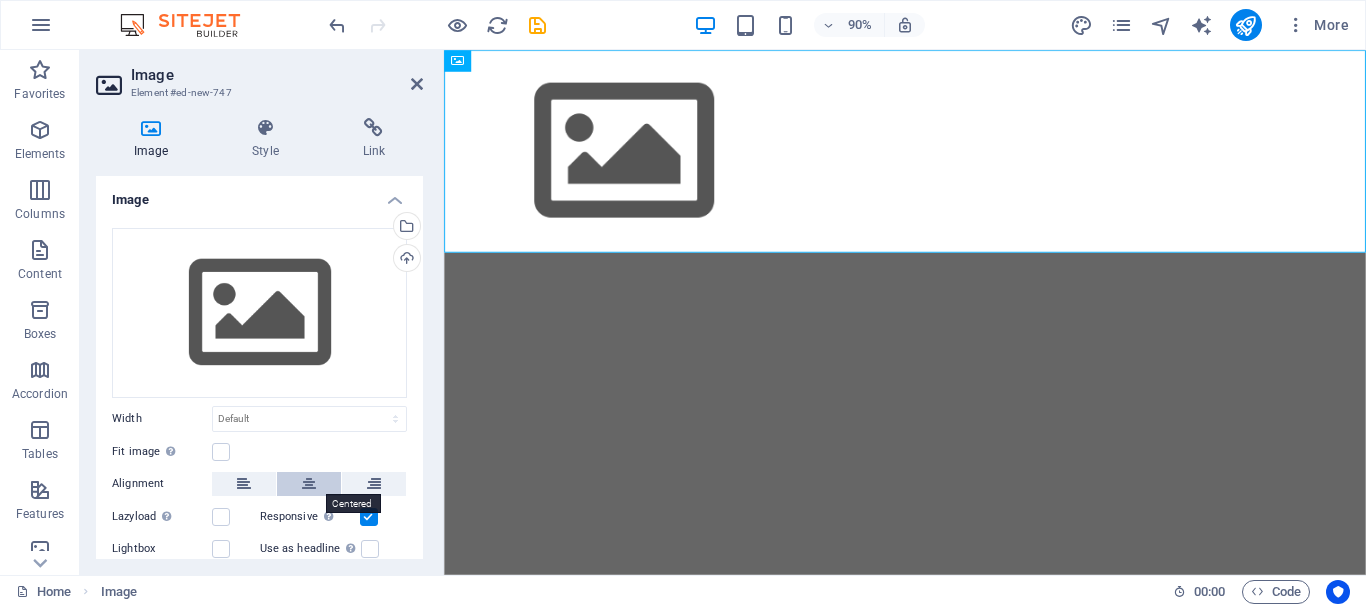 click at bounding box center [309, 484] 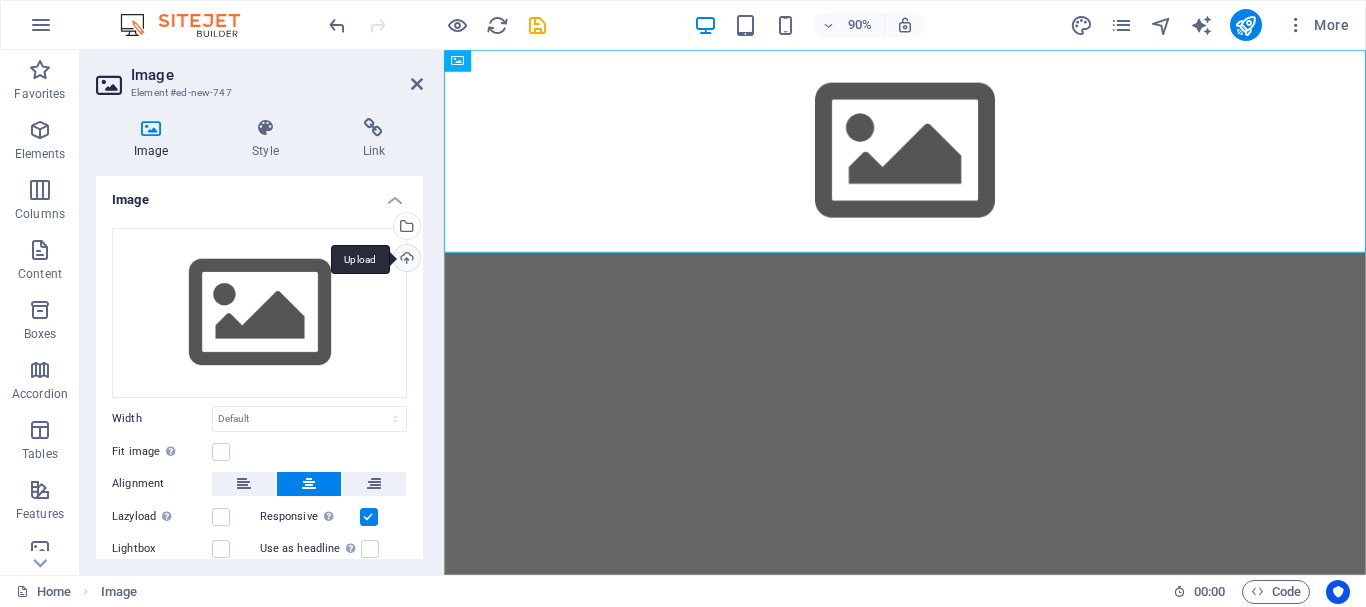 click on "Upload" at bounding box center (405, 260) 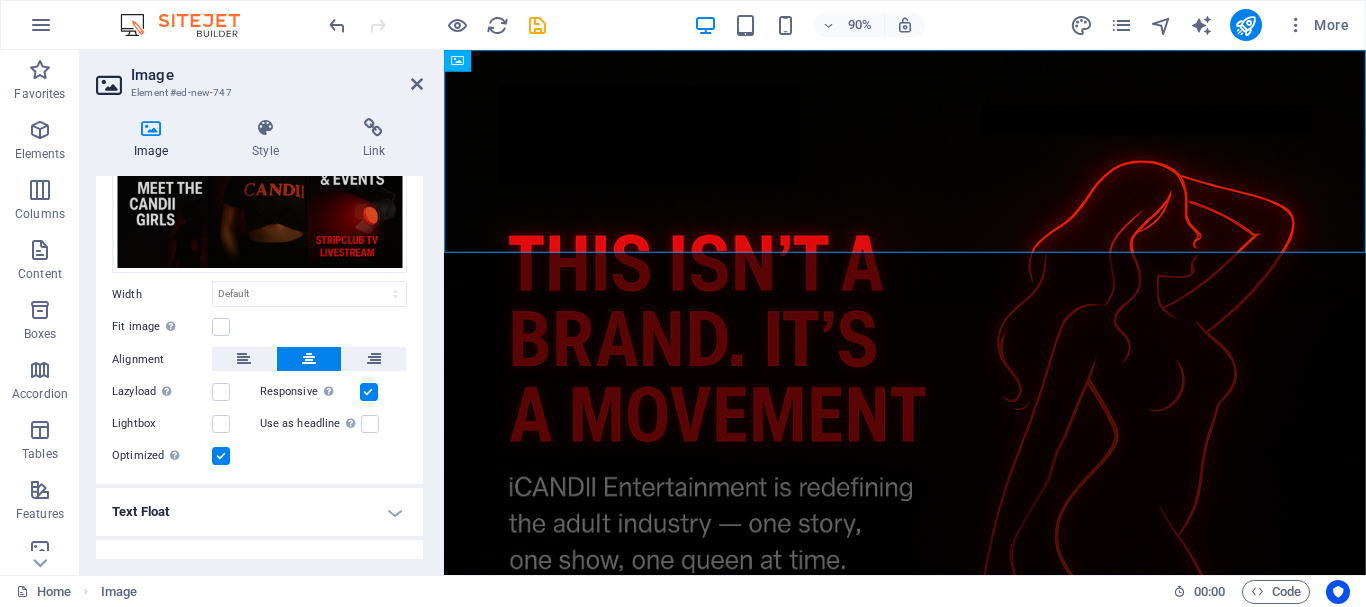 scroll, scrollTop: 400, scrollLeft: 0, axis: vertical 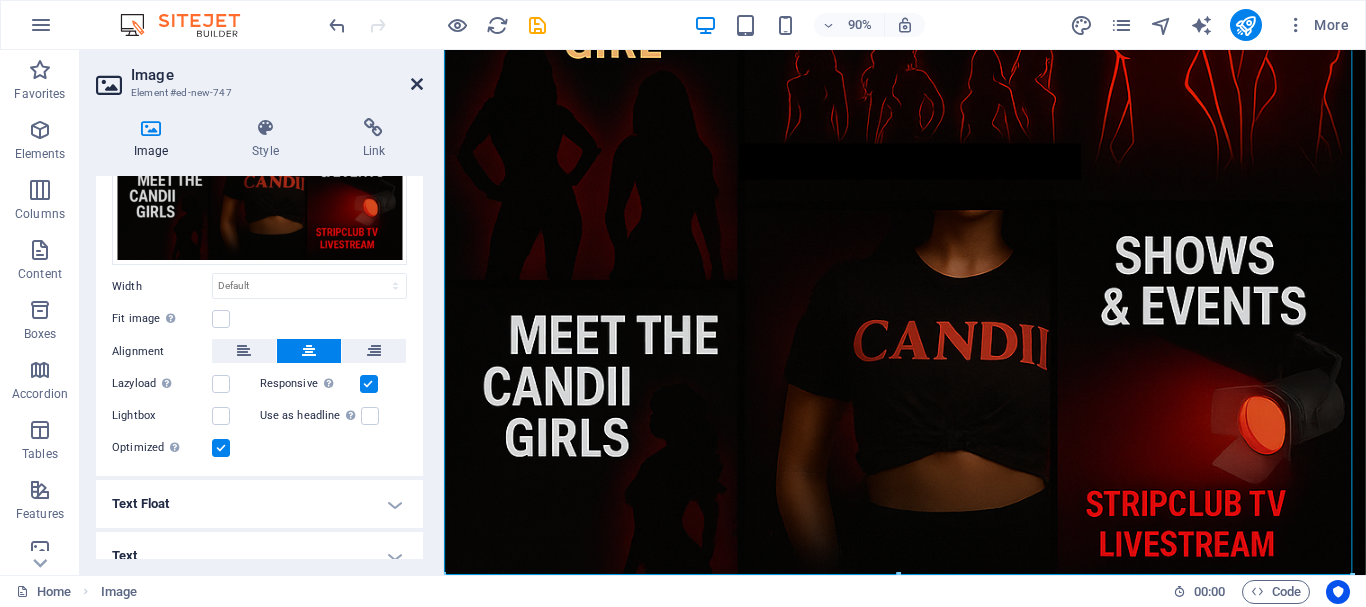 click at bounding box center [417, 84] 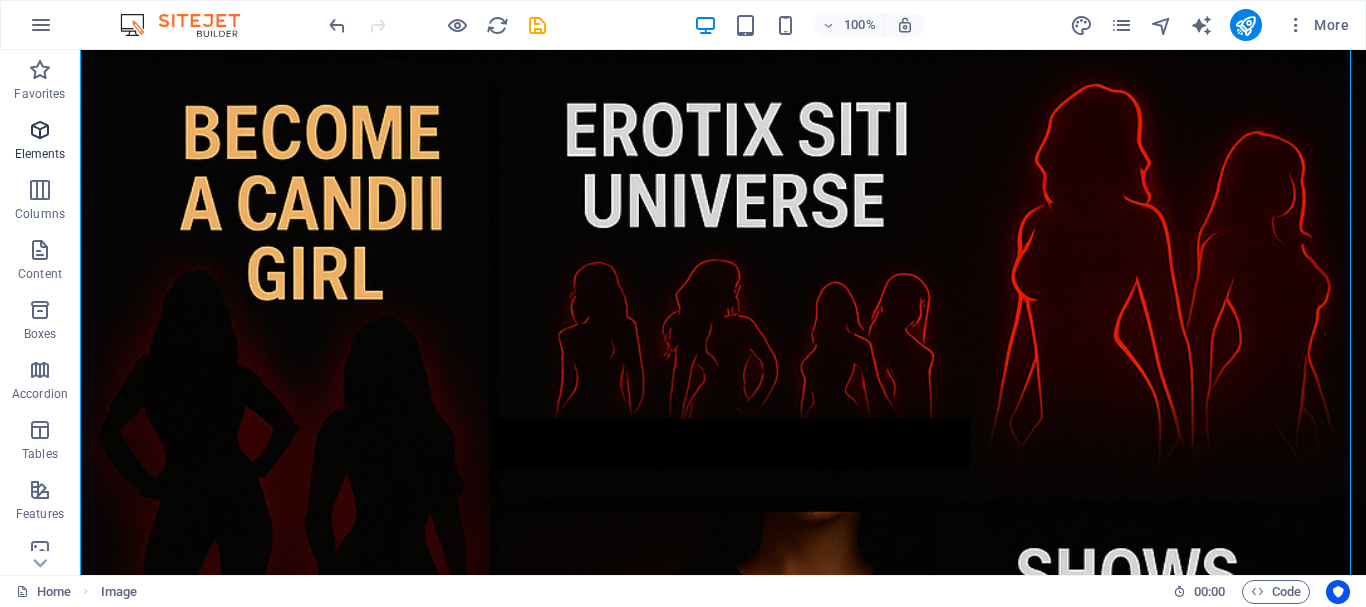 click at bounding box center (40, 130) 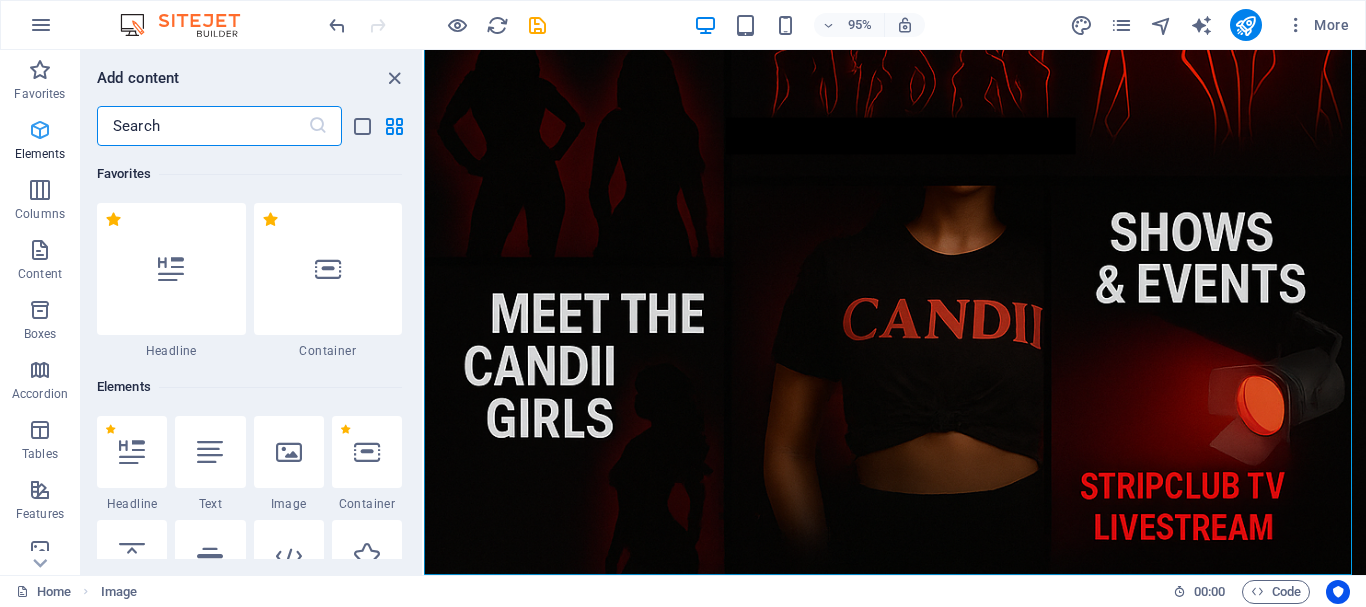 scroll, scrollTop: 913, scrollLeft: 0, axis: vertical 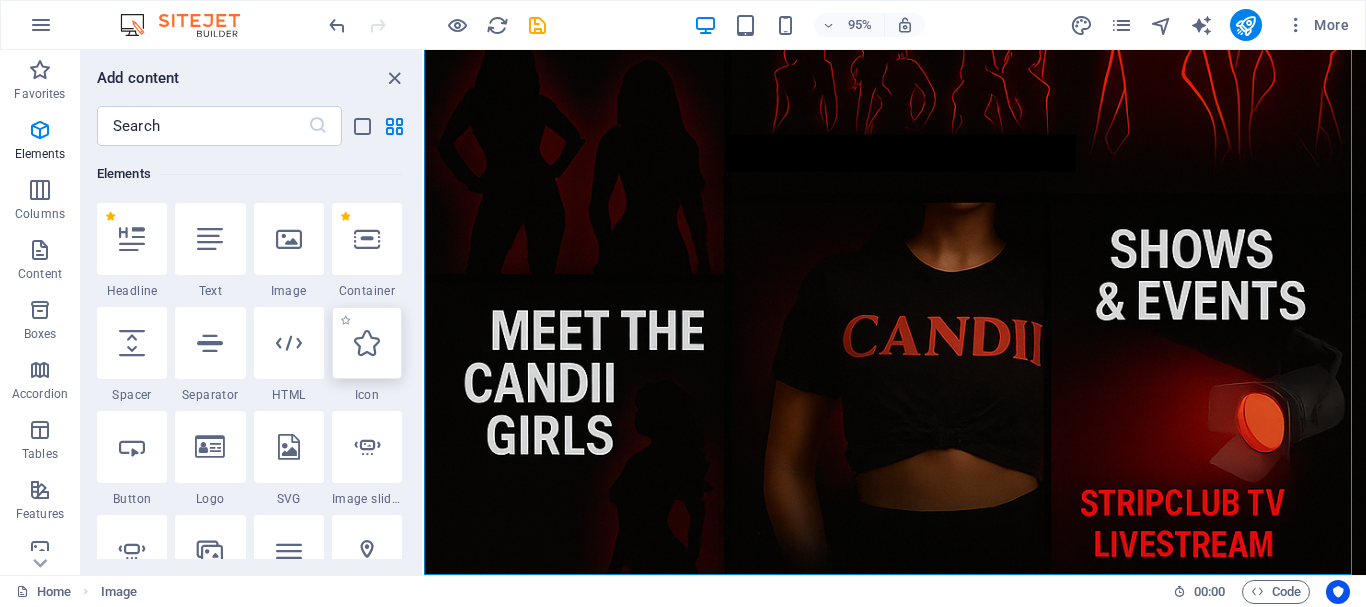 click at bounding box center (367, 343) 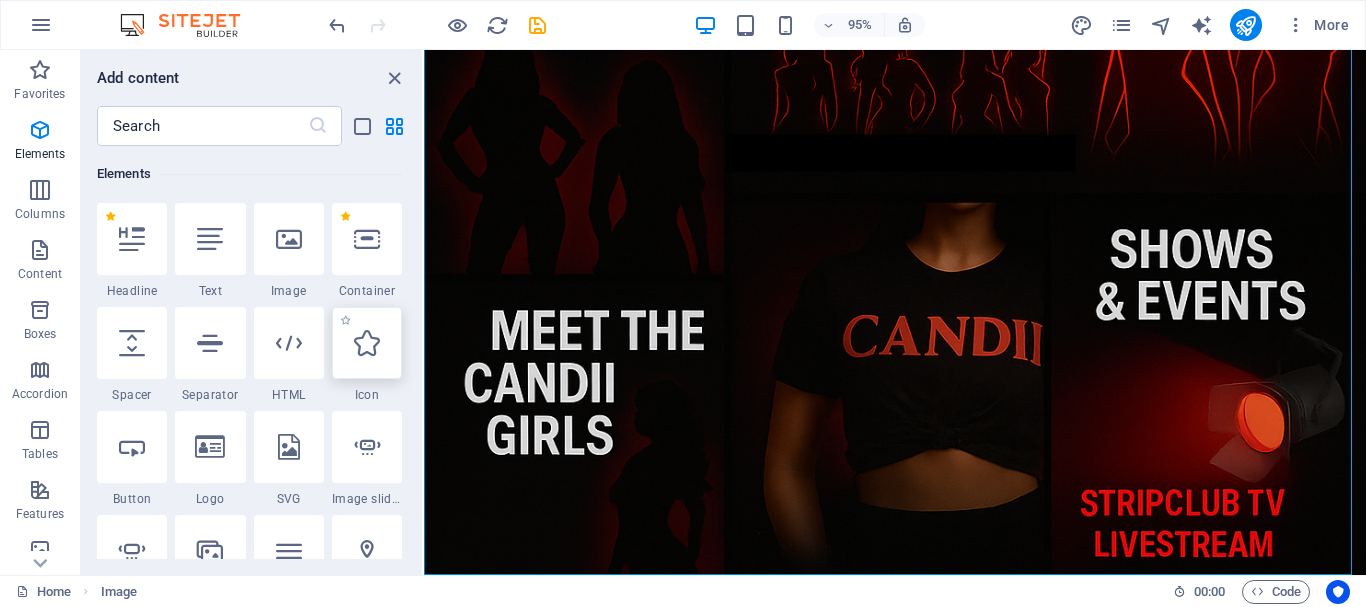 select on "xMidYMid" 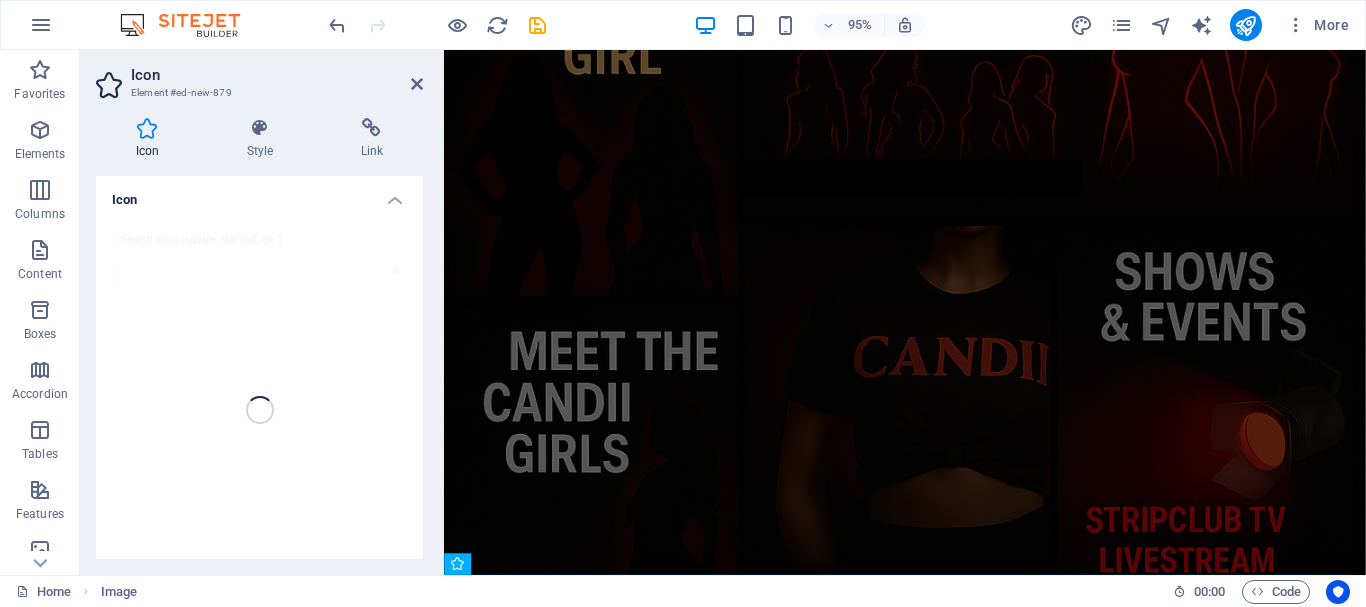 scroll, scrollTop: 931, scrollLeft: 0, axis: vertical 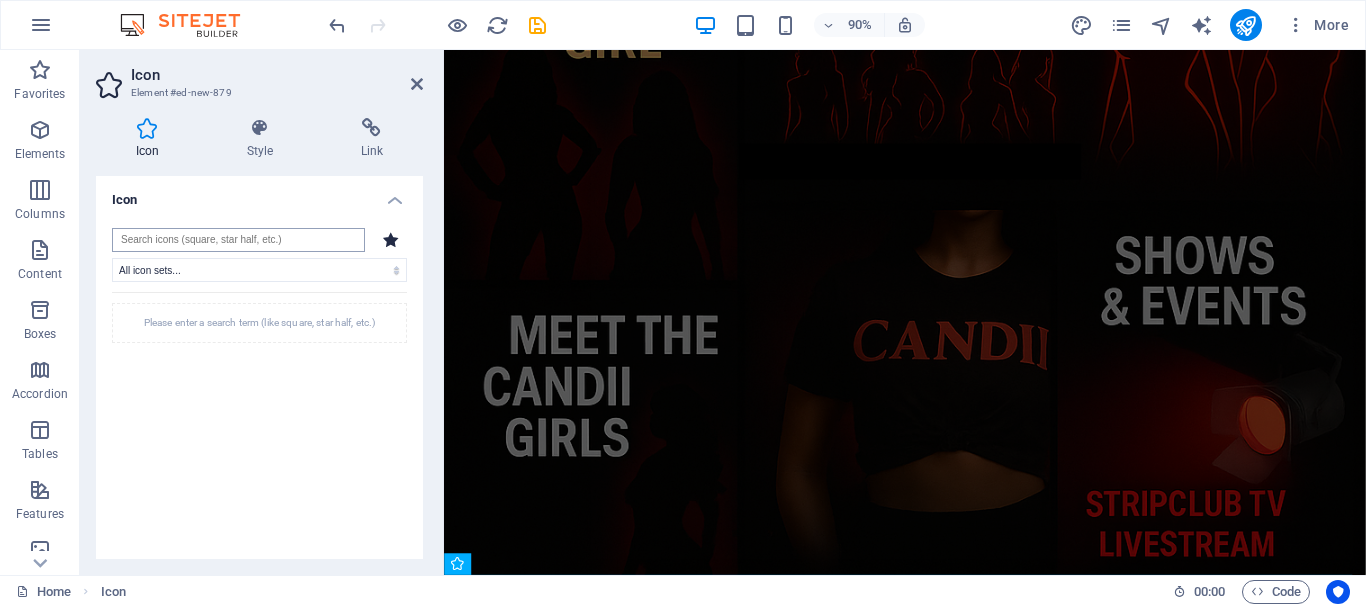 click at bounding box center (238, 240) 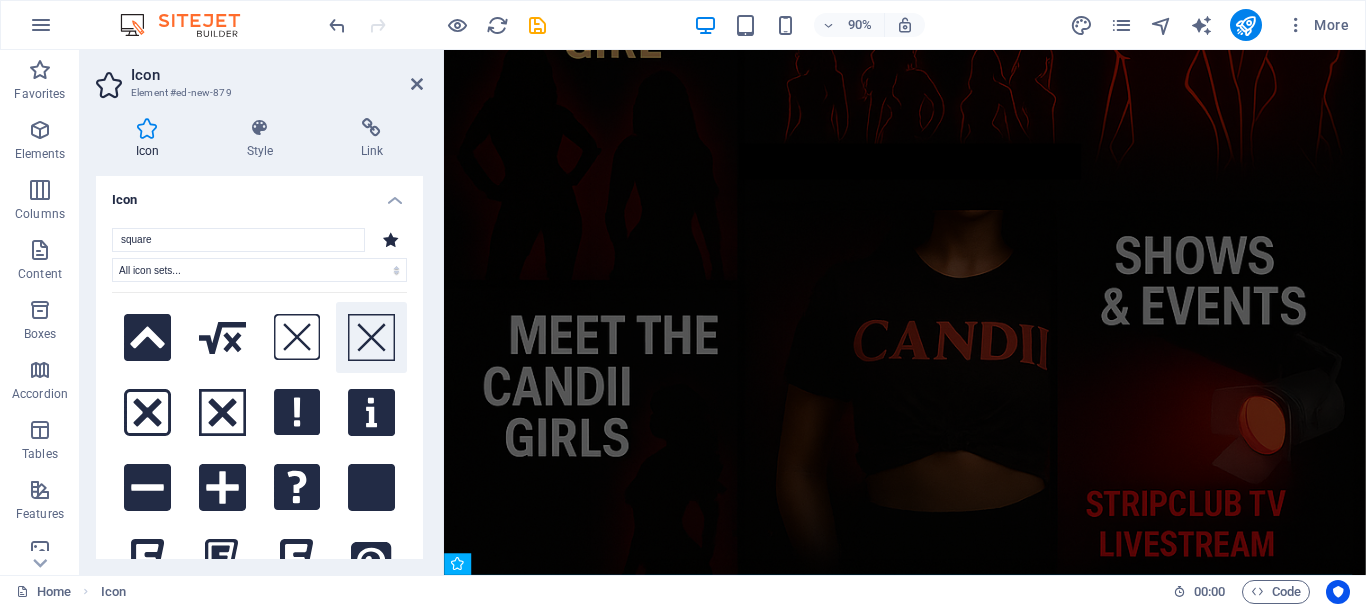 scroll, scrollTop: 100, scrollLeft: 0, axis: vertical 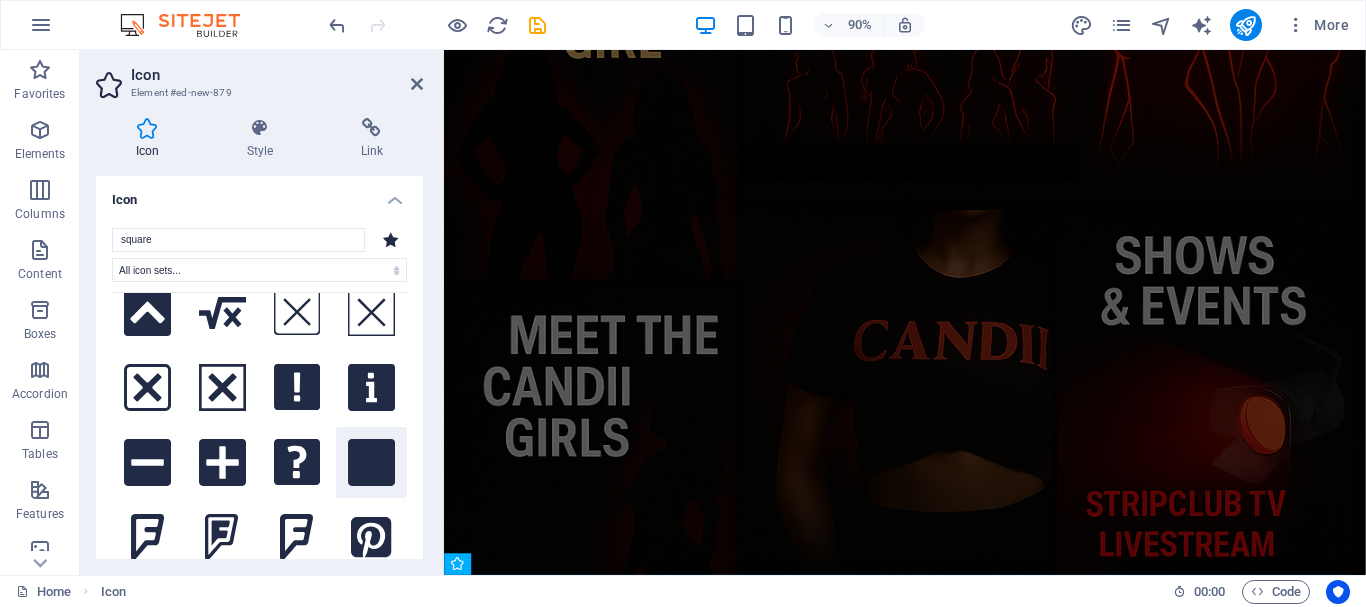 type on "square" 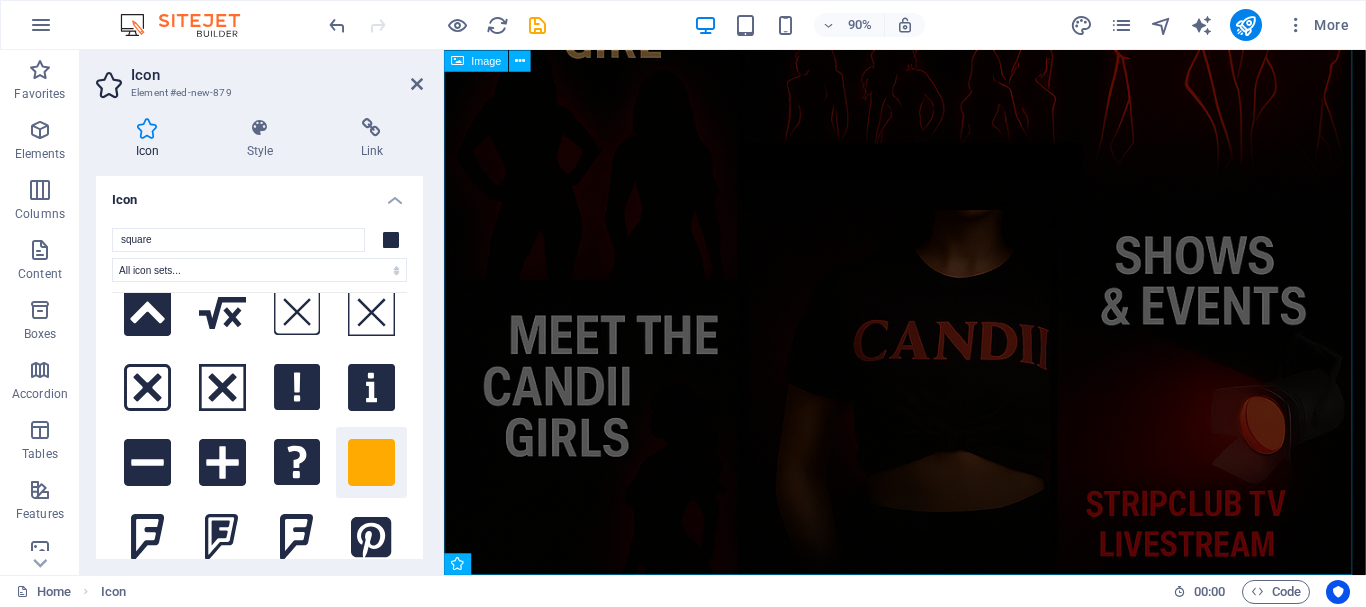 drag, startPoint x: 803, startPoint y: 508, endPoint x: 793, endPoint y: 408, distance: 100.49876 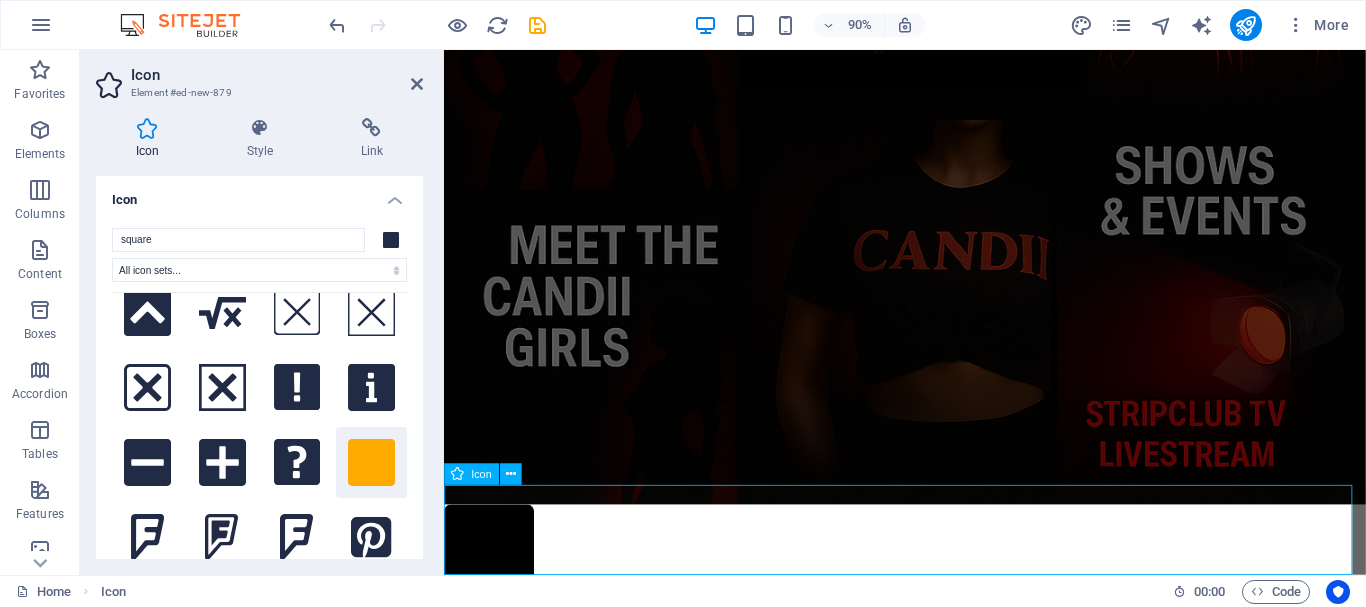 click at bounding box center [956, 608] 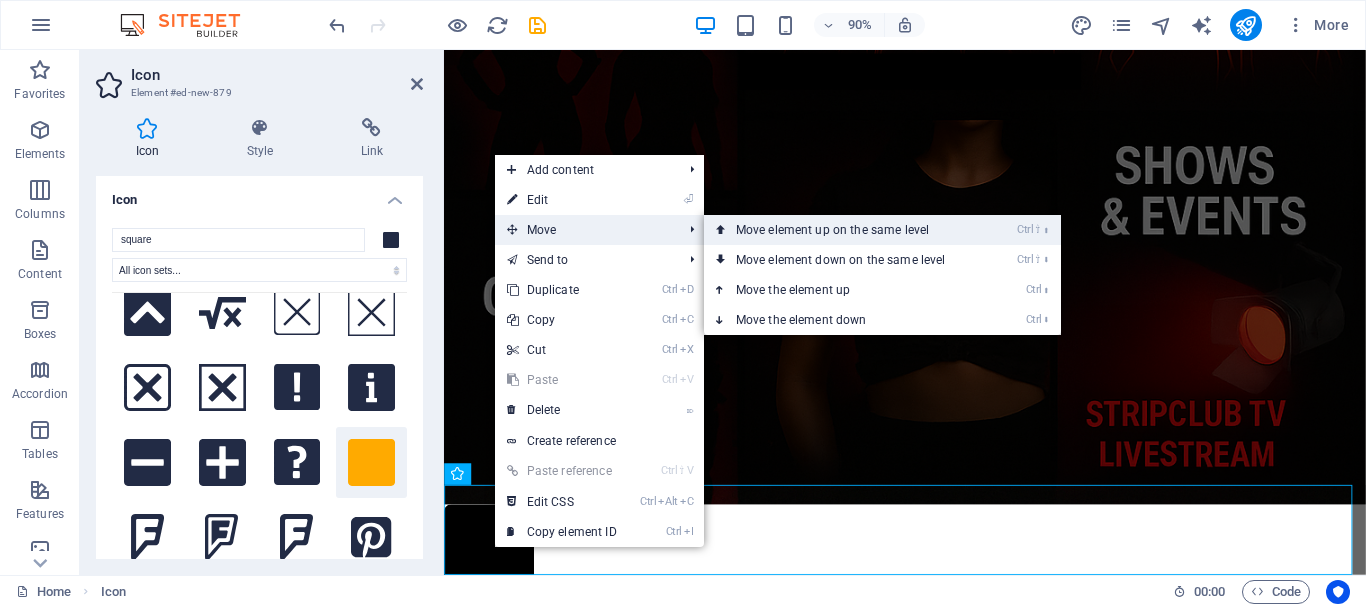click on "Ctrl ⇧ ⬆  Move element up on the same level" at bounding box center [845, 230] 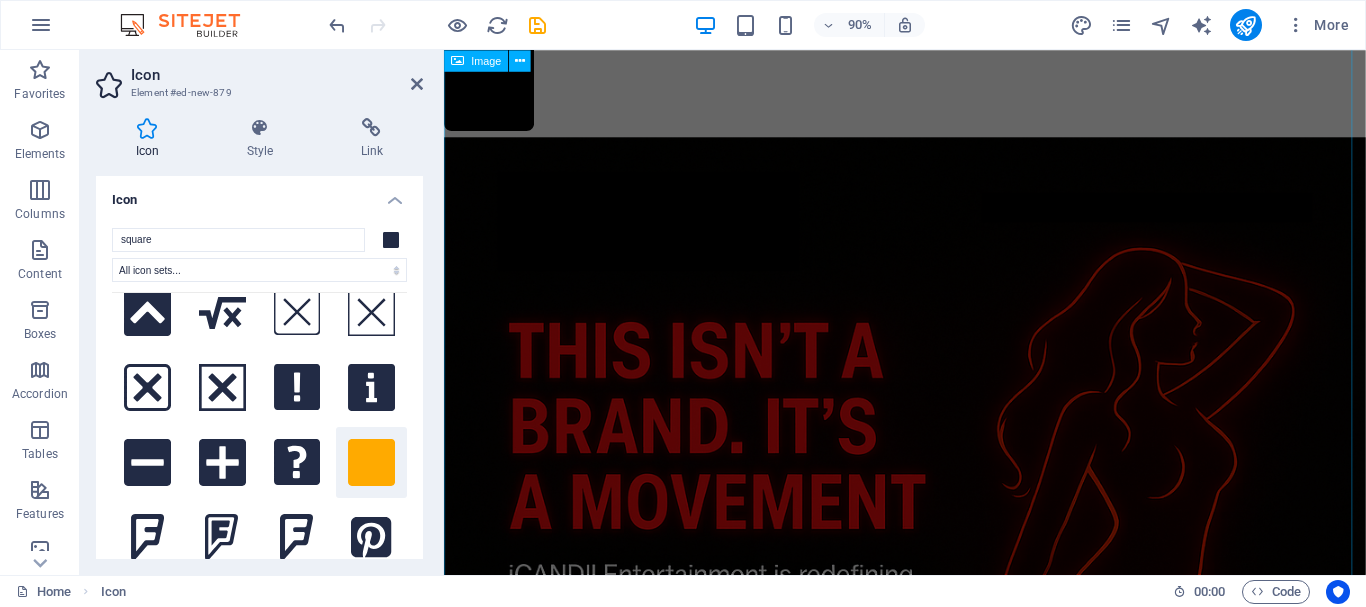 scroll, scrollTop: 0, scrollLeft: 0, axis: both 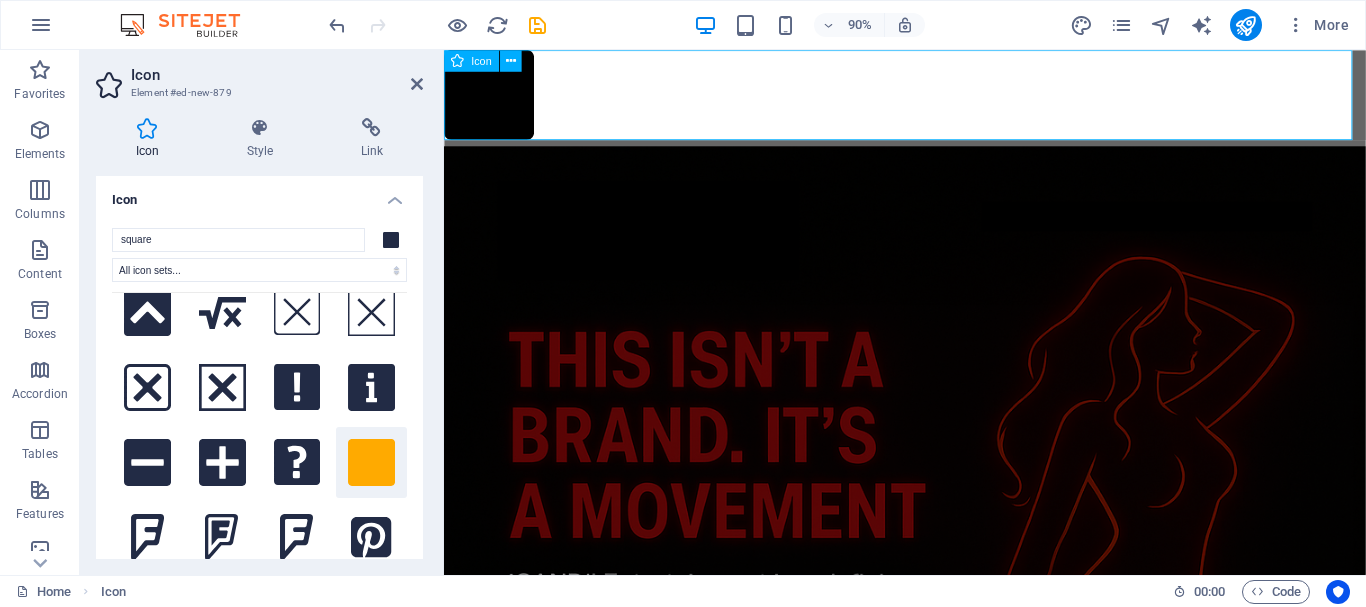 click at bounding box center (956, 103) 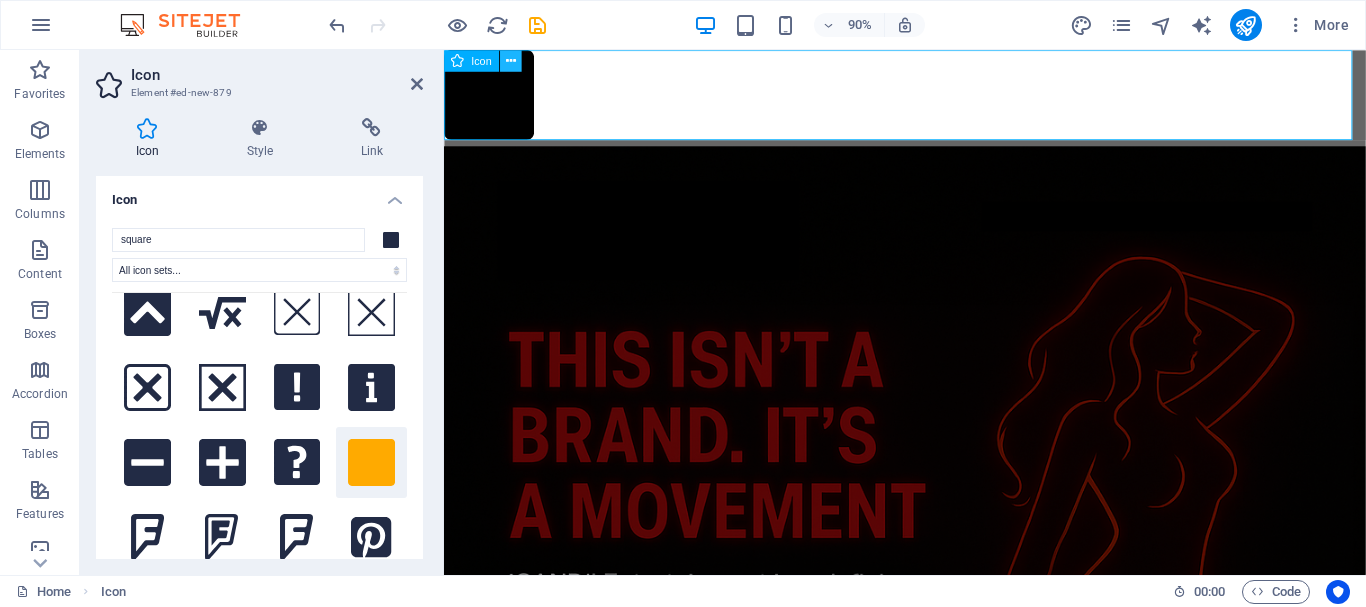 click at bounding box center (510, 60) 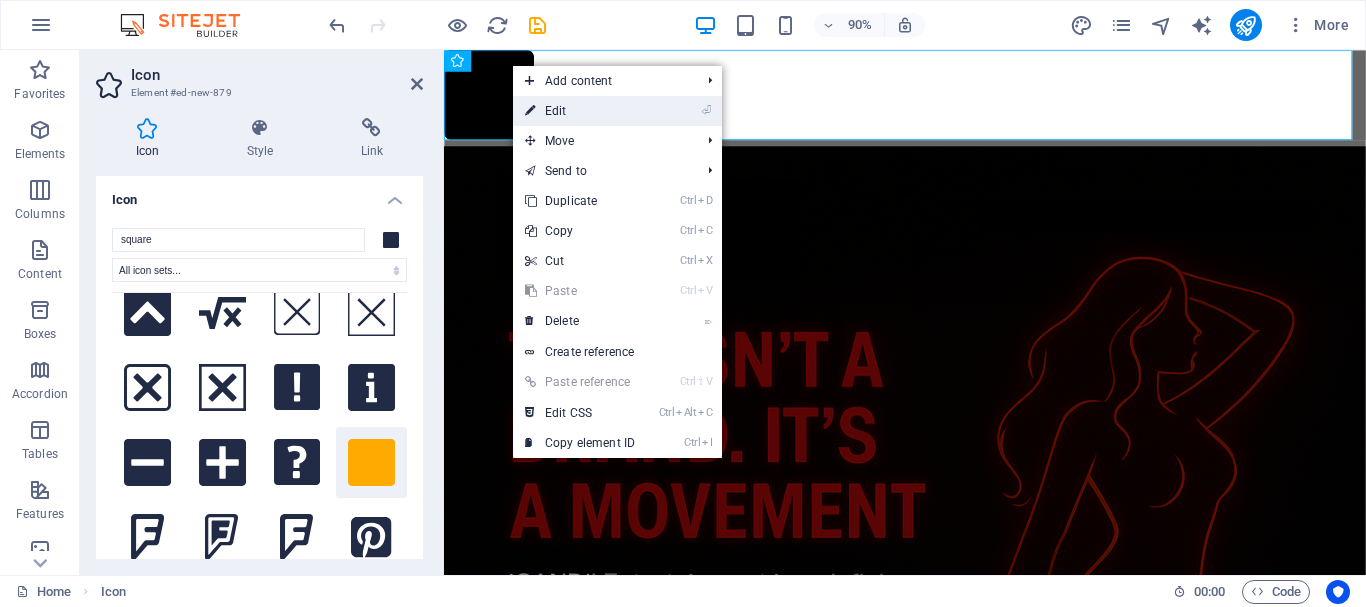 click on "⏎  Edit" at bounding box center [580, 111] 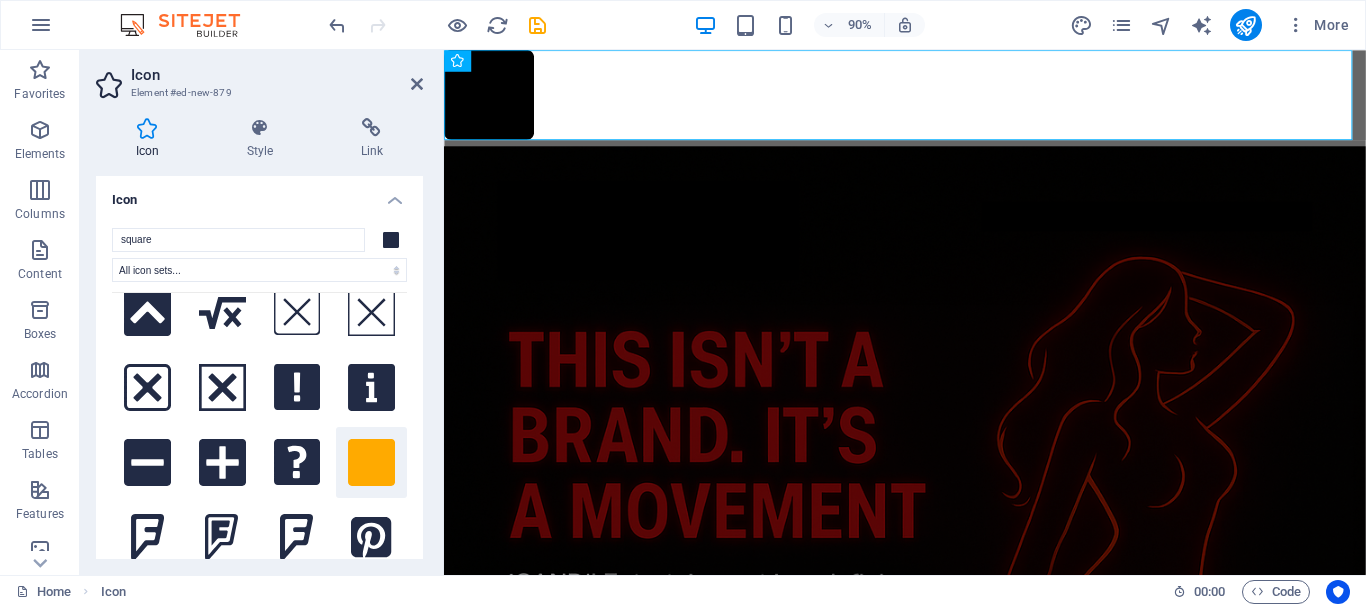 click 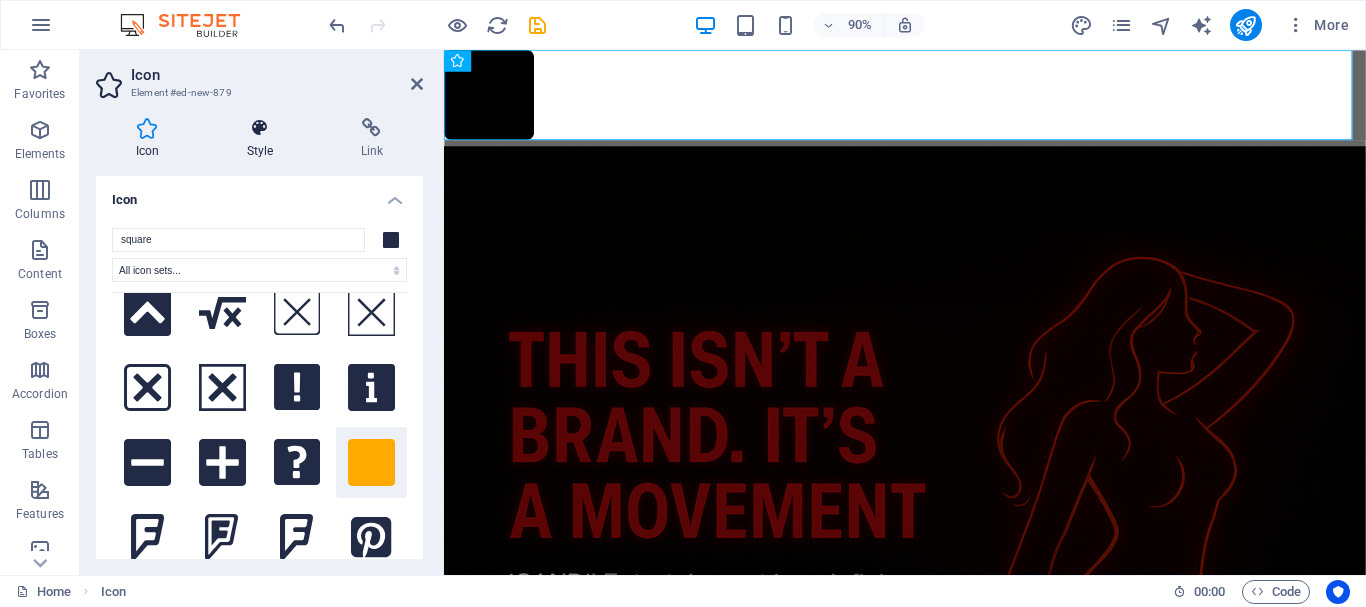 click at bounding box center (260, 128) 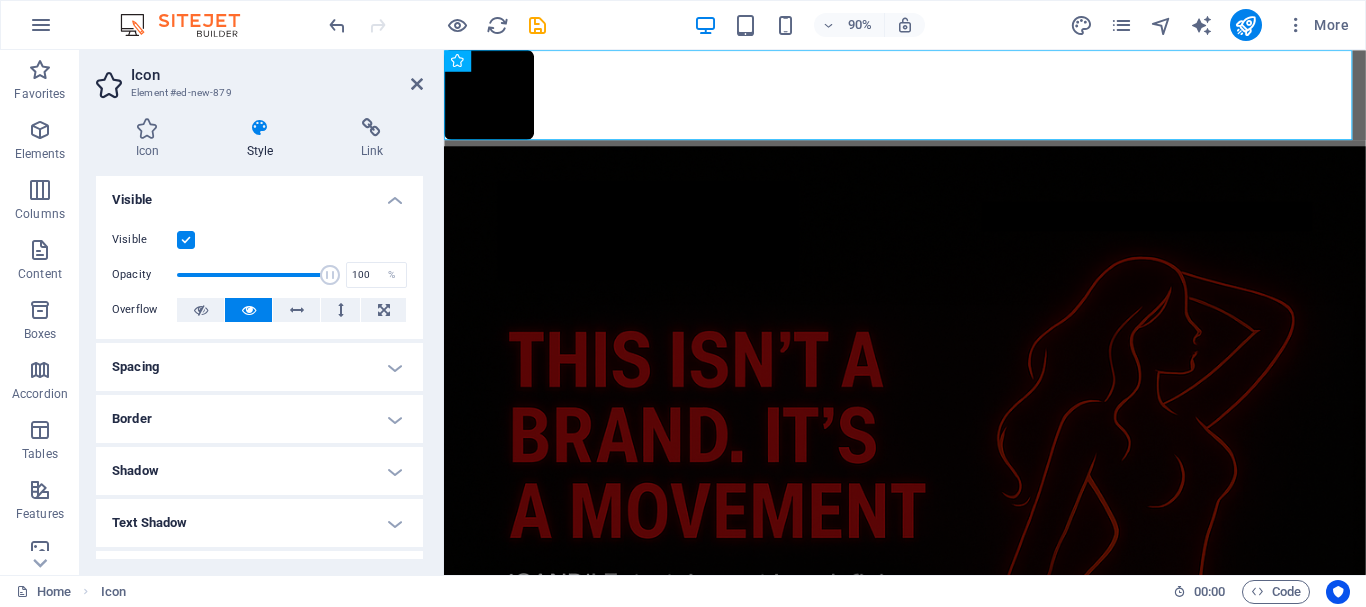 click at bounding box center [186, 240] 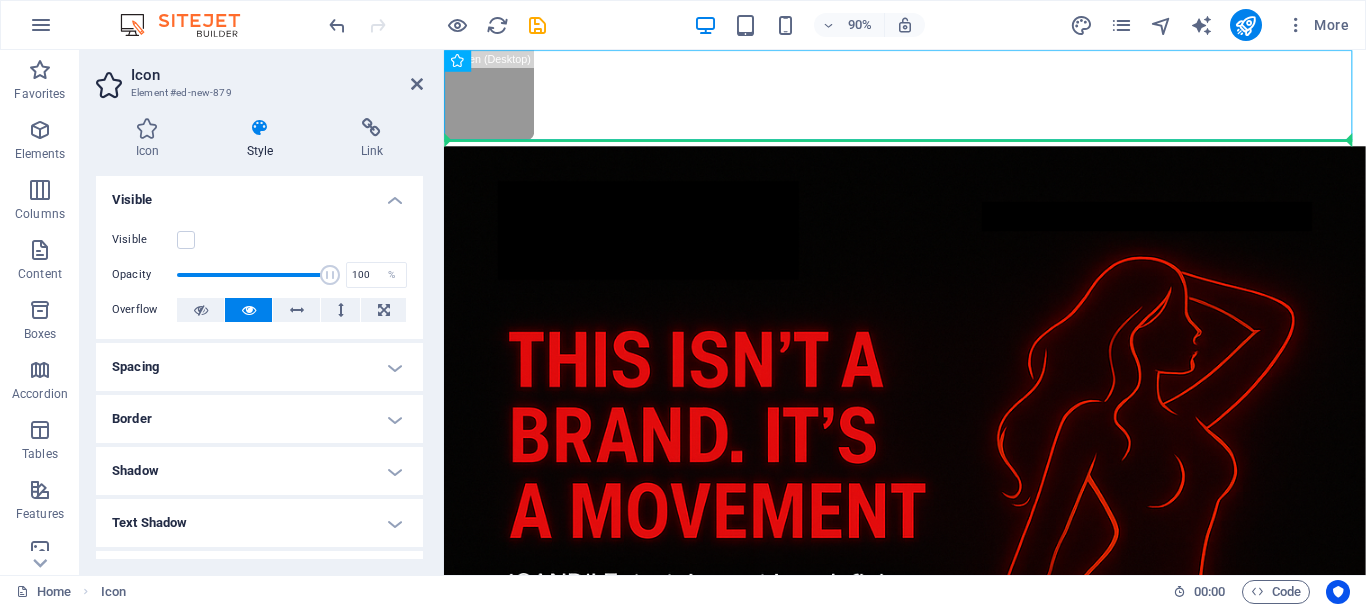 drag, startPoint x: 483, startPoint y: 105, endPoint x: 1260, endPoint y: 279, distance: 796.2443 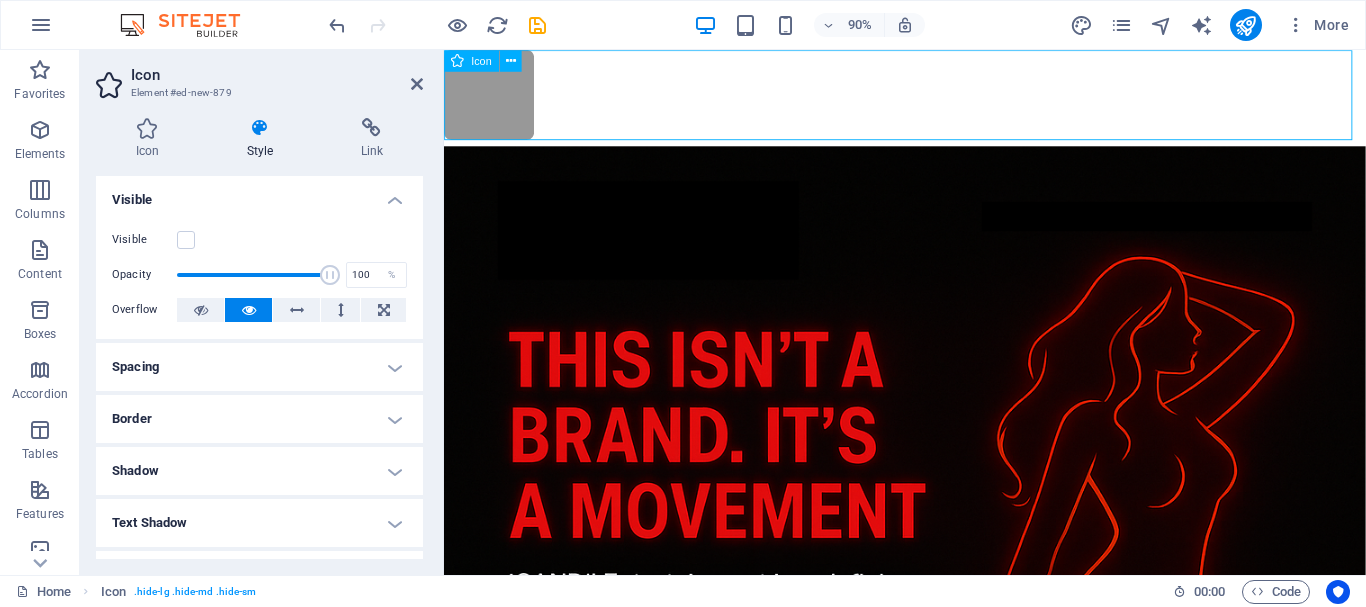click at bounding box center [956, 103] 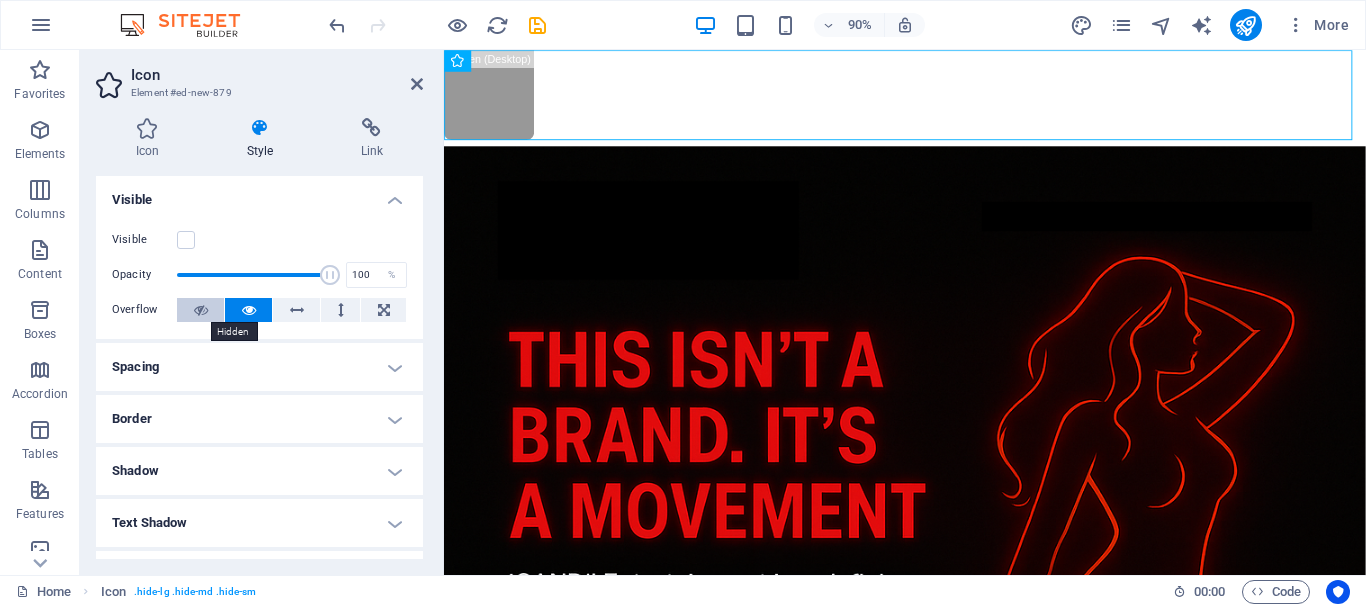 click at bounding box center [201, 310] 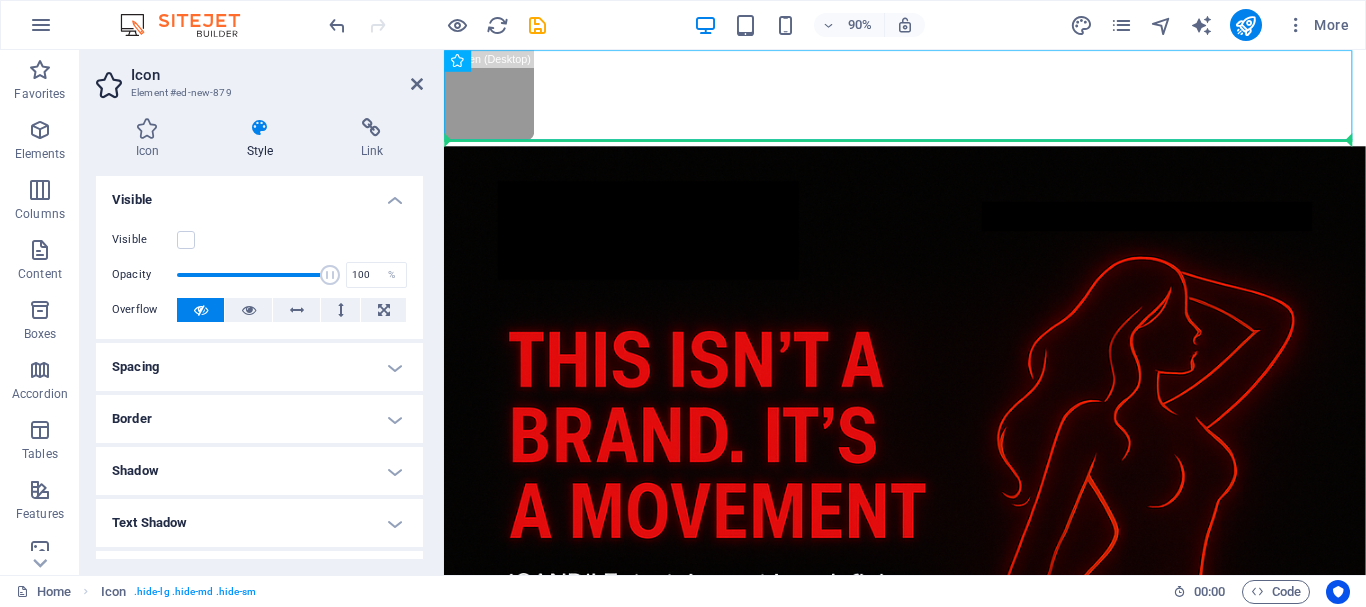 drag, startPoint x: 498, startPoint y: 88, endPoint x: 651, endPoint y: 248, distance: 221.37976 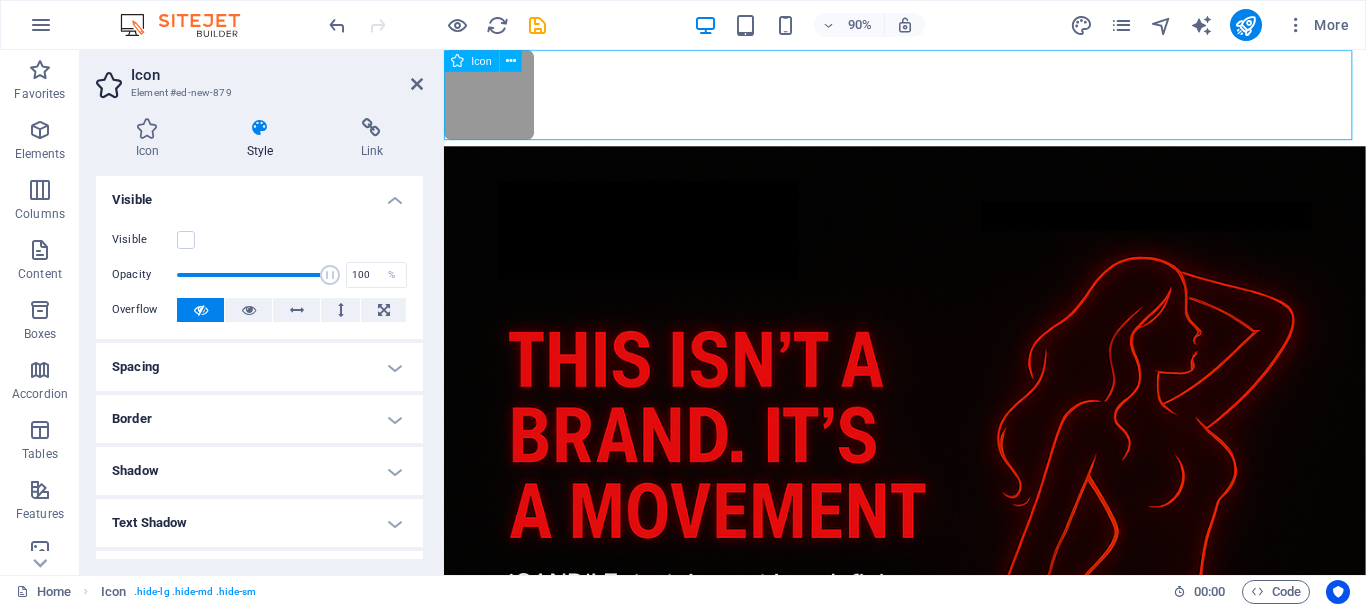 drag, startPoint x: 473, startPoint y: 109, endPoint x: 662, endPoint y: 135, distance: 190.77998 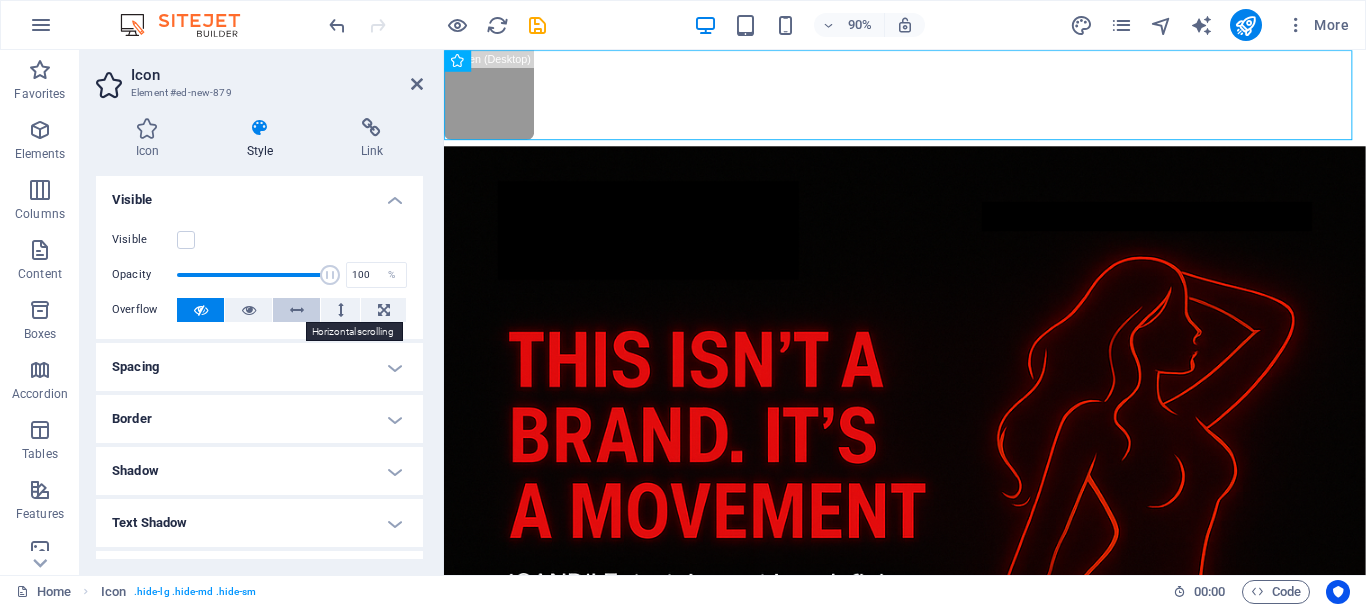 click at bounding box center (297, 310) 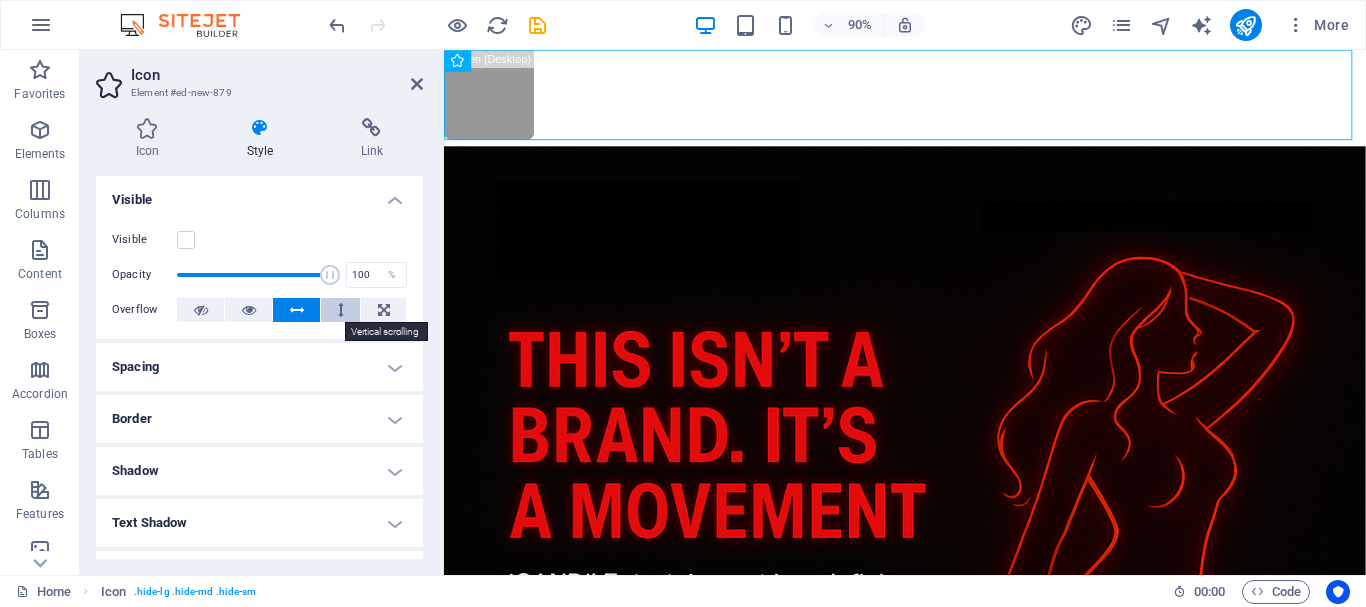 click at bounding box center [340, 310] 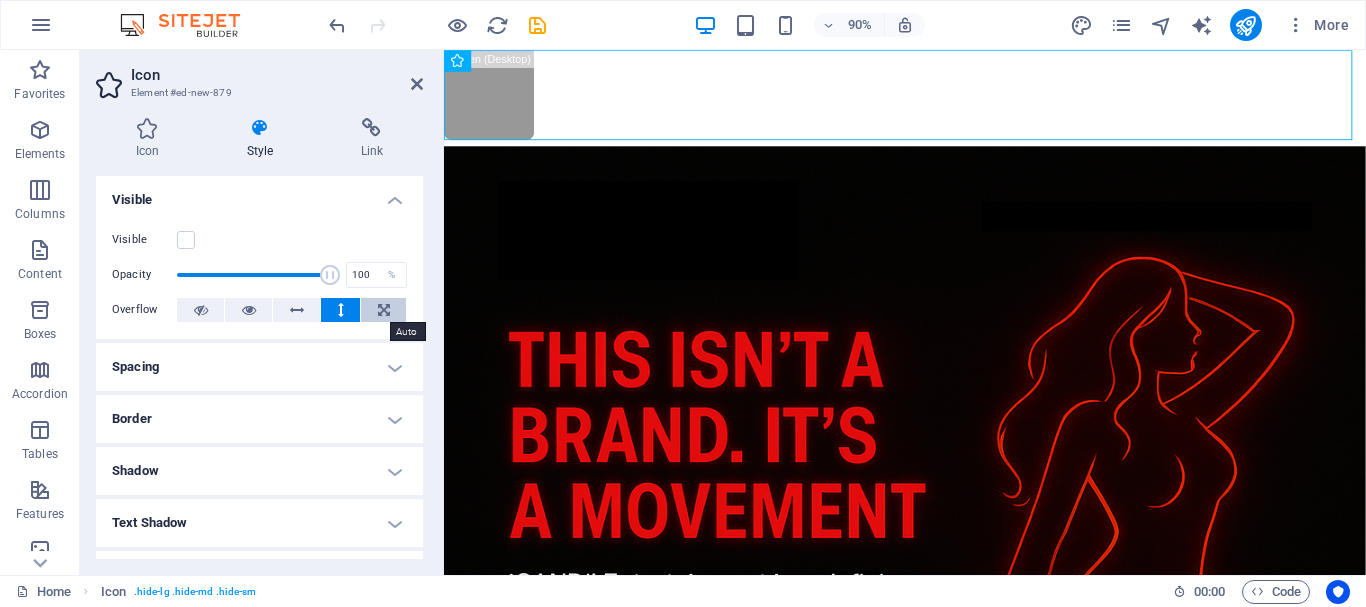 click at bounding box center [384, 310] 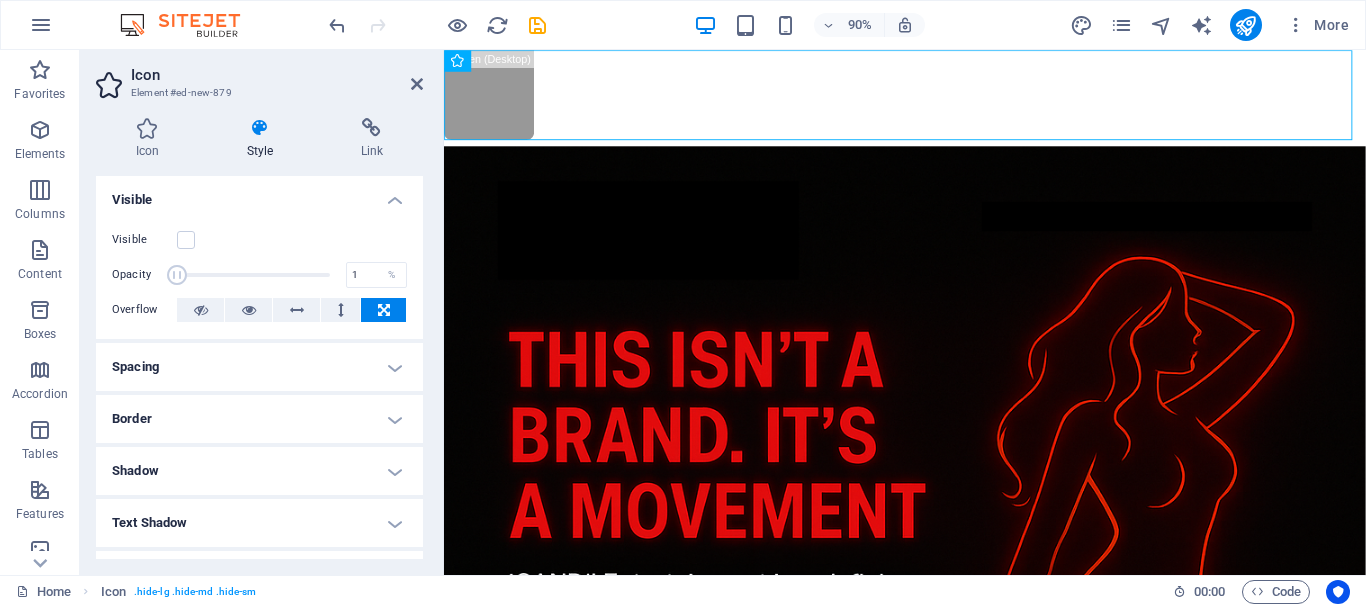 drag, startPoint x: 322, startPoint y: 275, endPoint x: 135, endPoint y: 275, distance: 187 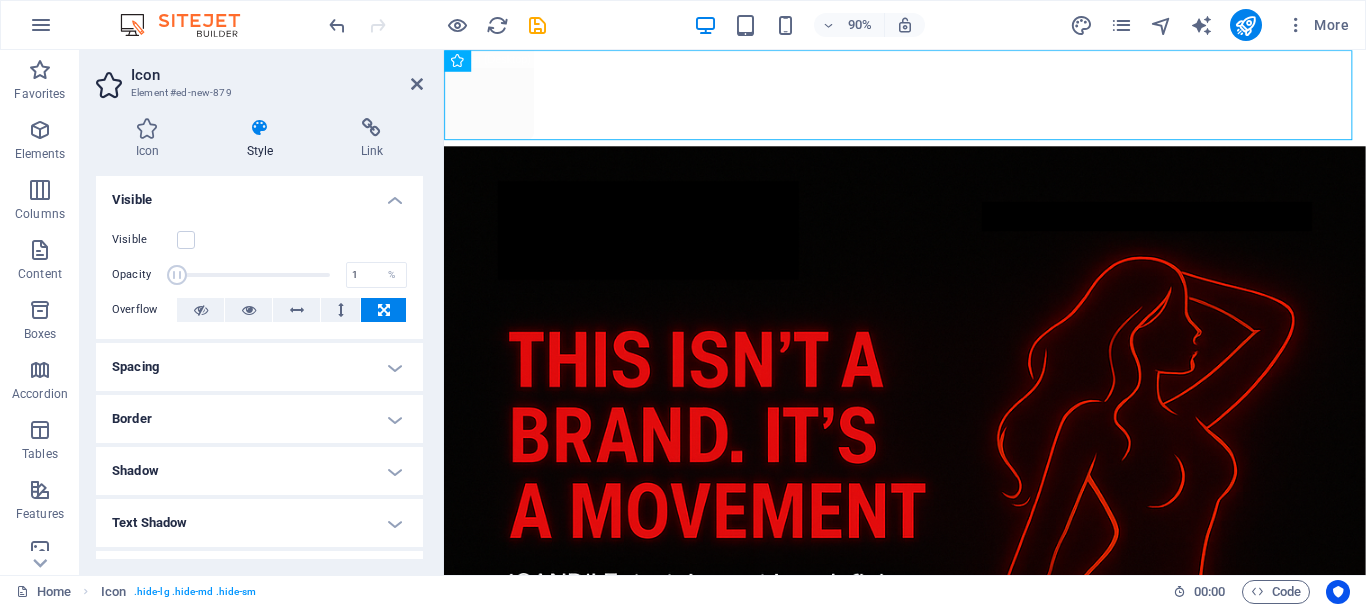 click on "Opacity 1 %" at bounding box center [259, 275] 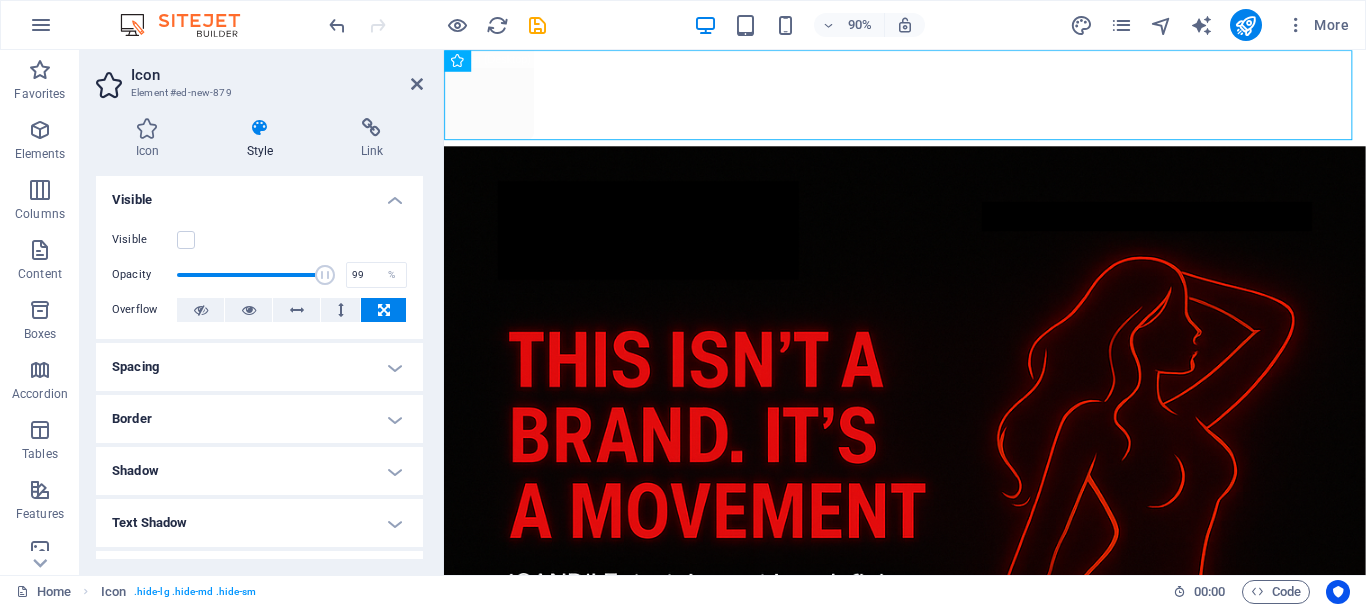 type on "100" 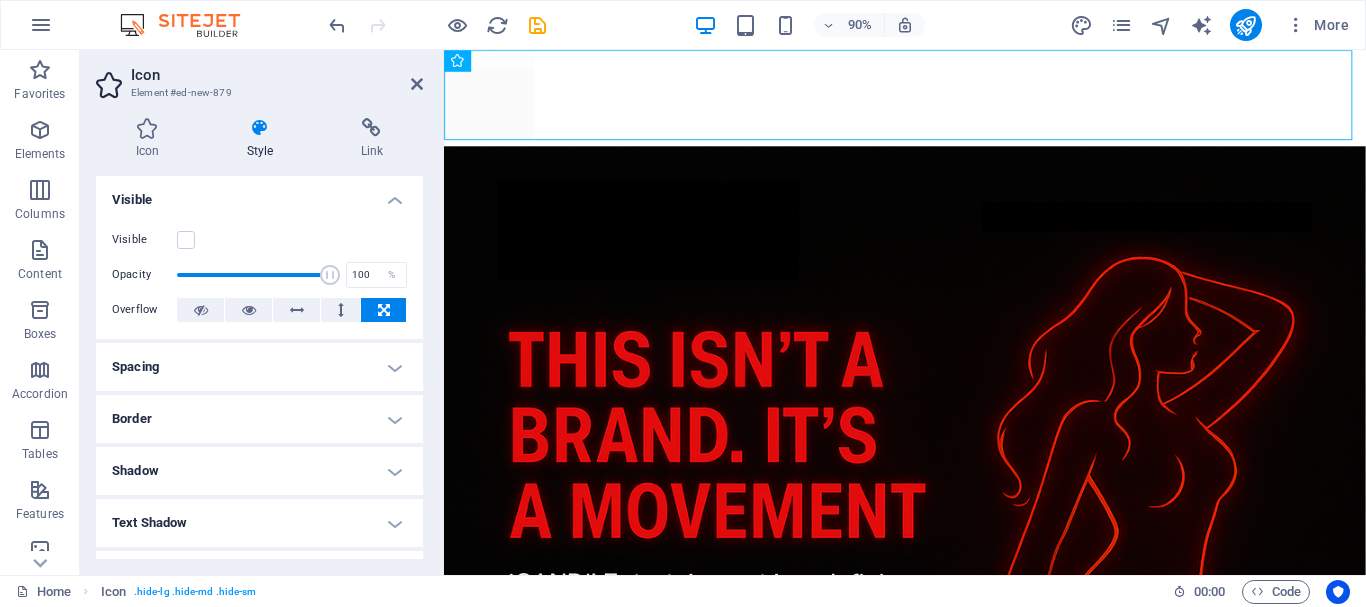 drag, startPoint x: 178, startPoint y: 277, endPoint x: 394, endPoint y: 289, distance: 216.33308 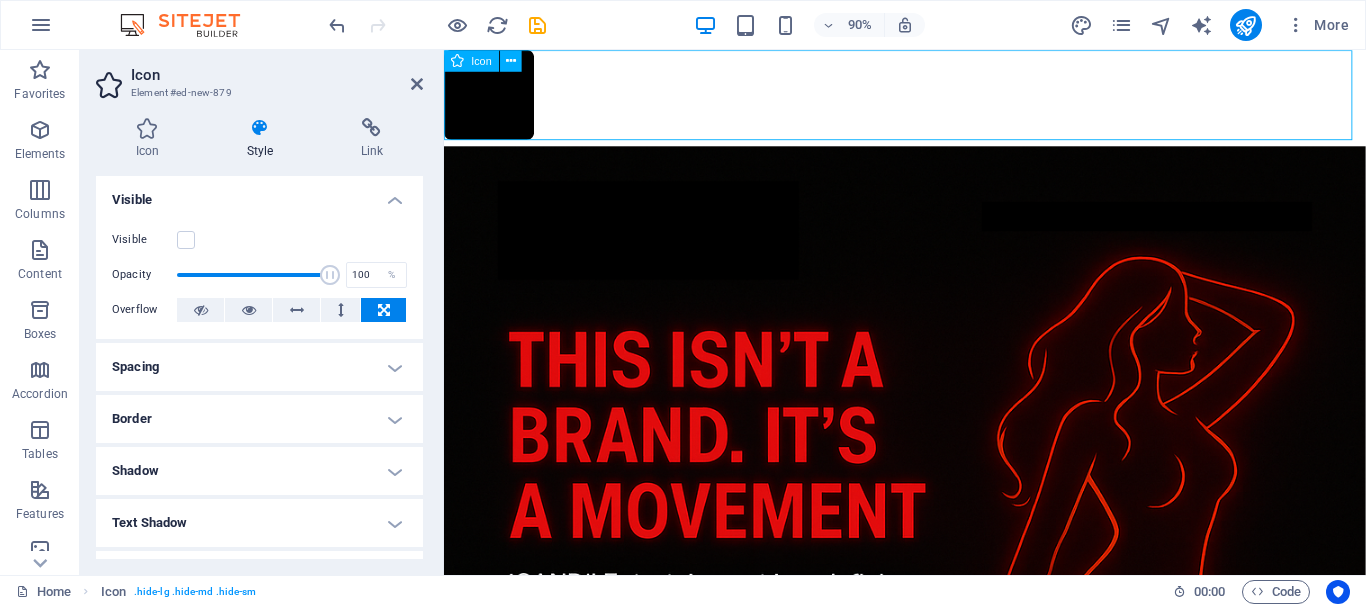 click at bounding box center [956, 103] 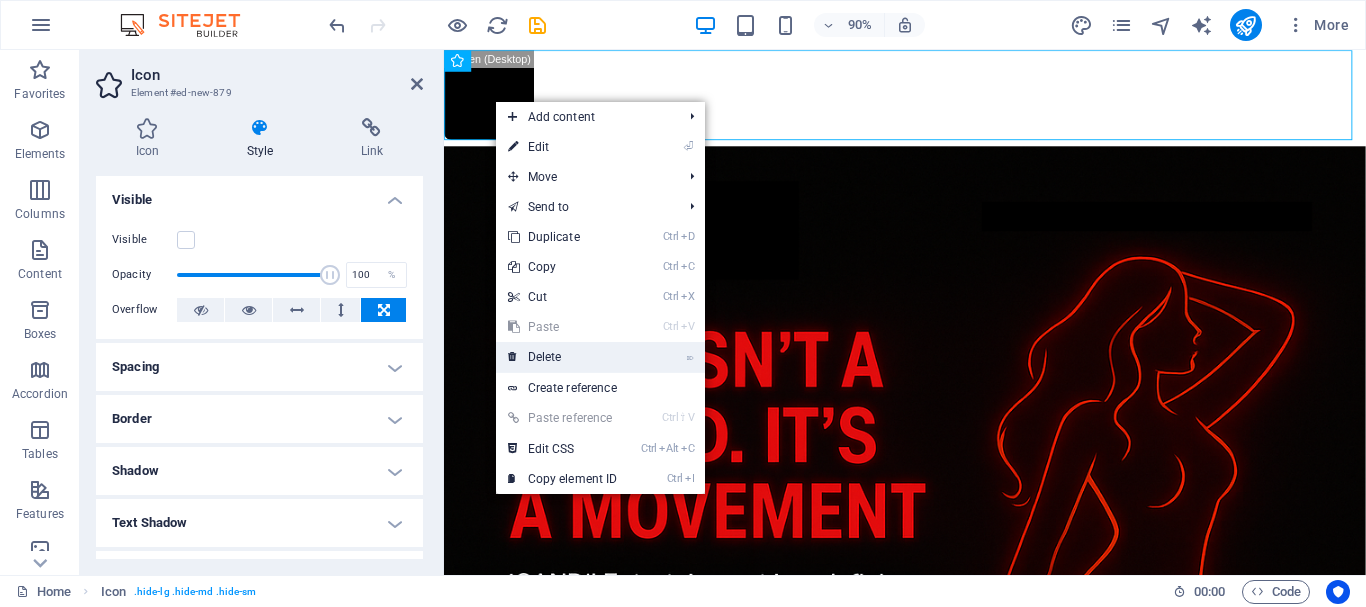 click on "⌦  Delete" at bounding box center (563, 357) 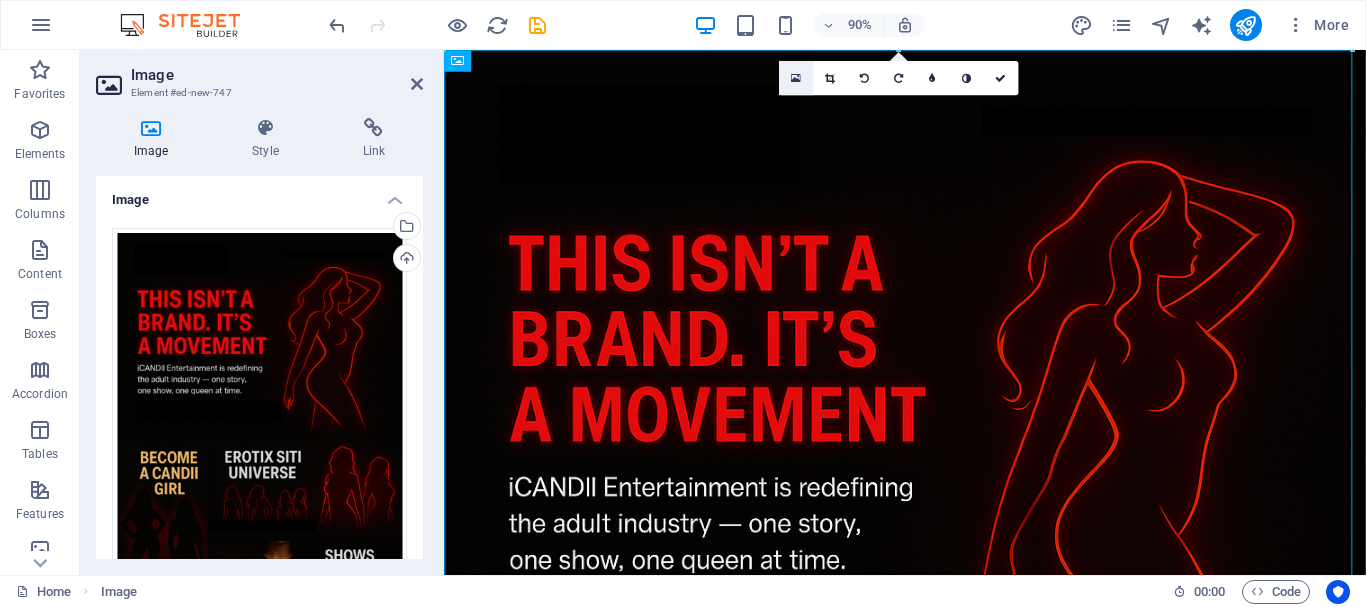 click at bounding box center (795, 78) 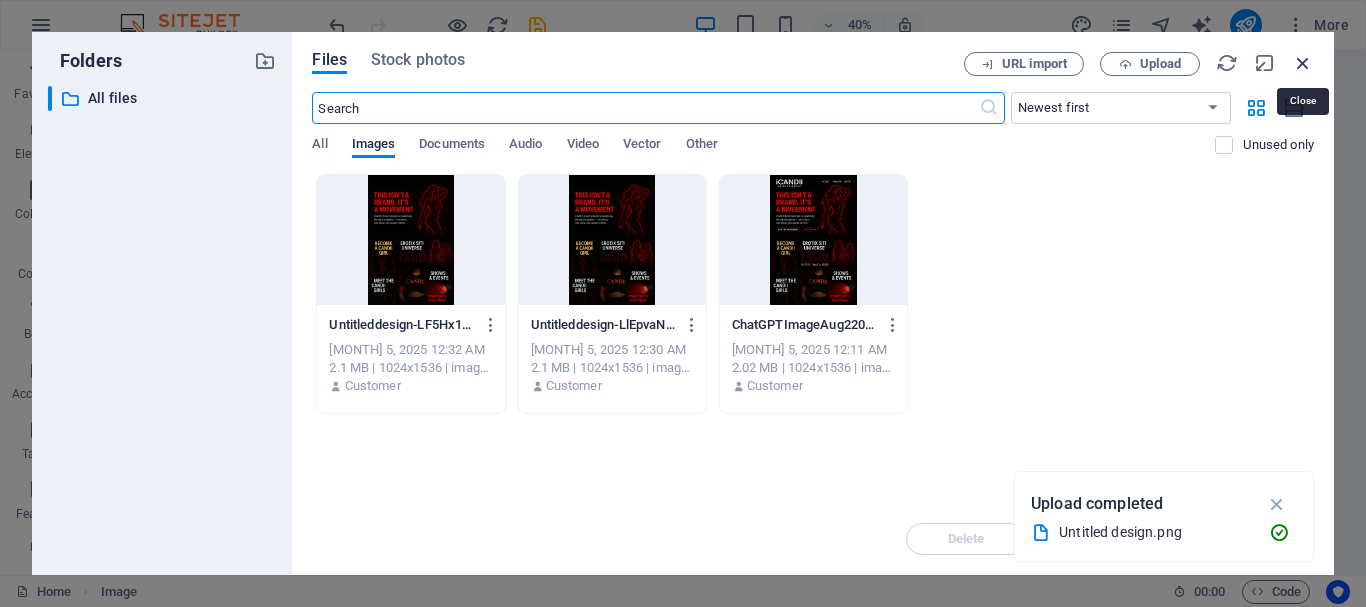 click at bounding box center [1303, 63] 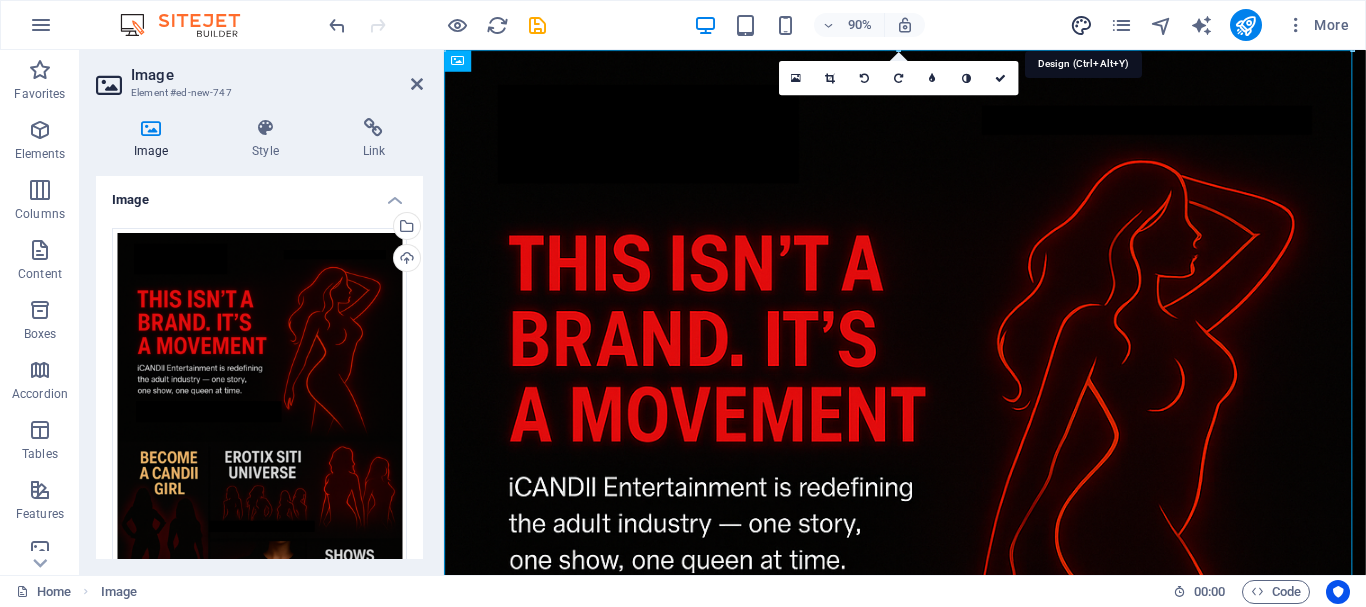 click at bounding box center (1081, 25) 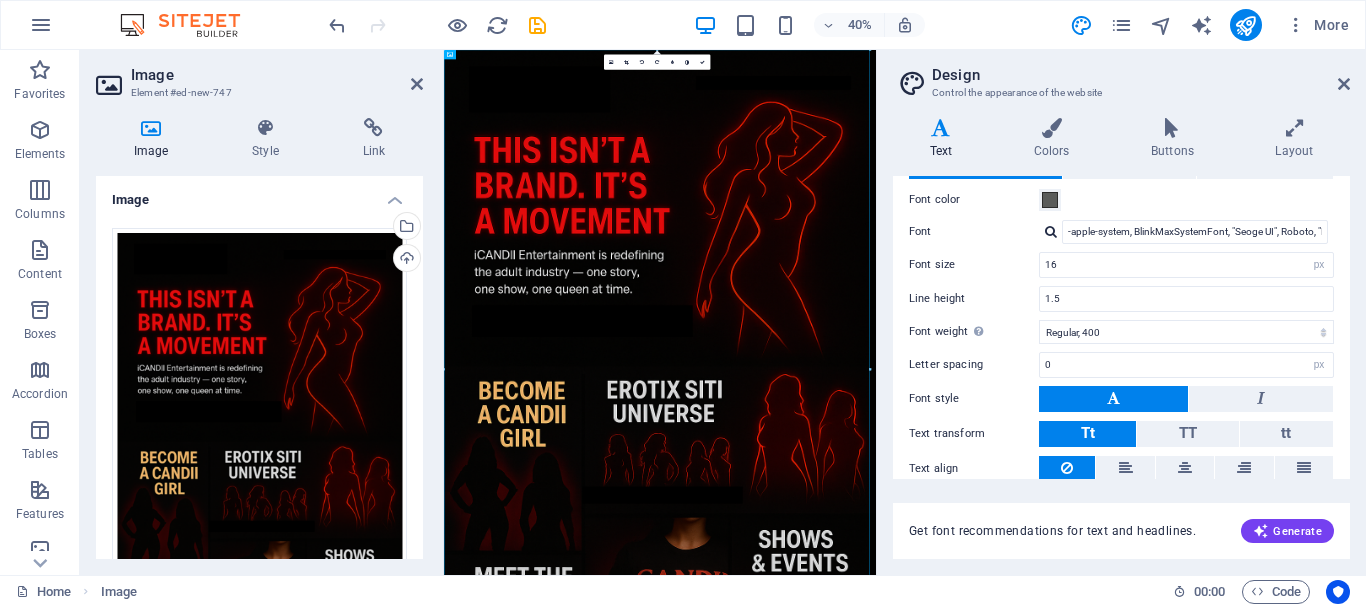 scroll, scrollTop: 0, scrollLeft: 0, axis: both 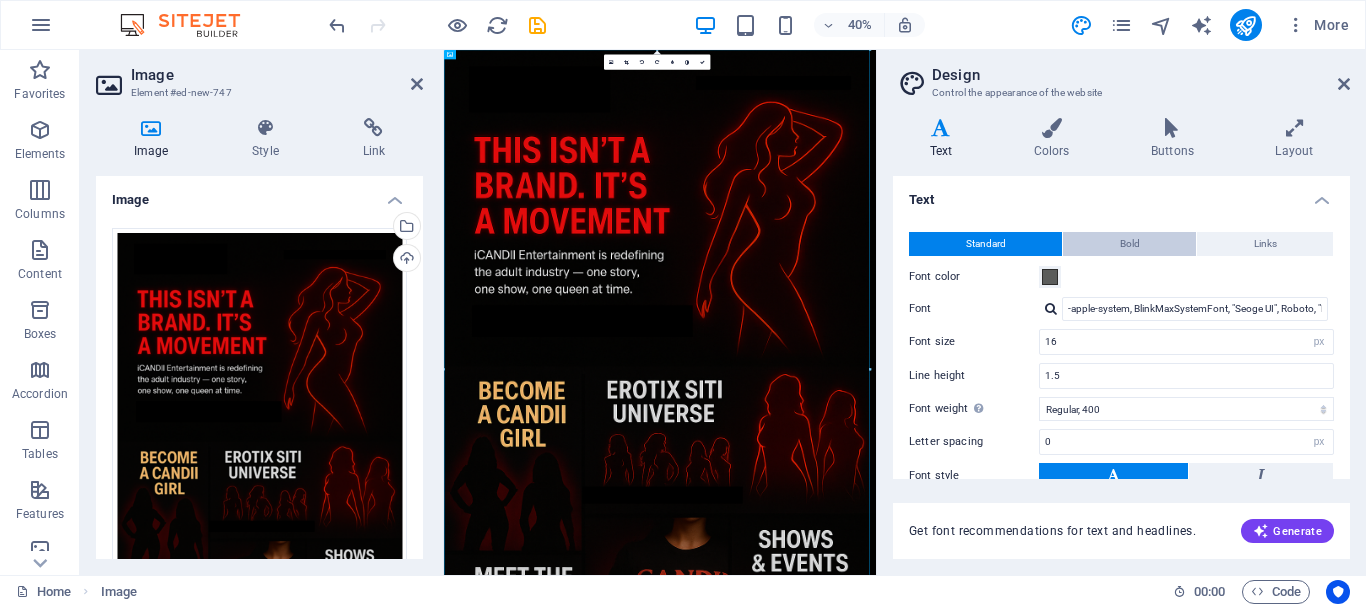 click on "Bold" at bounding box center [1130, 244] 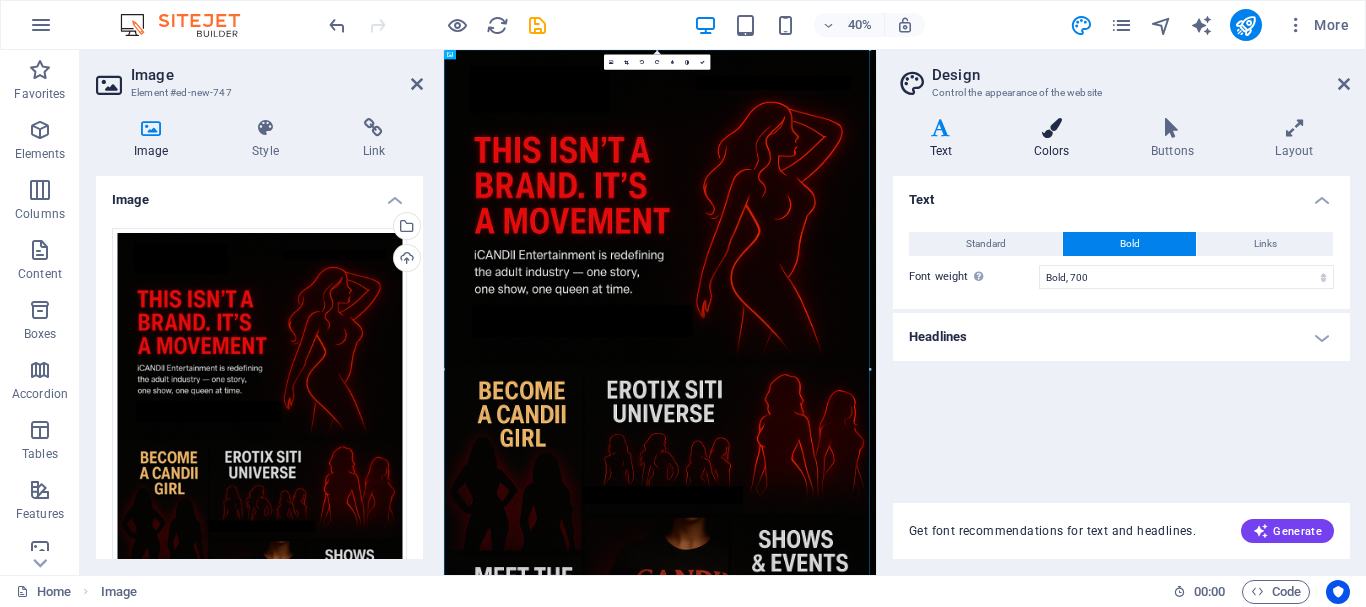 click at bounding box center (1051, 128) 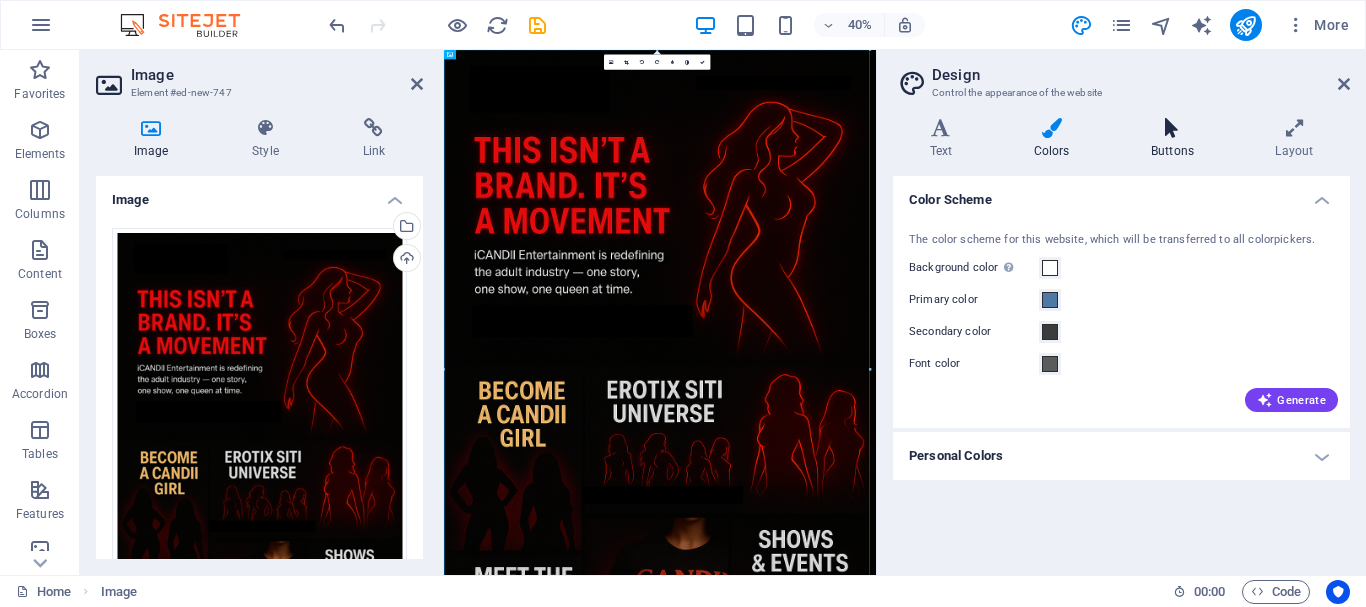 click at bounding box center [1172, 128] 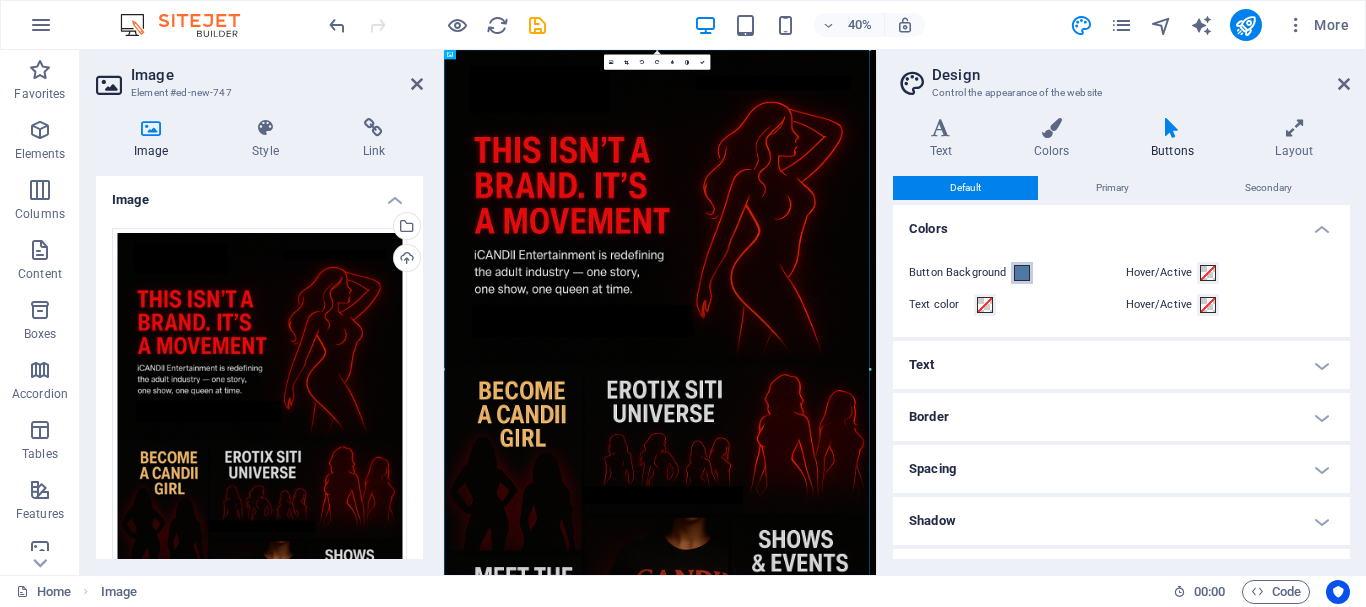 click at bounding box center [1022, 273] 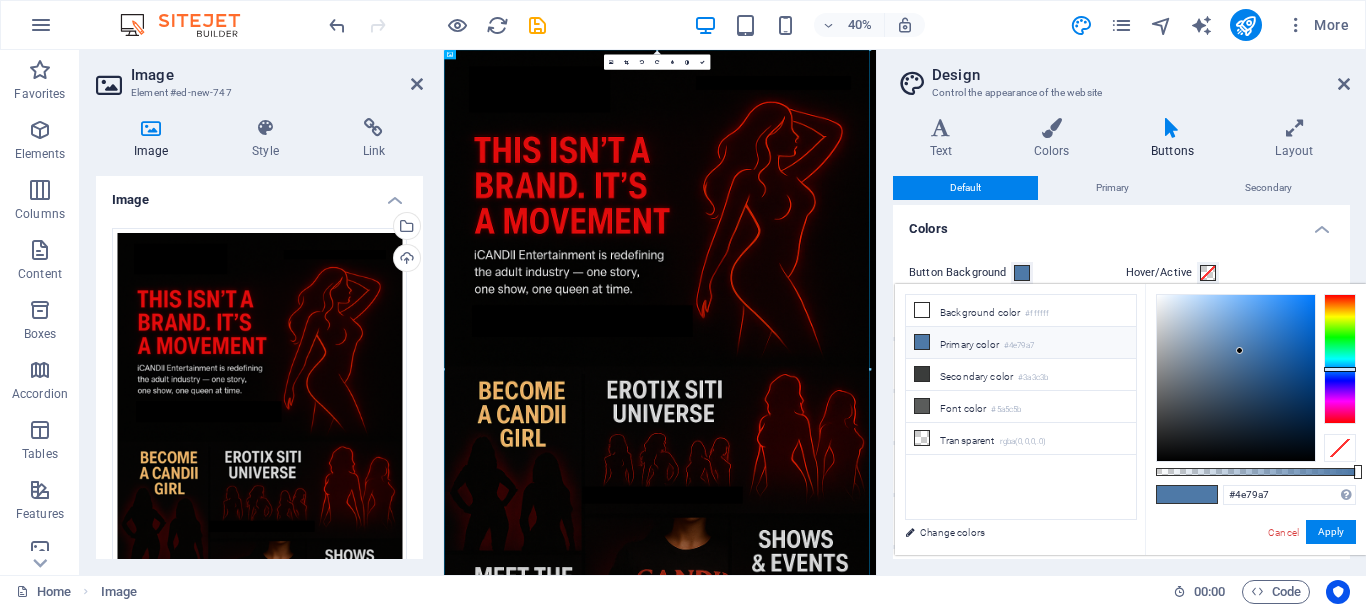 click on "Button Background Hover/Active Text color Hover/Active" at bounding box center (1121, 289) 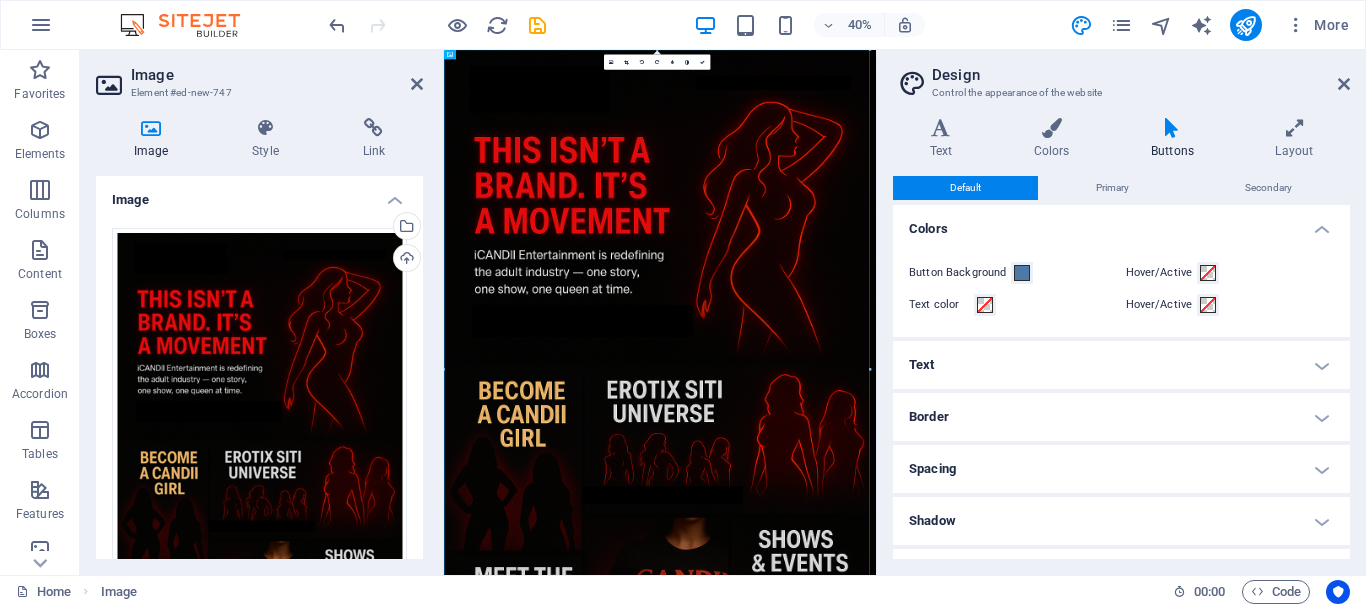 click on "Text" at bounding box center [1121, 365] 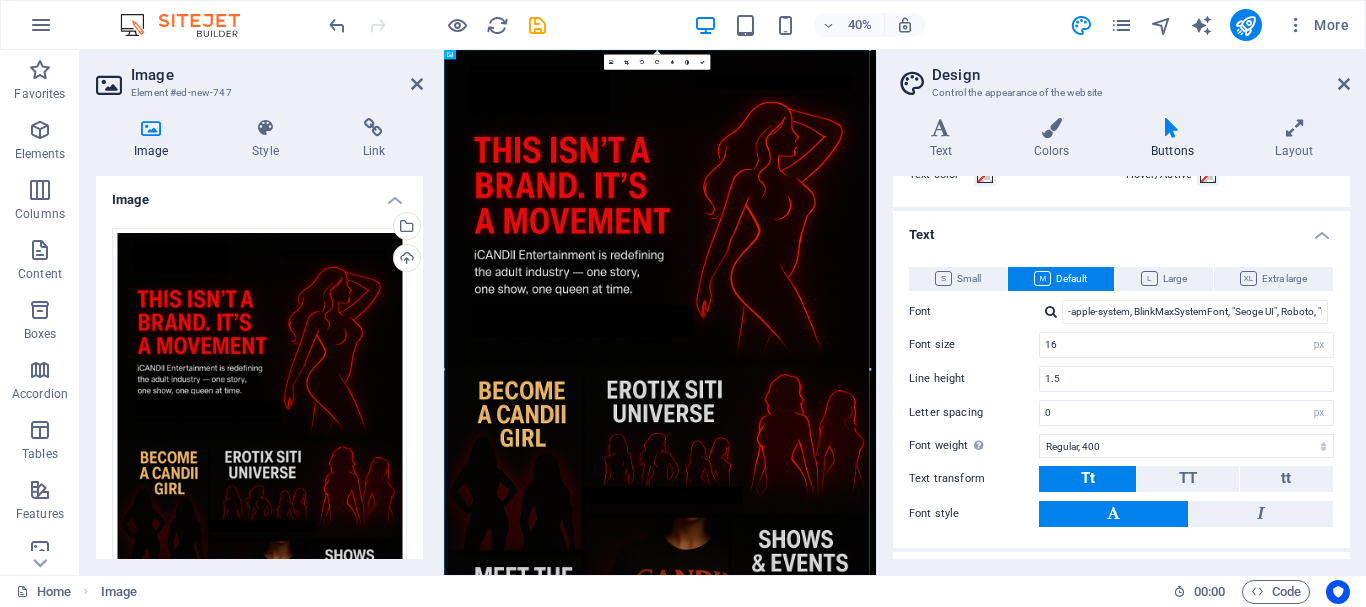 scroll, scrollTop: 0, scrollLeft: 0, axis: both 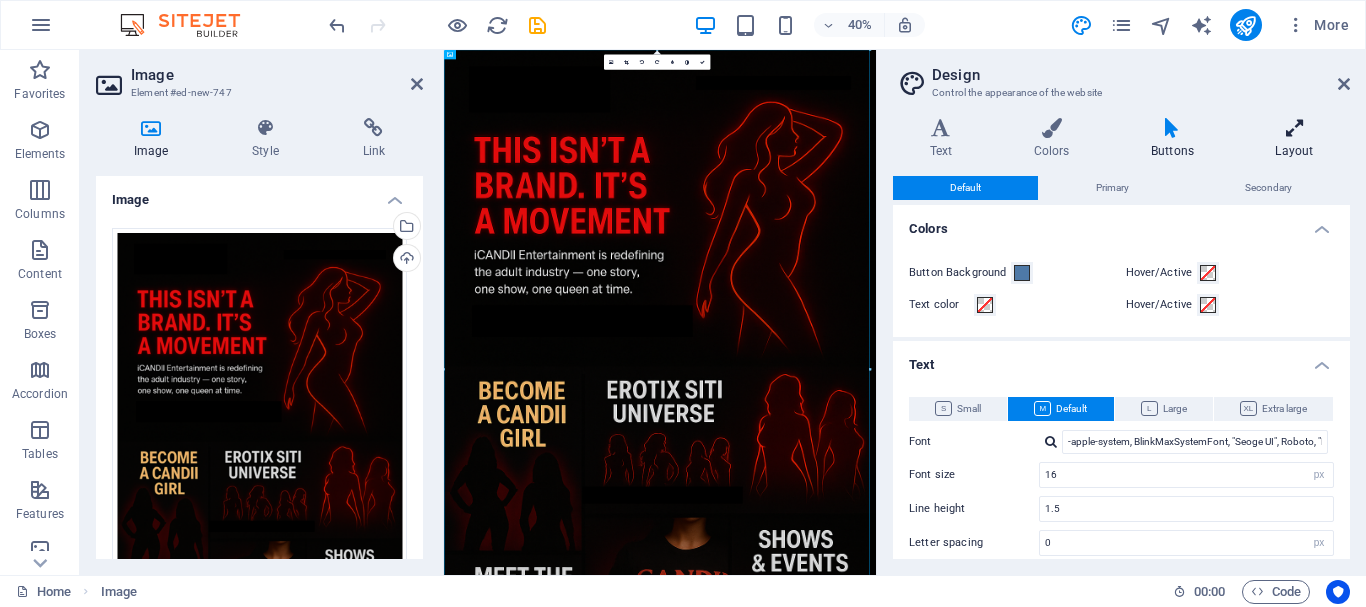 click at bounding box center (1294, 128) 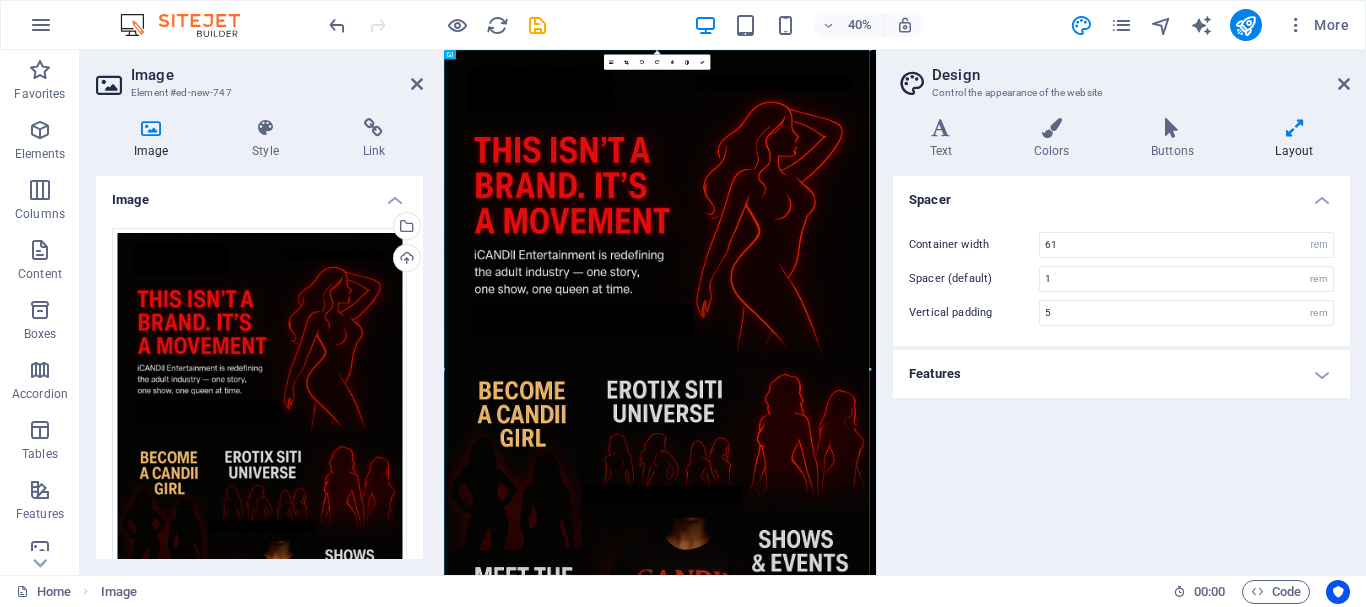 click on "Features" at bounding box center [1121, 374] 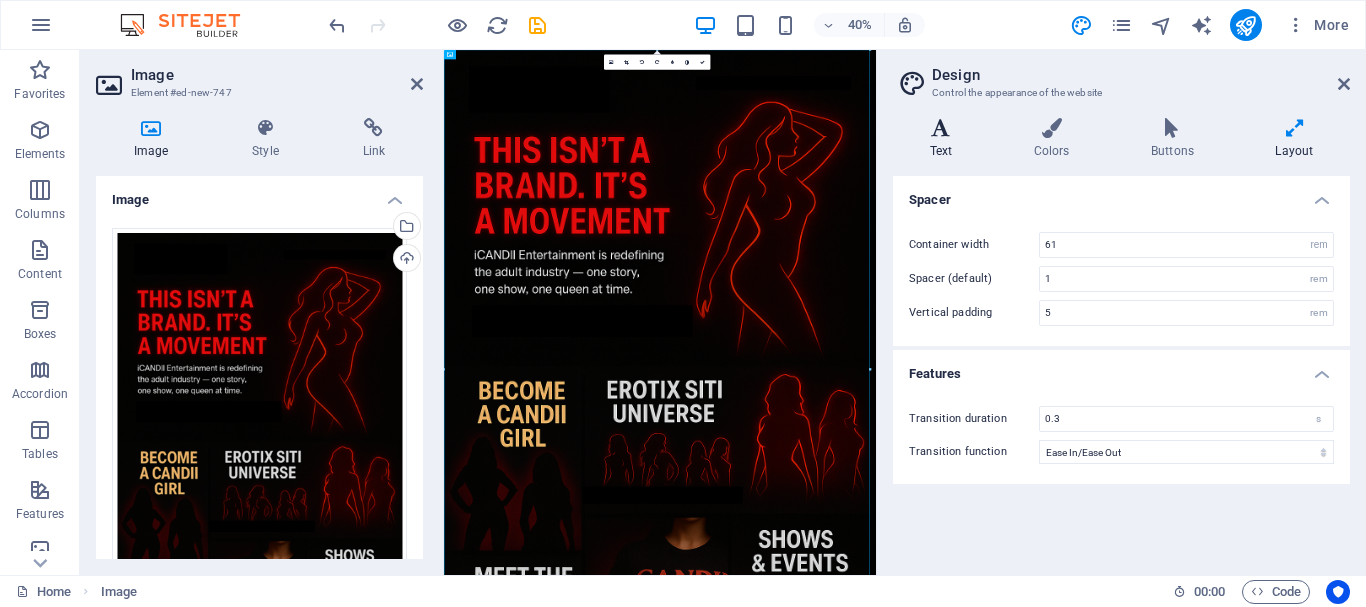 click on "Text" at bounding box center [945, 139] 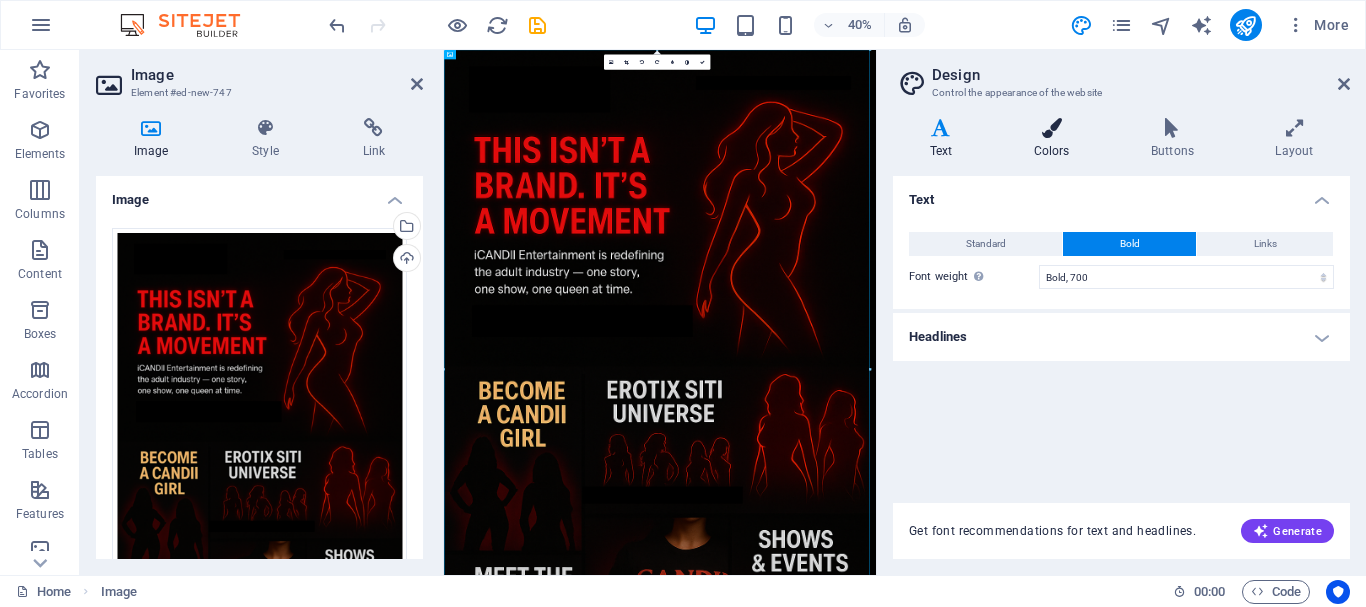 click at bounding box center (1051, 128) 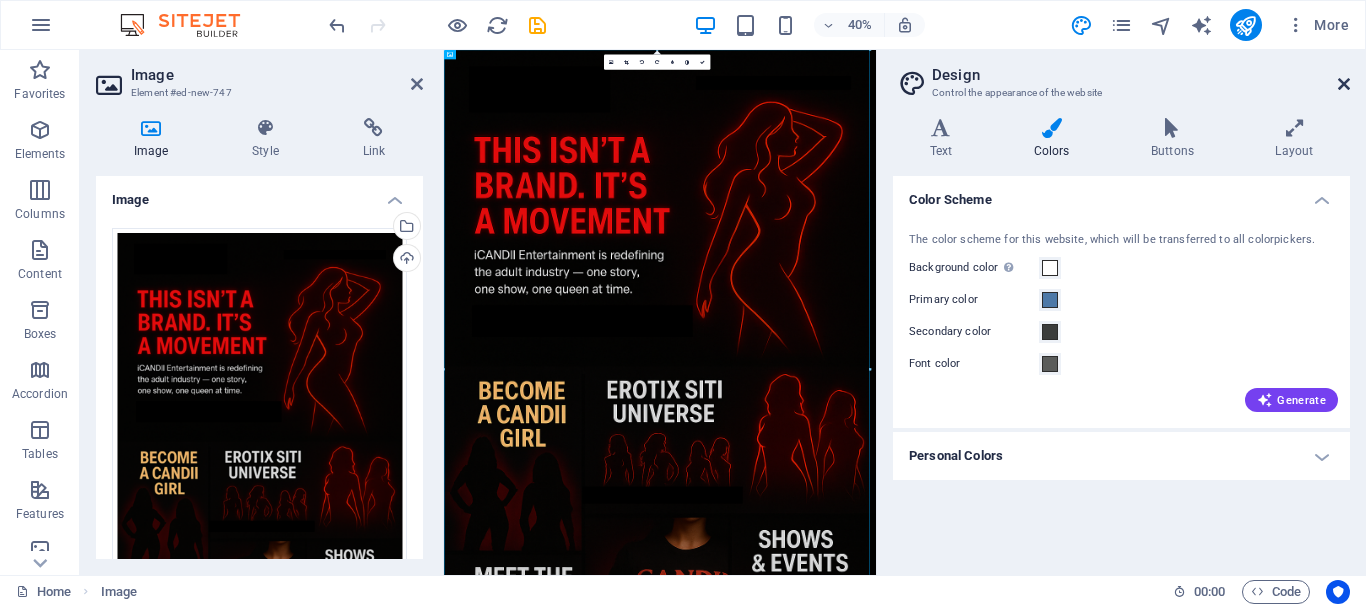 click at bounding box center [1344, 84] 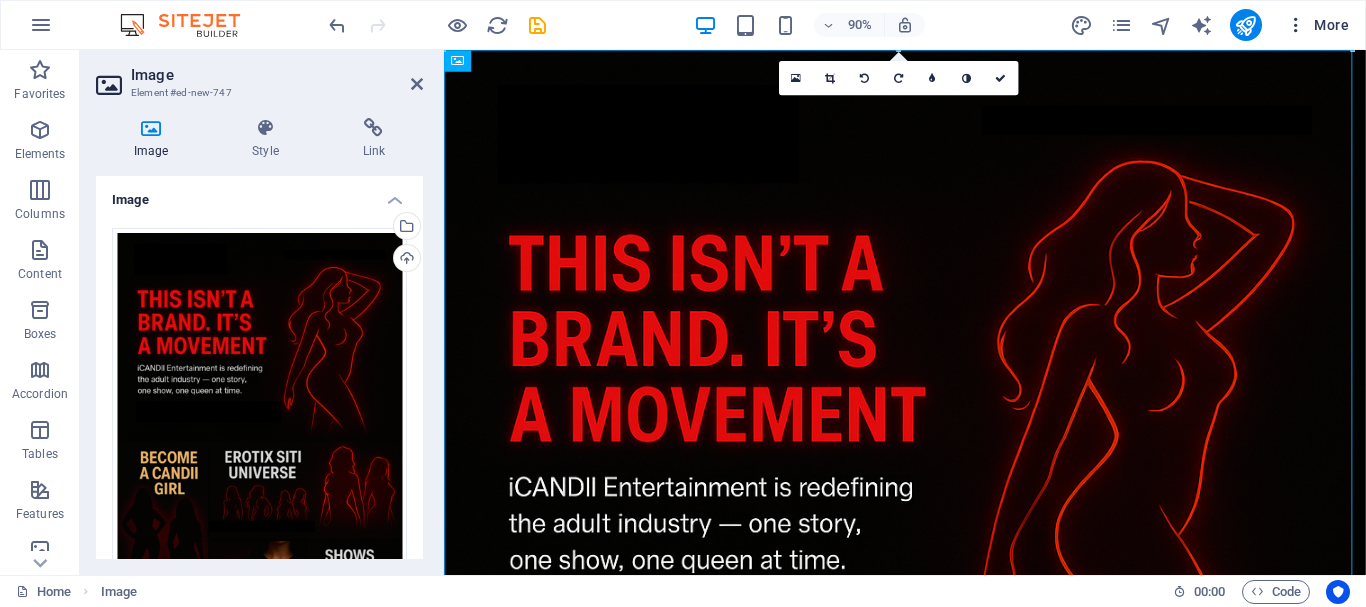click on "More" at bounding box center [1317, 25] 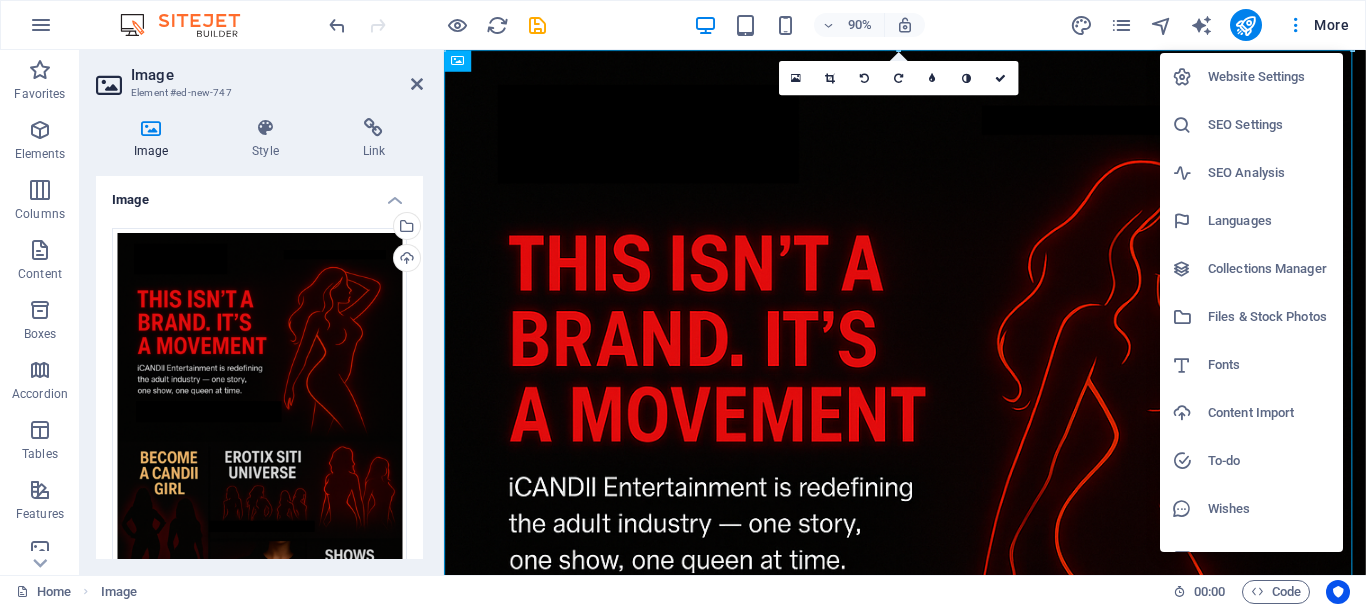 click at bounding box center (683, 303) 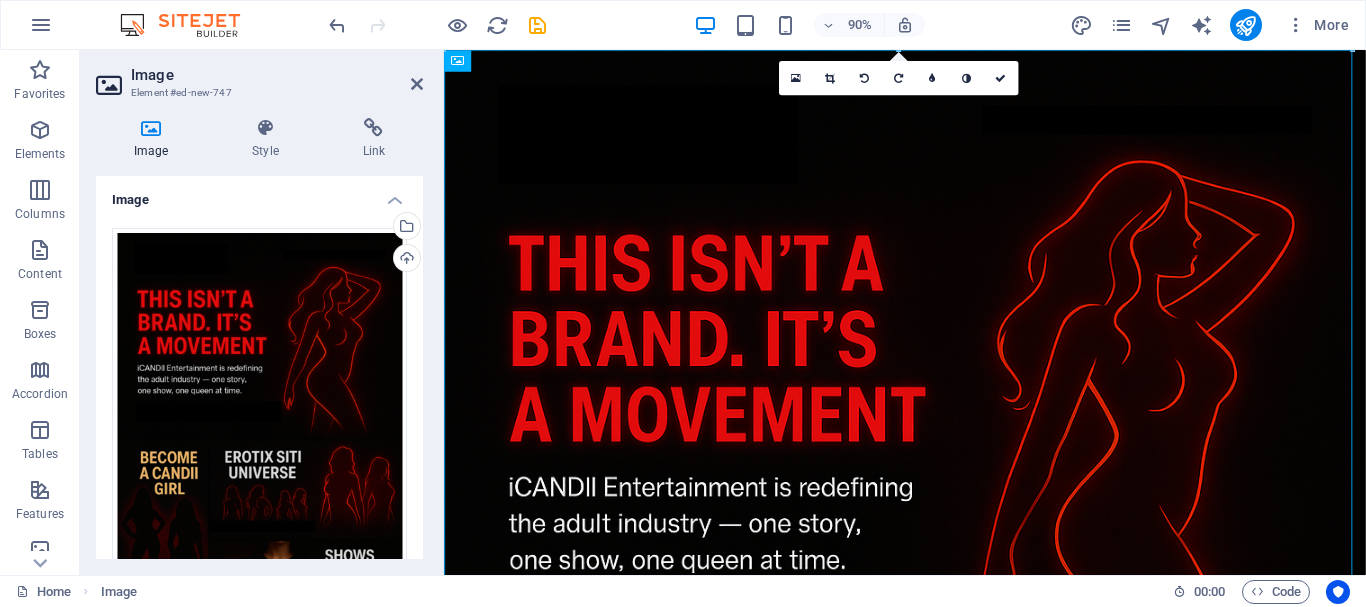 click at bounding box center (1296, 25) 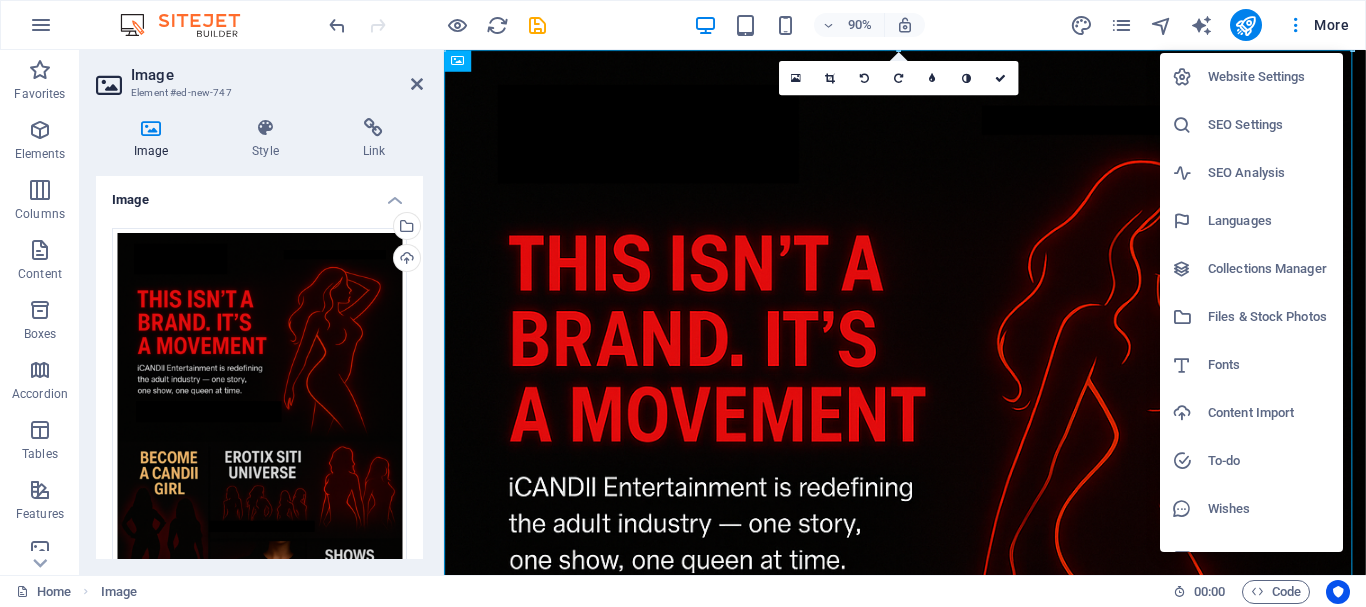 click at bounding box center [683, 303] 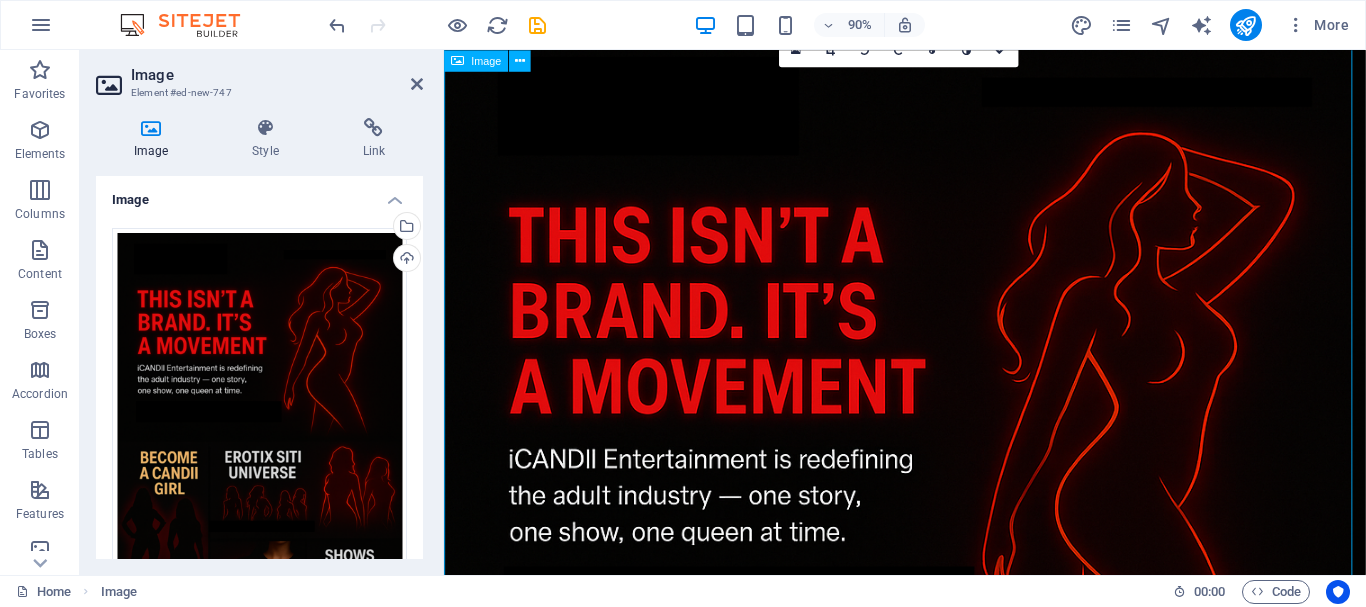 scroll, scrollTop: 0, scrollLeft: 0, axis: both 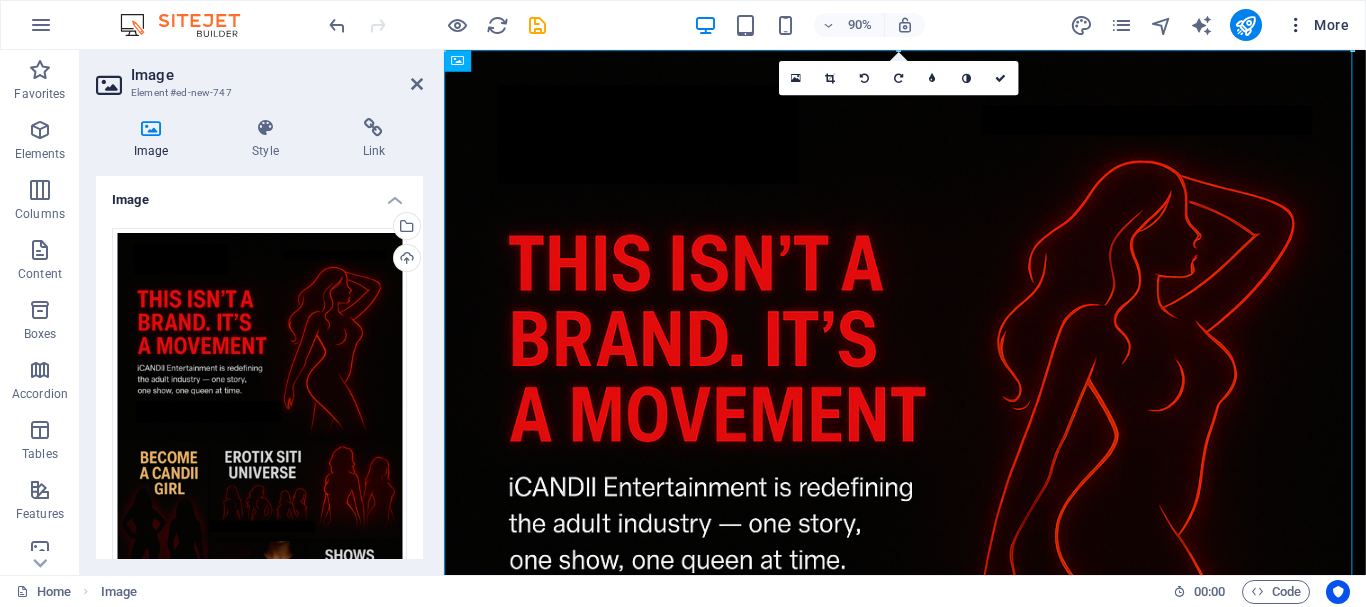 click on "More" at bounding box center [1317, 25] 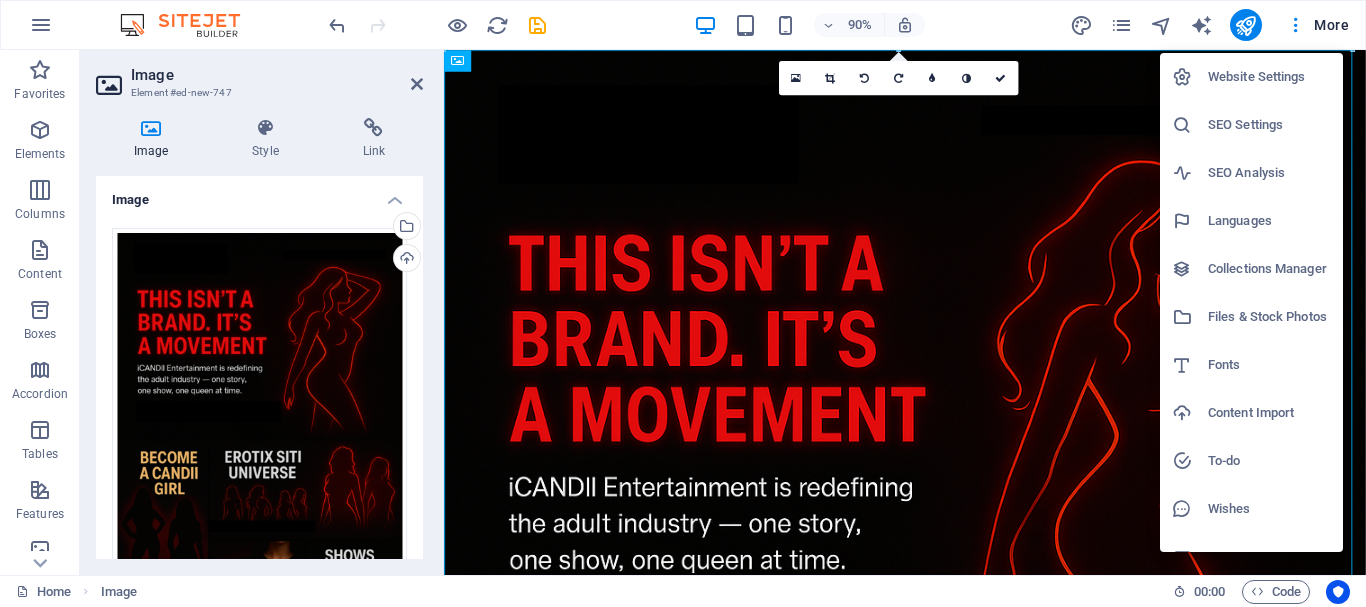 click at bounding box center [683, 303] 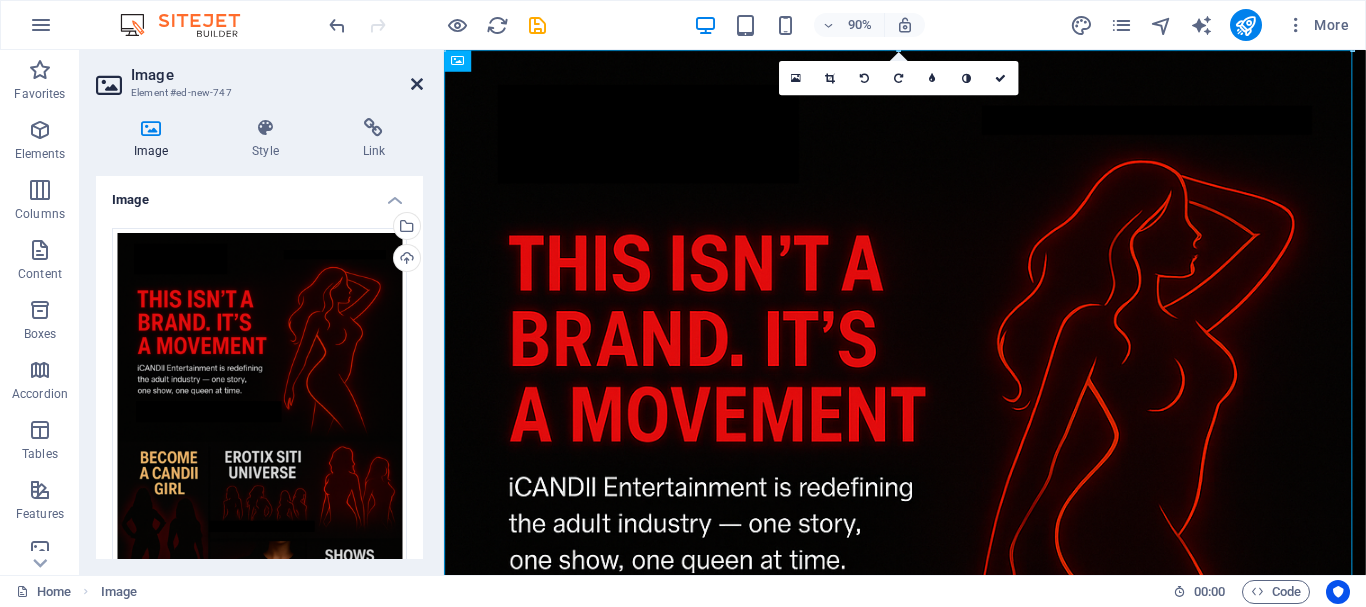 click at bounding box center [417, 84] 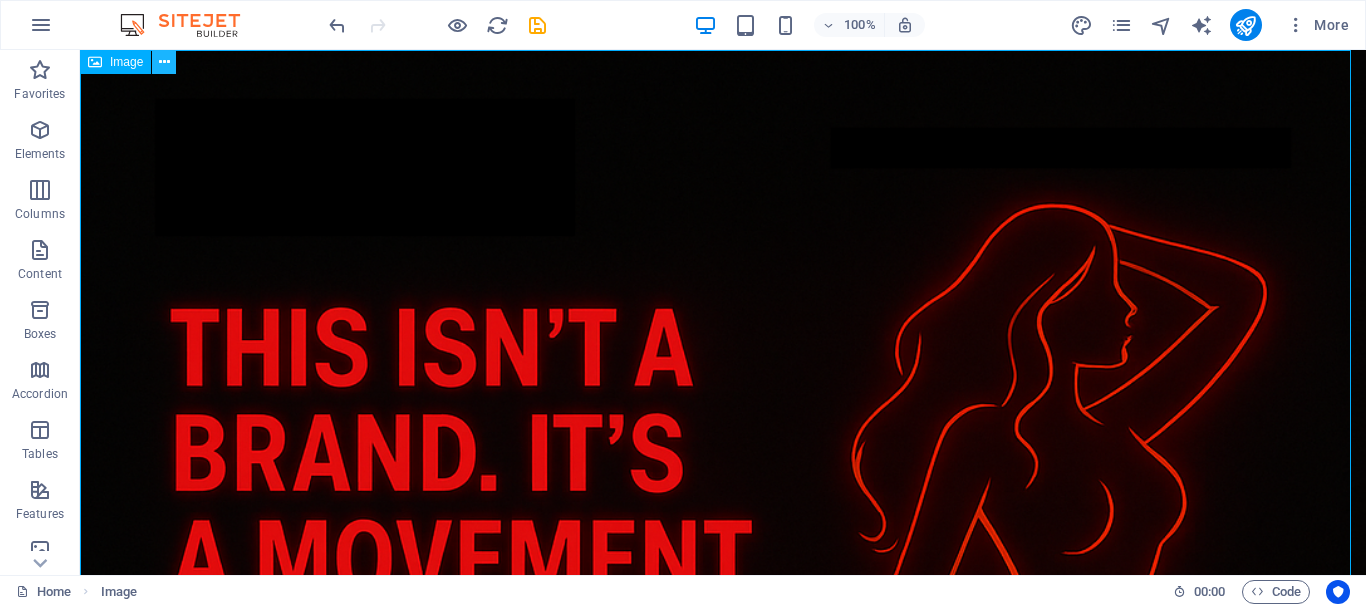 click at bounding box center (164, 62) 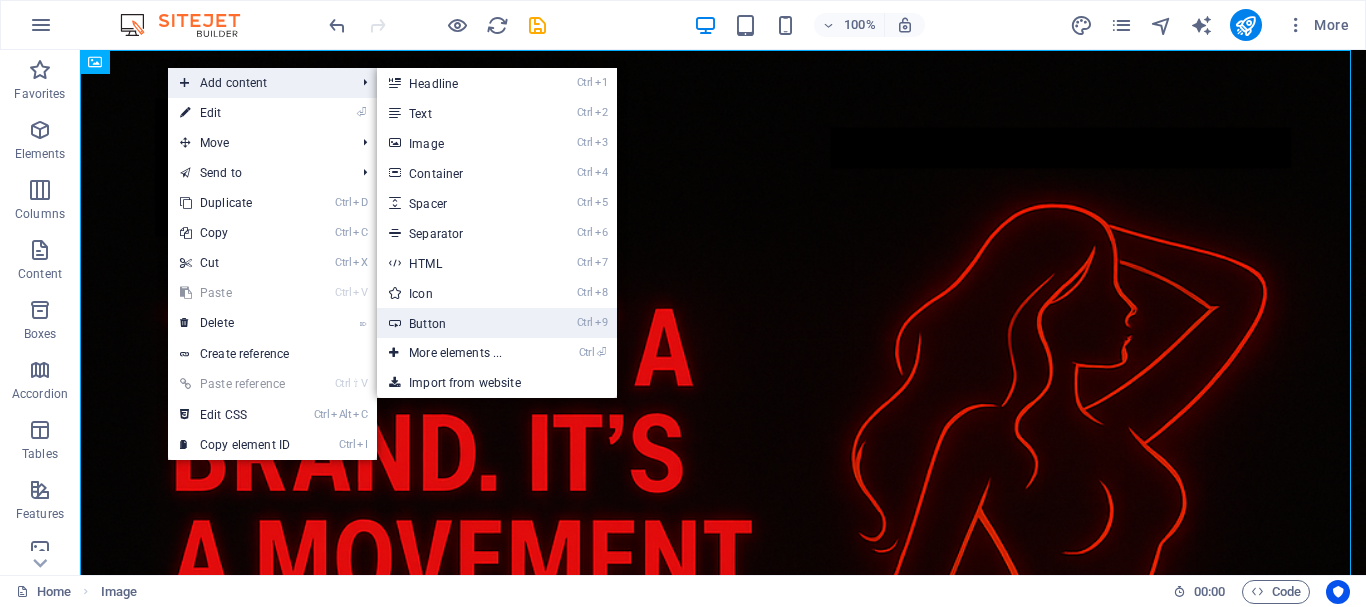 click on "Ctrl 9  Button" at bounding box center (459, 323) 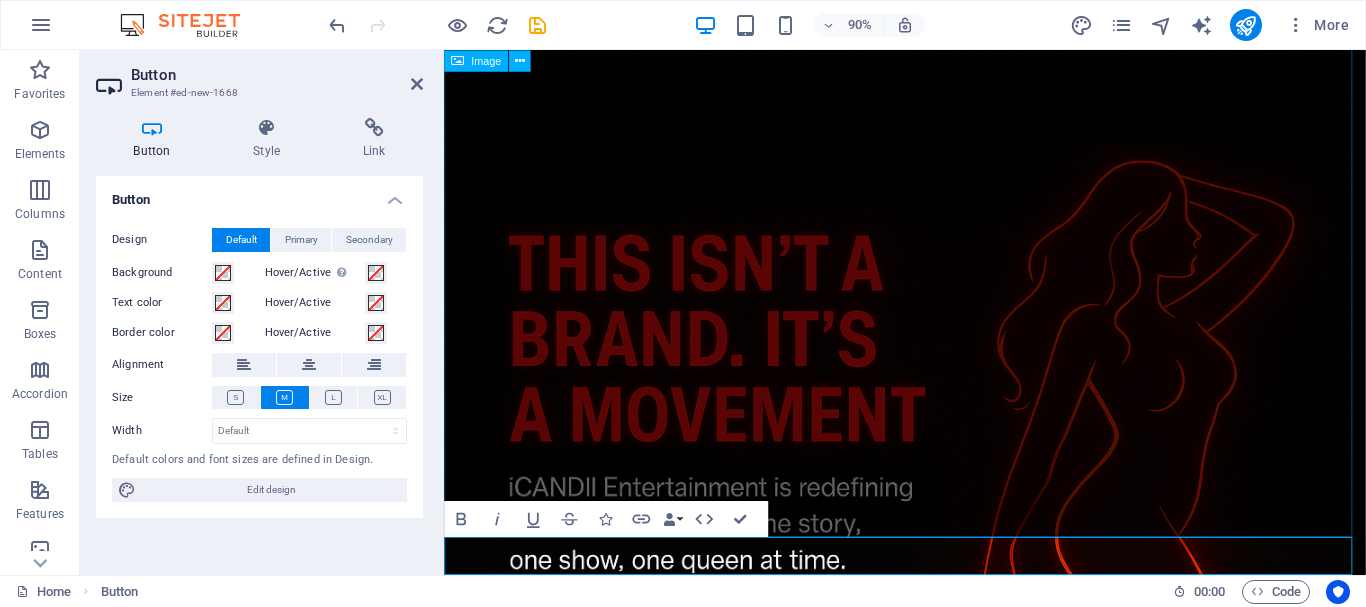scroll, scrollTop: 973, scrollLeft: 0, axis: vertical 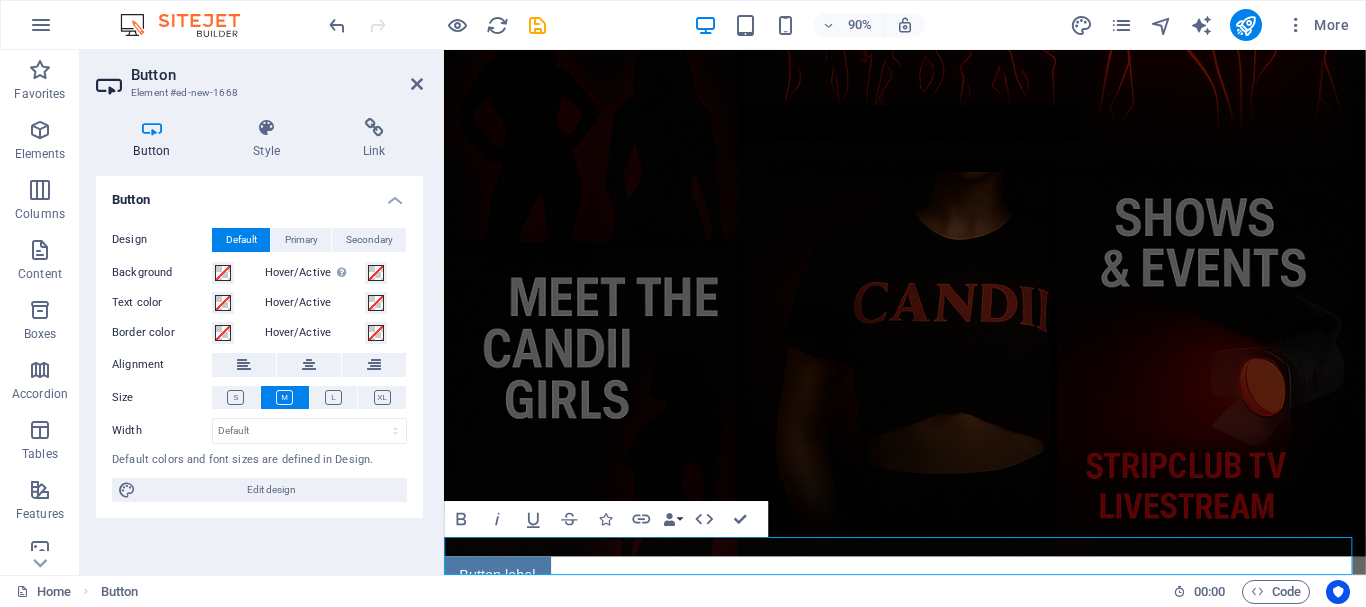 click on "Button label" at bounding box center (956, 634) 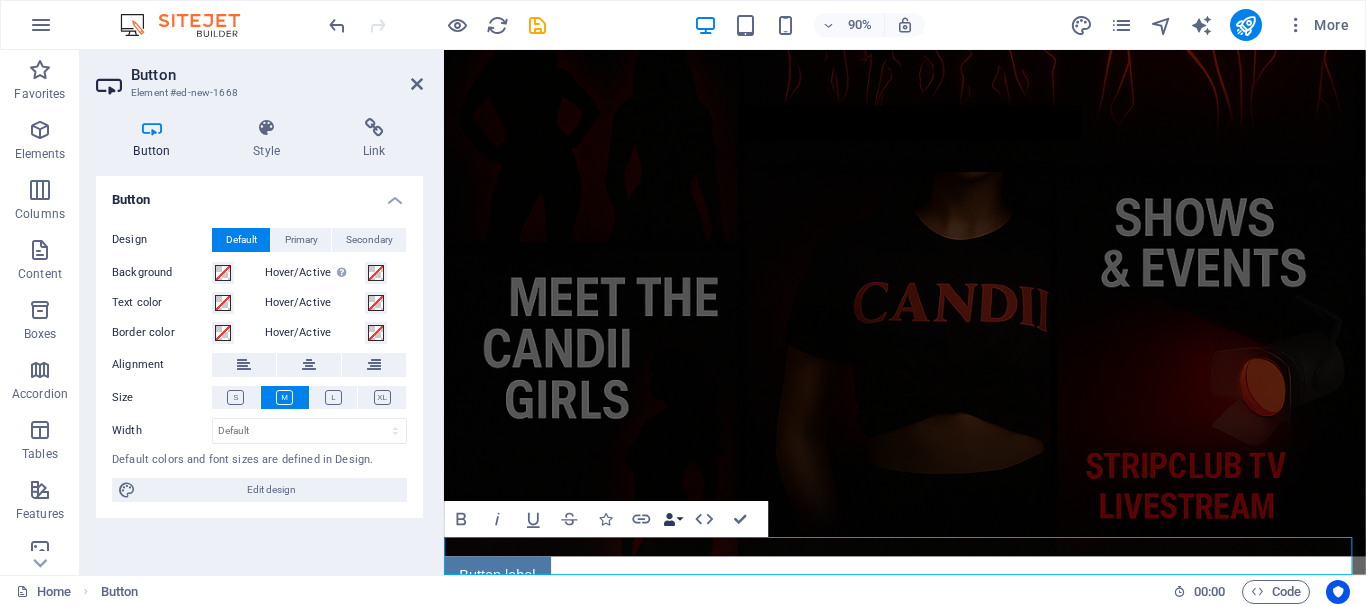 click on "Data Bindings" at bounding box center (672, 518) 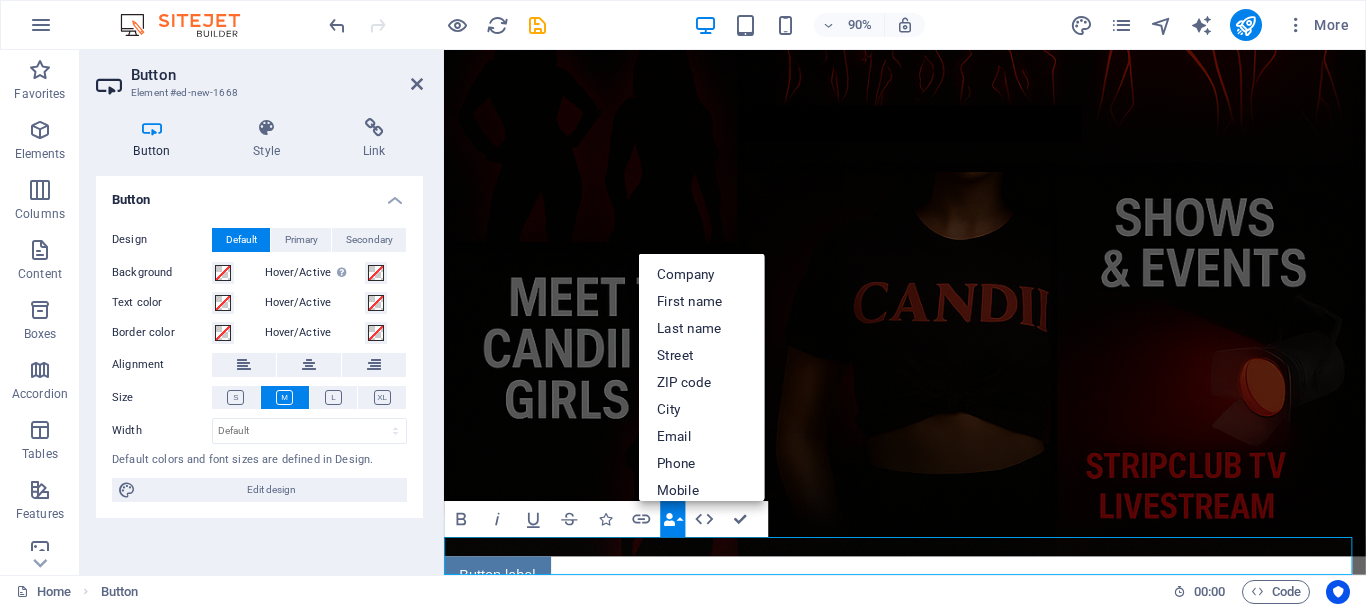 click on "Data Bindings" at bounding box center [672, 518] 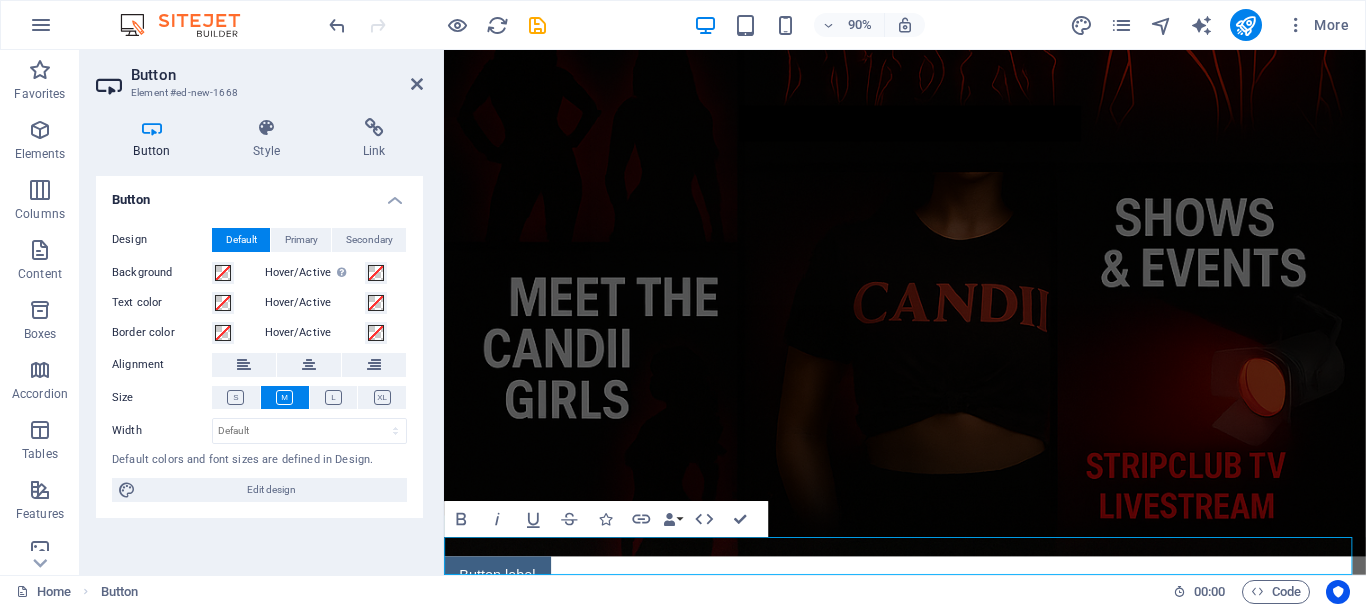 click on "Button label" at bounding box center (503, 634) 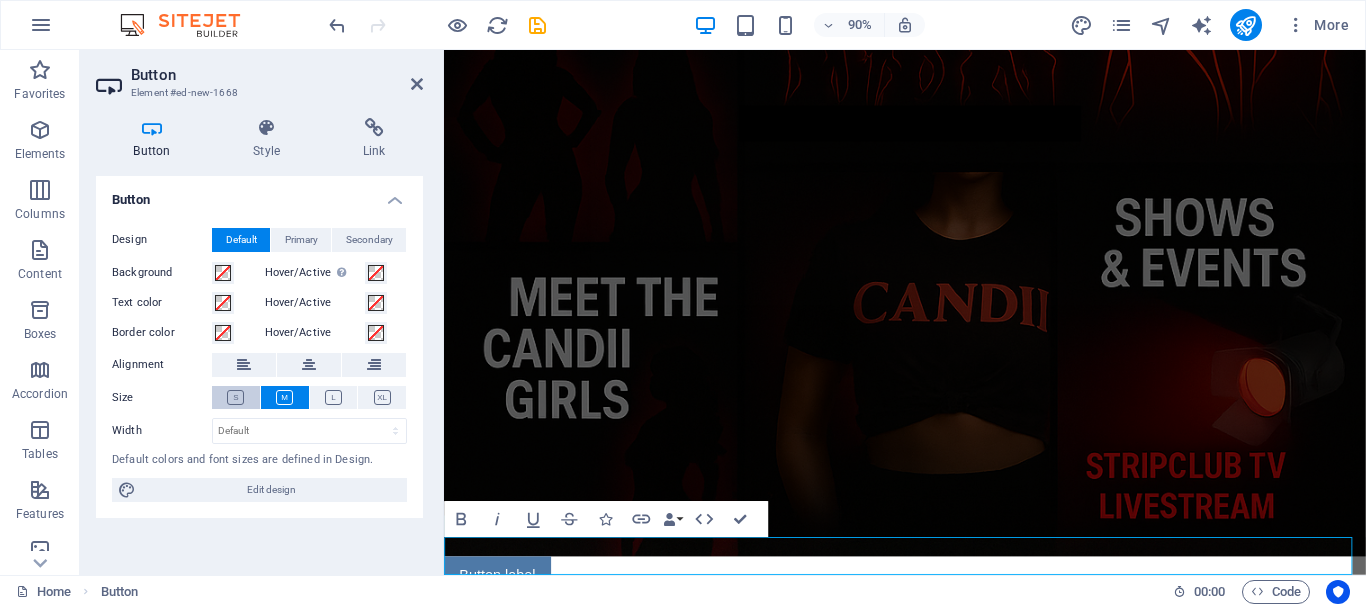 click at bounding box center (235, 397) 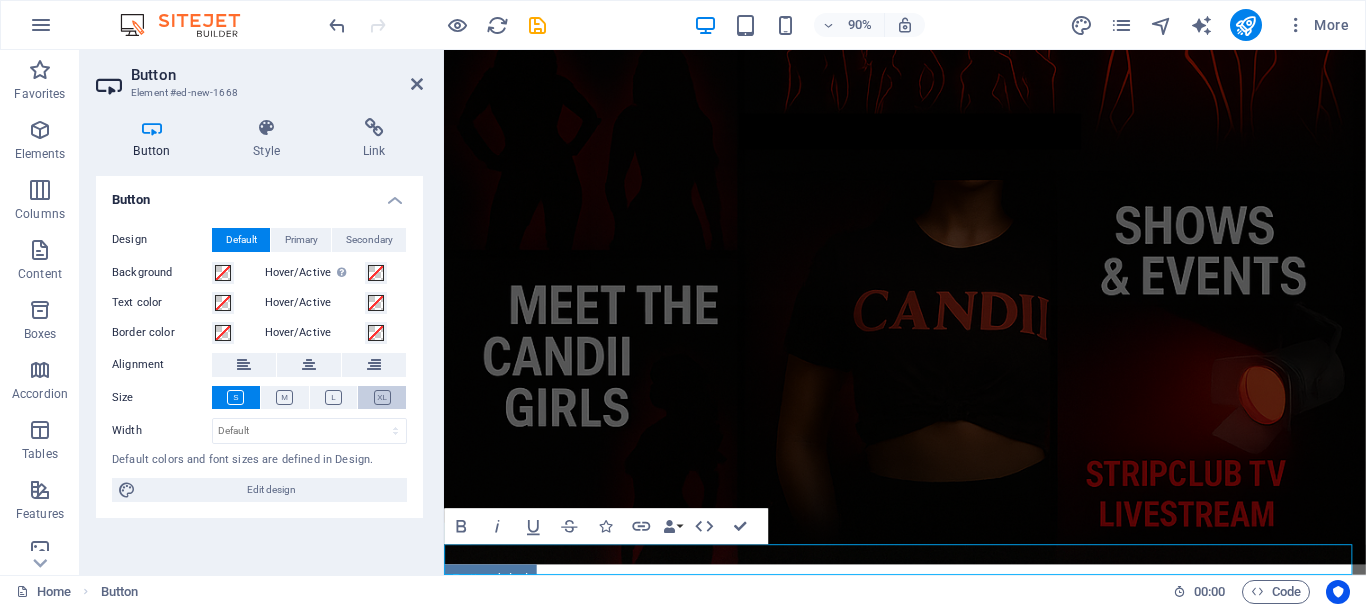 click at bounding box center (382, 397) 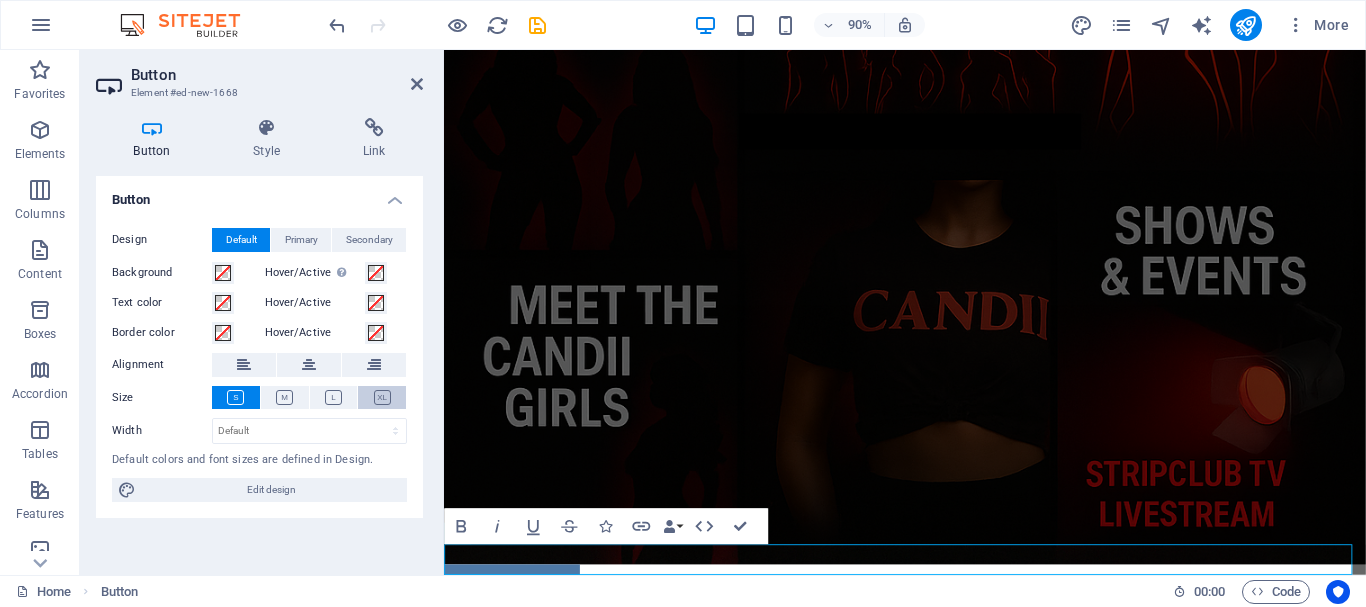 scroll, scrollTop: 973, scrollLeft: 0, axis: vertical 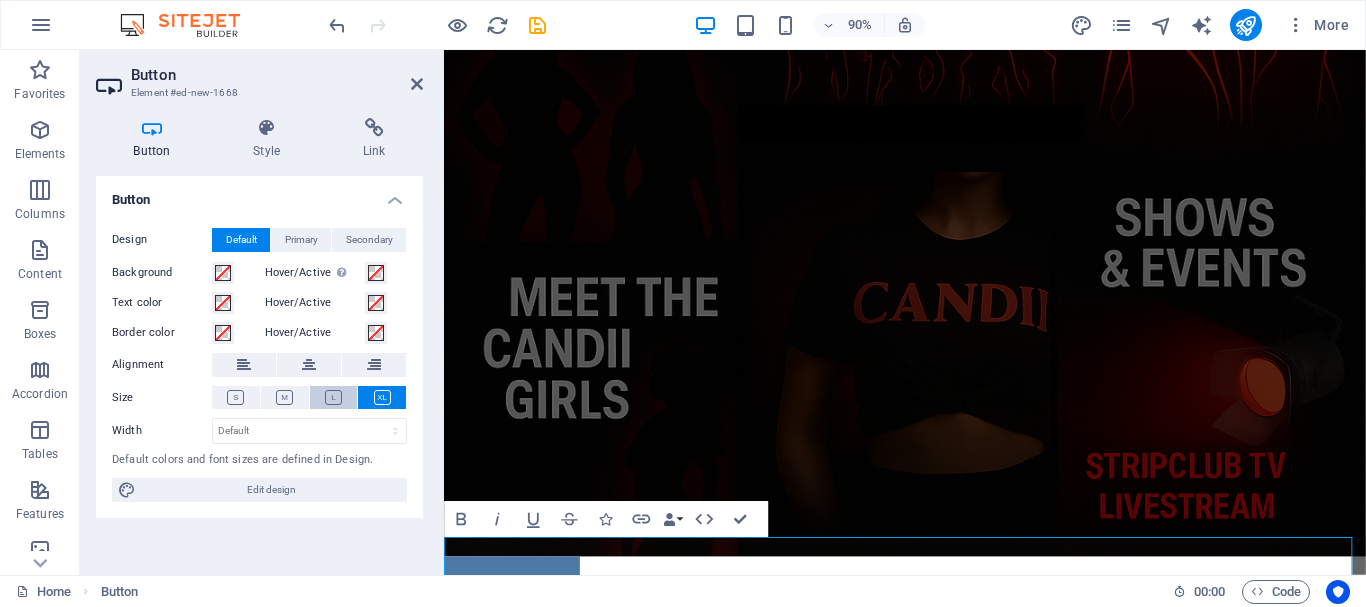 click at bounding box center [333, 397] 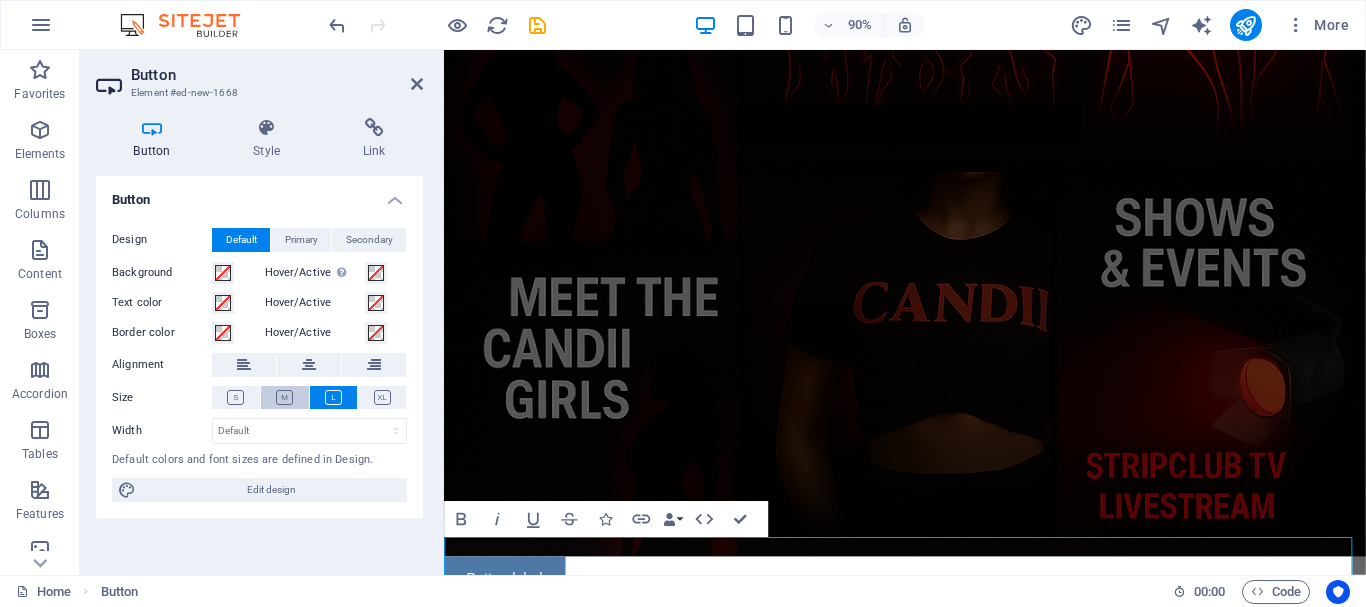 click at bounding box center (284, 397) 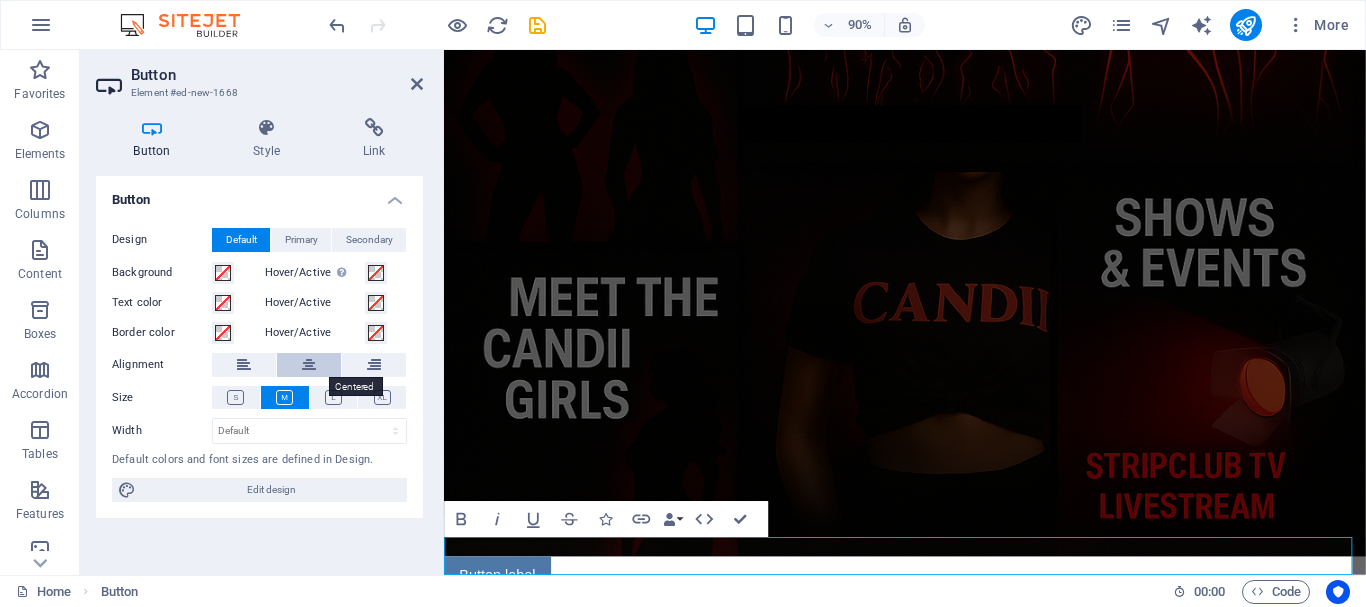 click at bounding box center [309, 365] 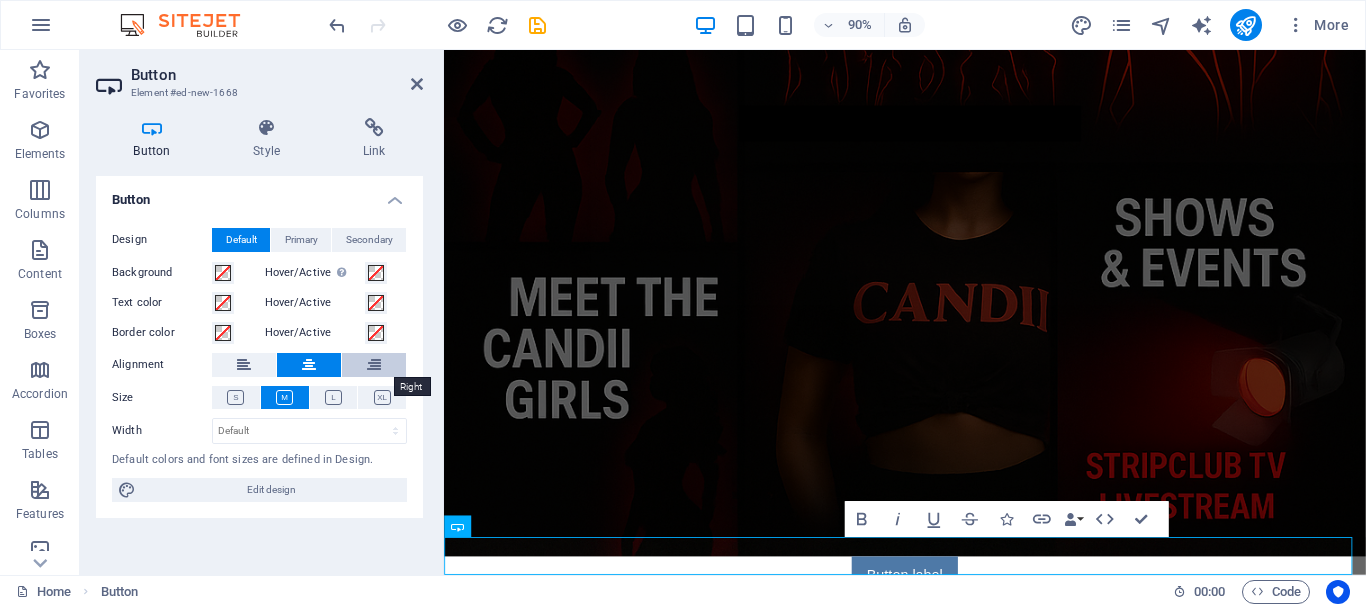 click at bounding box center (374, 365) 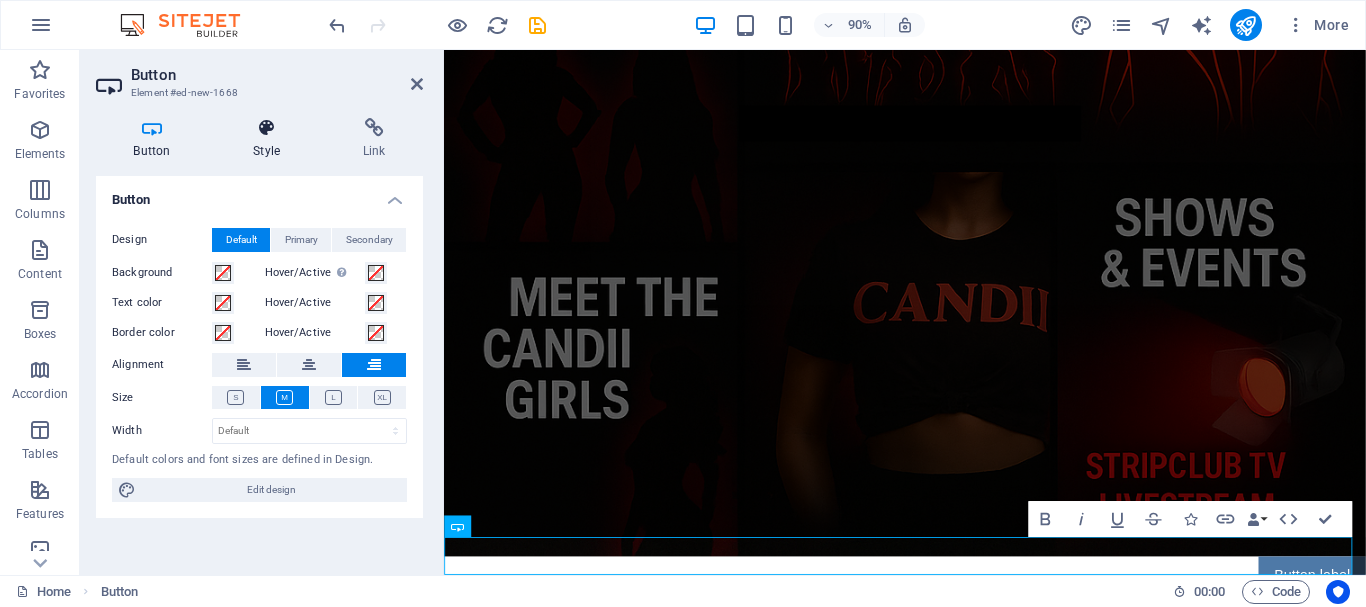 click on "Style" at bounding box center (271, 139) 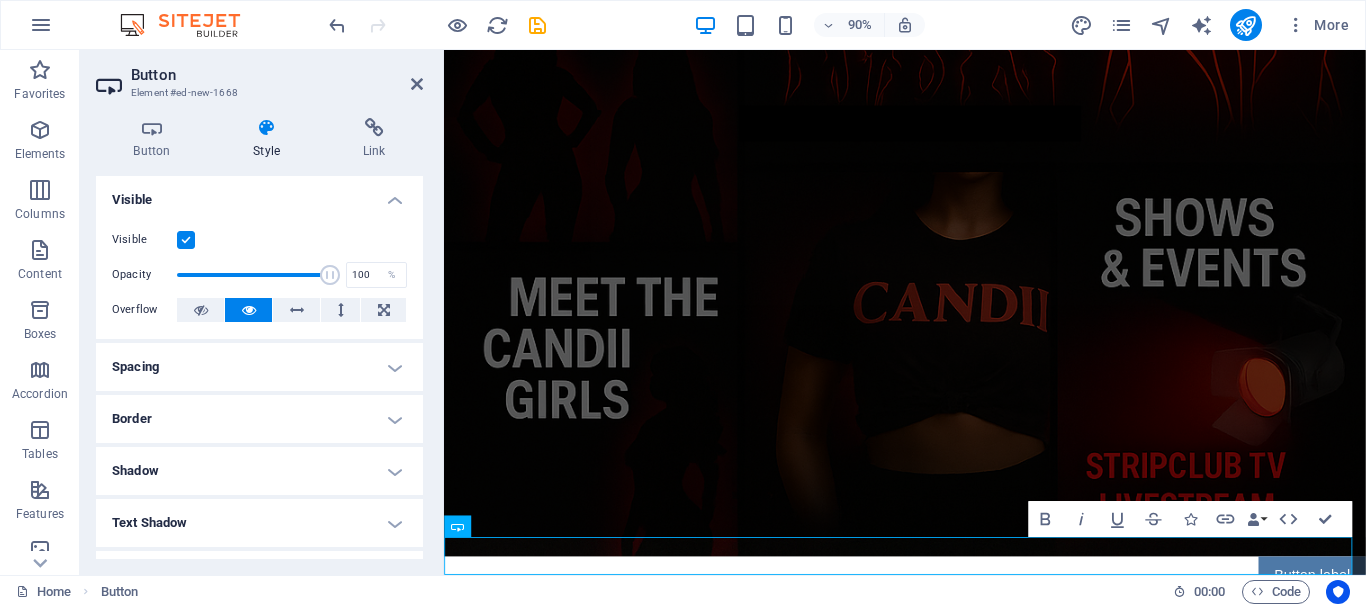 click at bounding box center [186, 240] 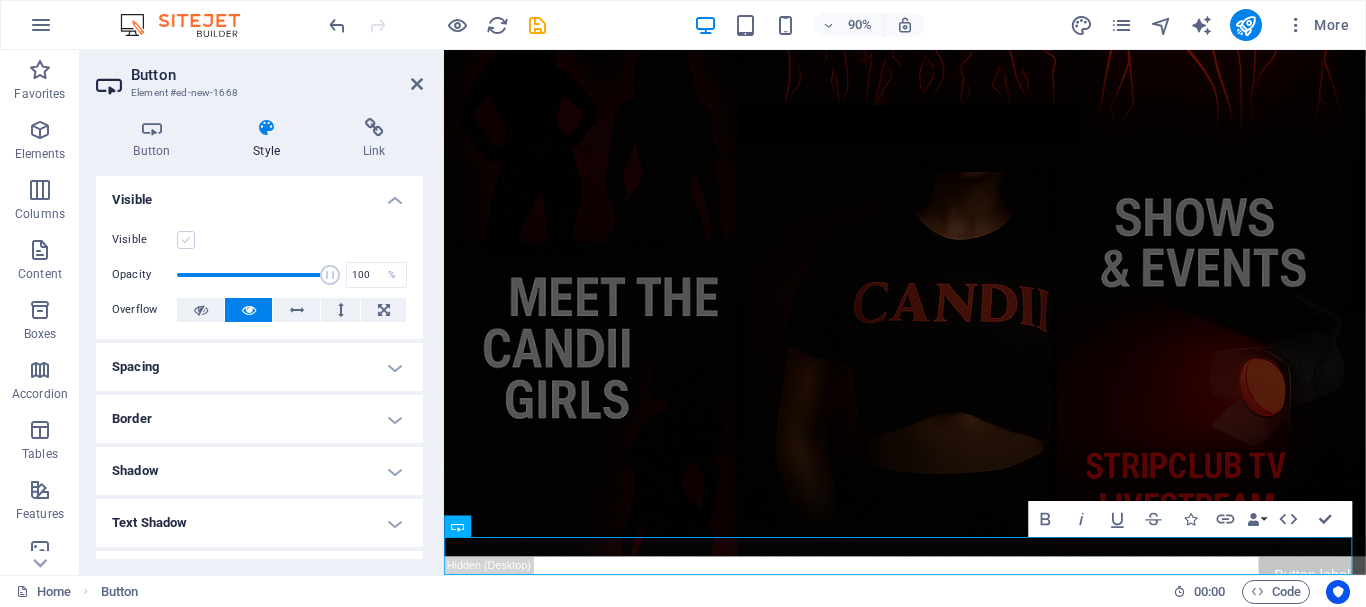 click at bounding box center (186, 240) 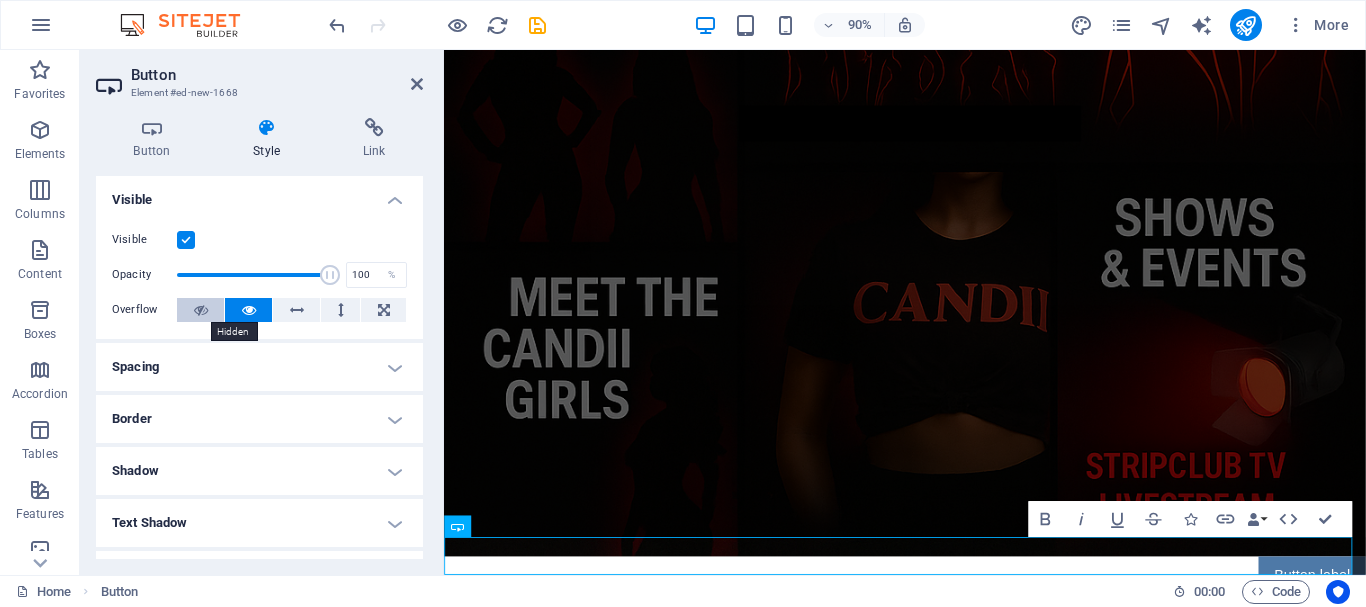 click at bounding box center (201, 310) 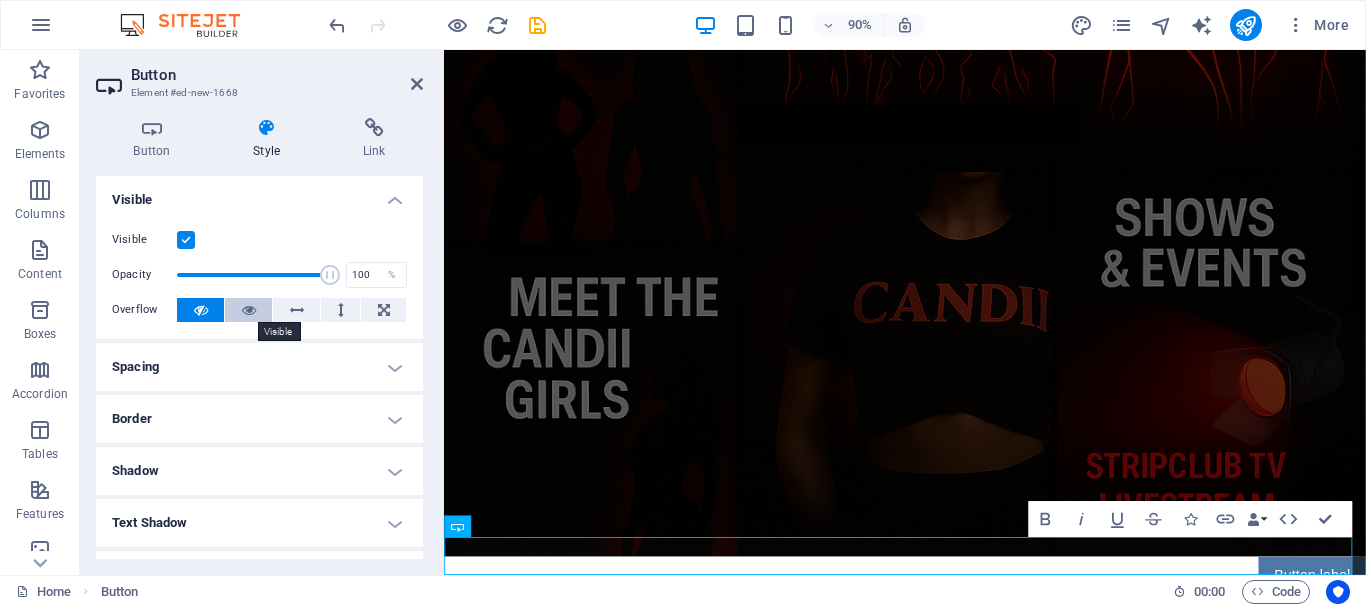 click at bounding box center (248, 310) 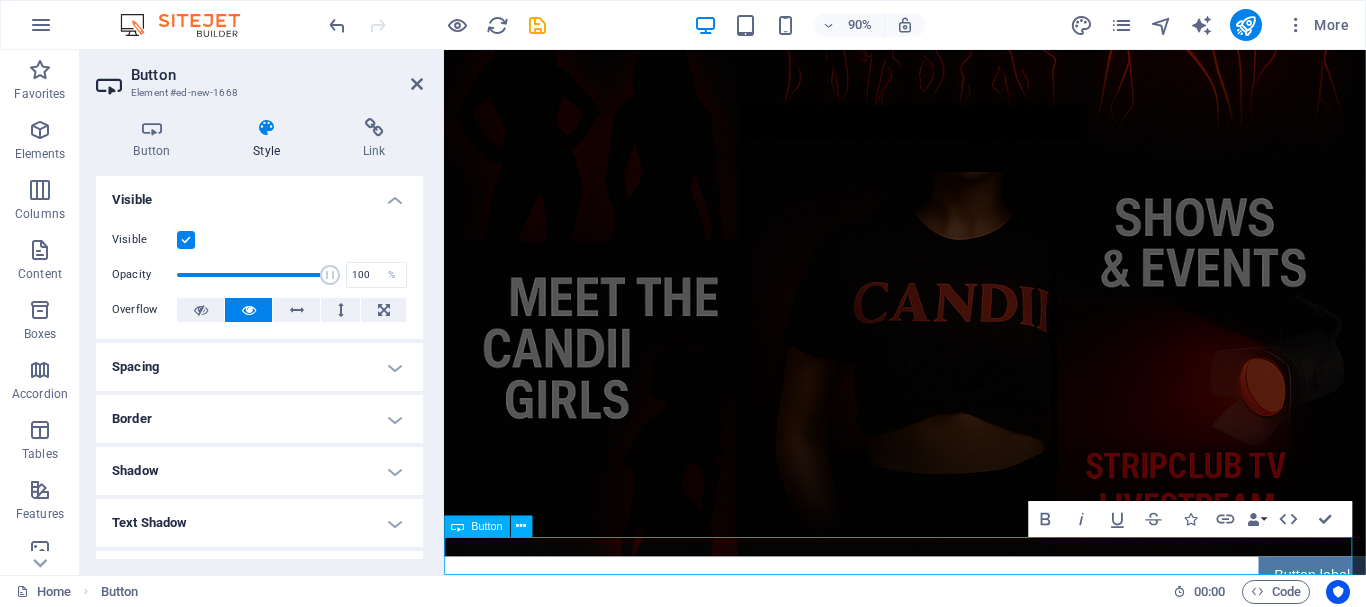 click on "Button label" at bounding box center [956, 634] 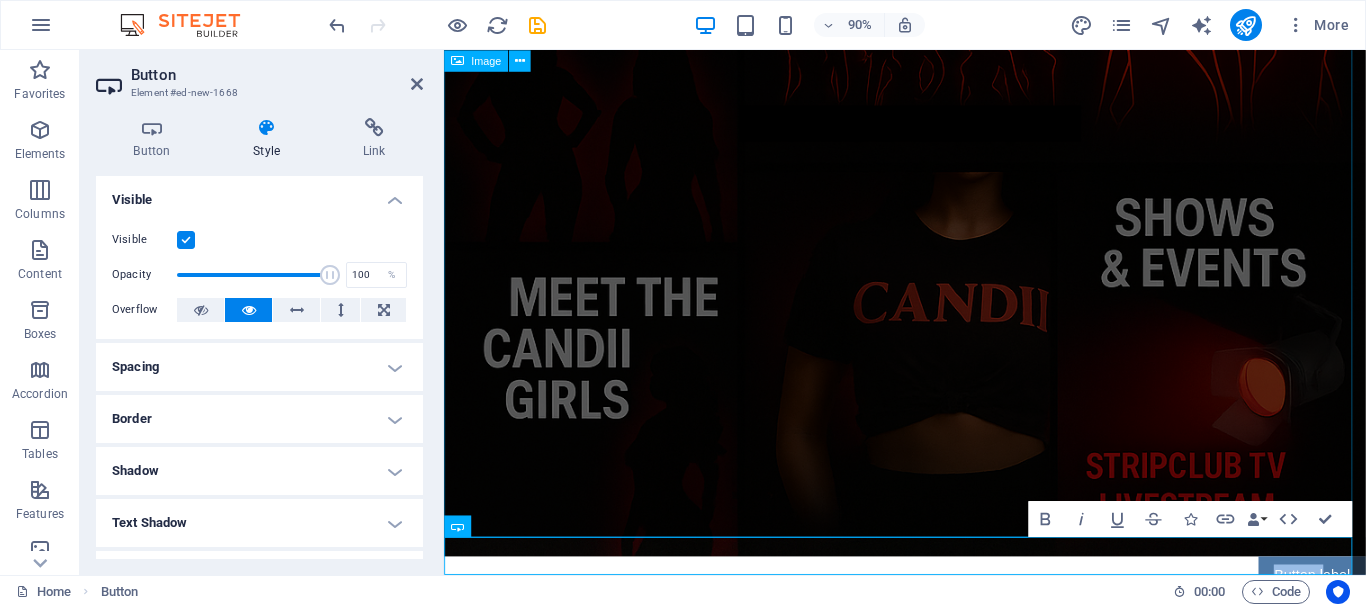 drag, startPoint x: 1403, startPoint y: 617, endPoint x: 1373, endPoint y: 391, distance: 227.98245 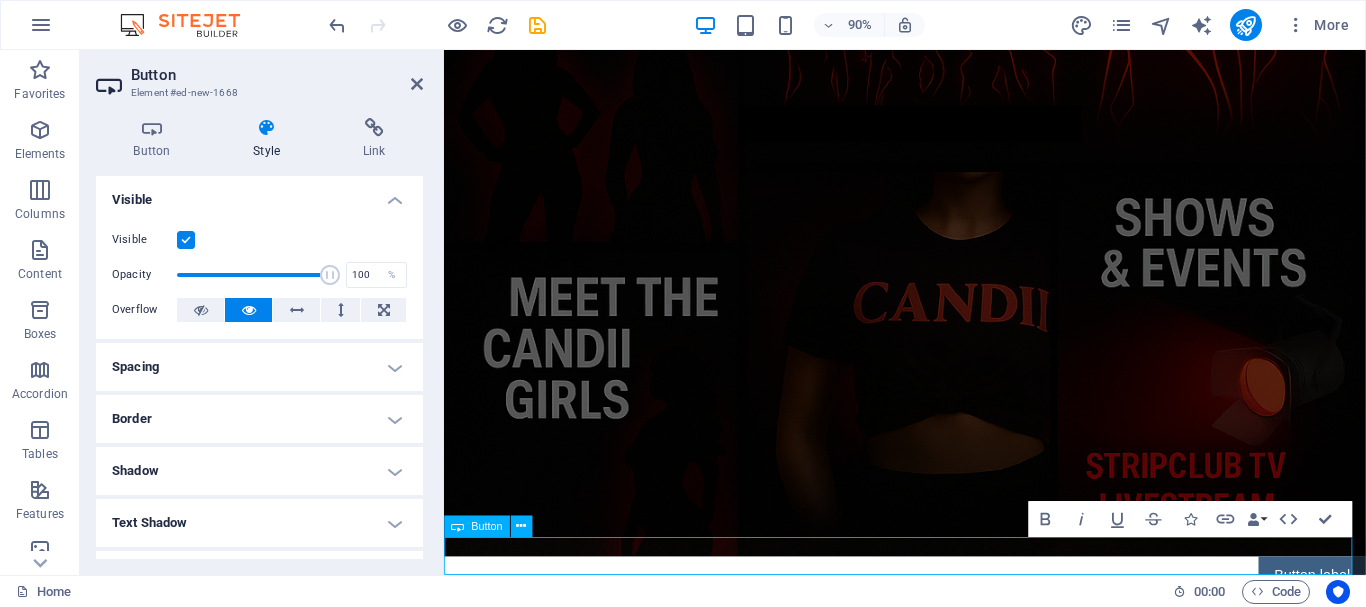 click on "Button label" at bounding box center [1408, 634] 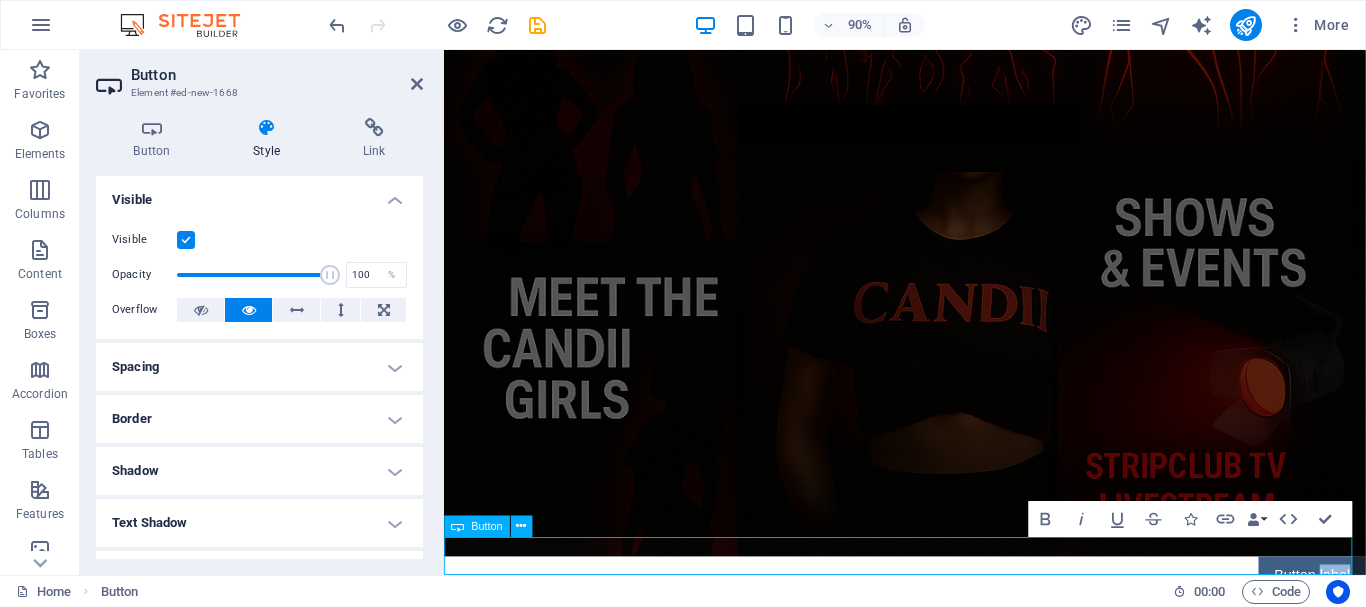 click on "Button label" at bounding box center [1408, 634] 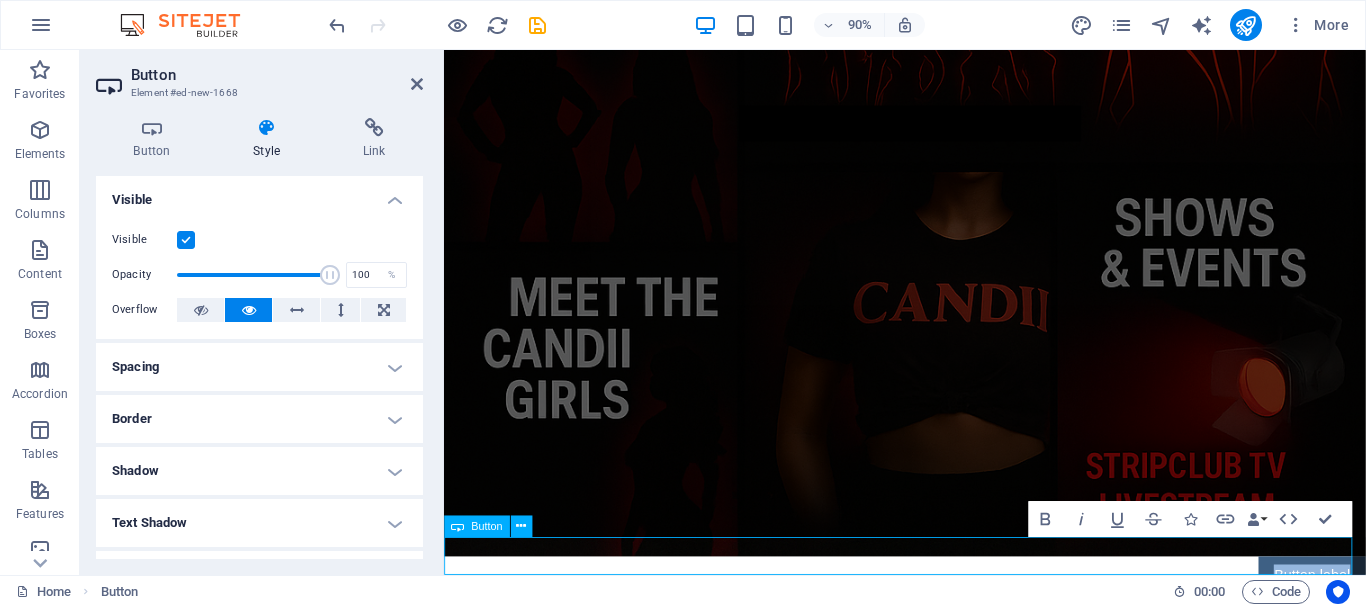 click on "Button label" at bounding box center (1408, 634) 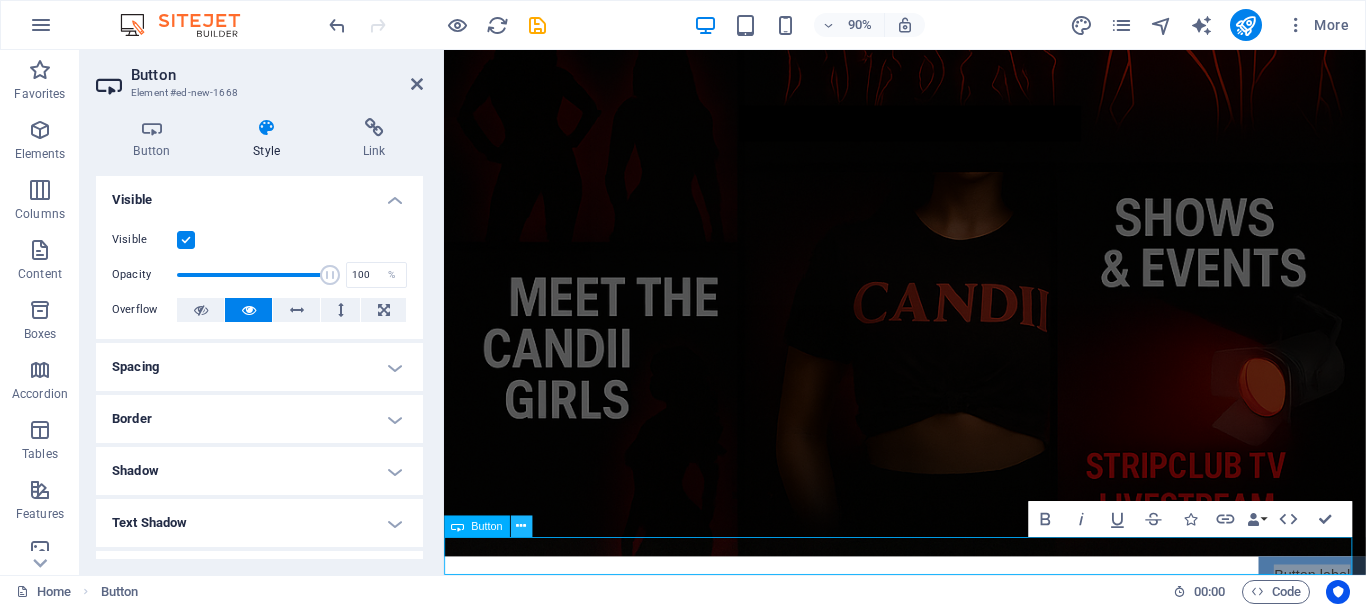 click at bounding box center (521, 525) 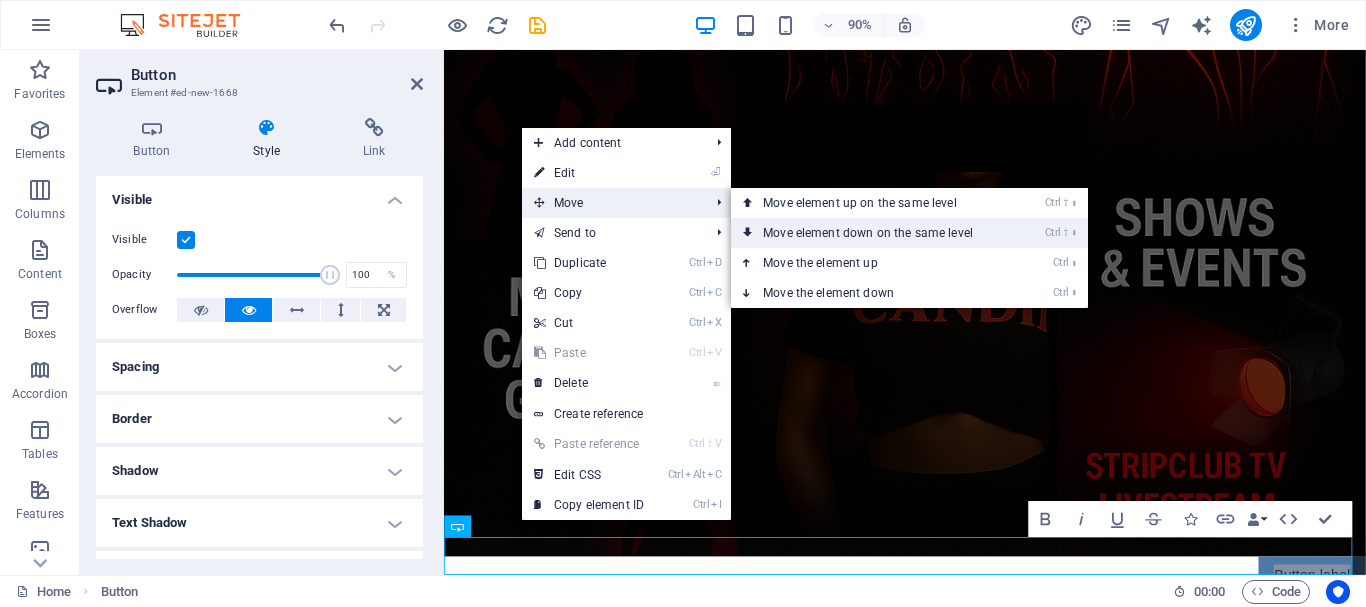 click on "Ctrl ⇧ ⬇  Move element down on the same level" at bounding box center (872, 233) 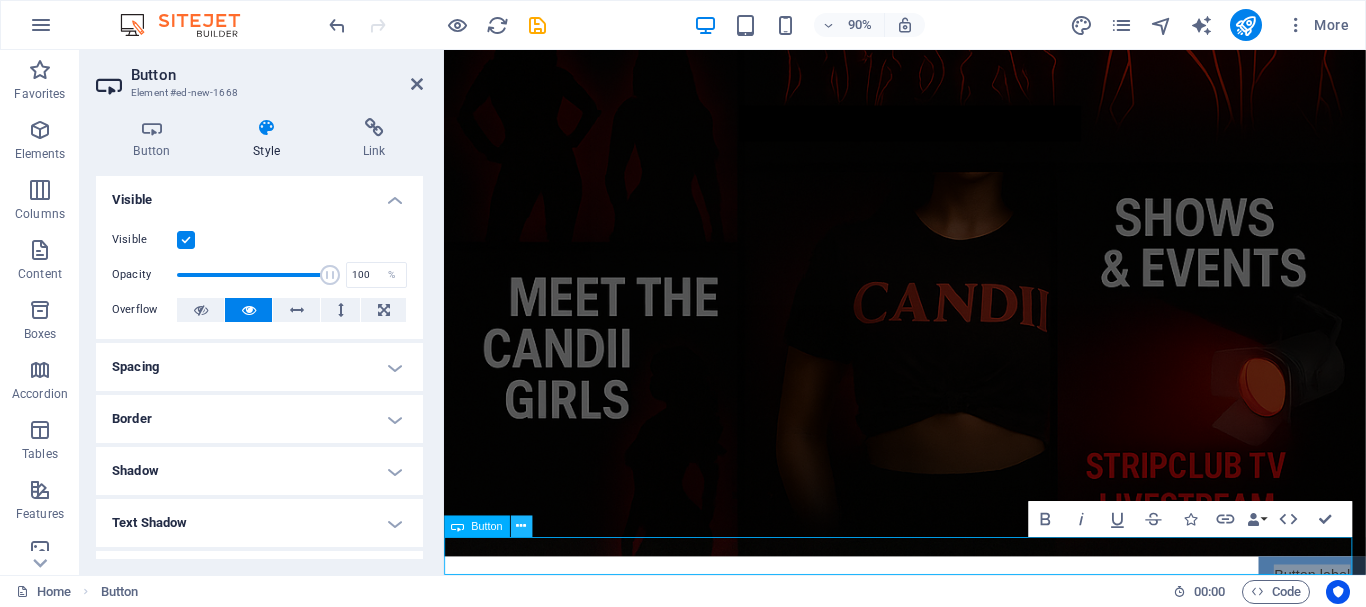 click at bounding box center [521, 525] 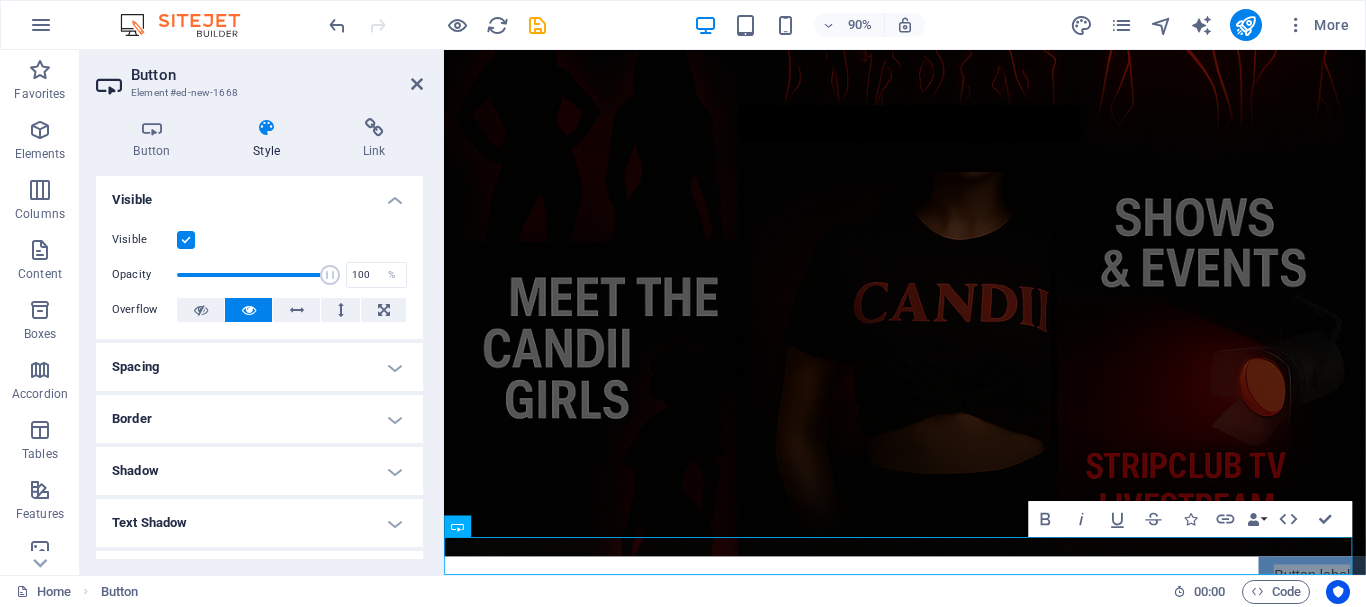 click on "Spacing" at bounding box center [259, 367] 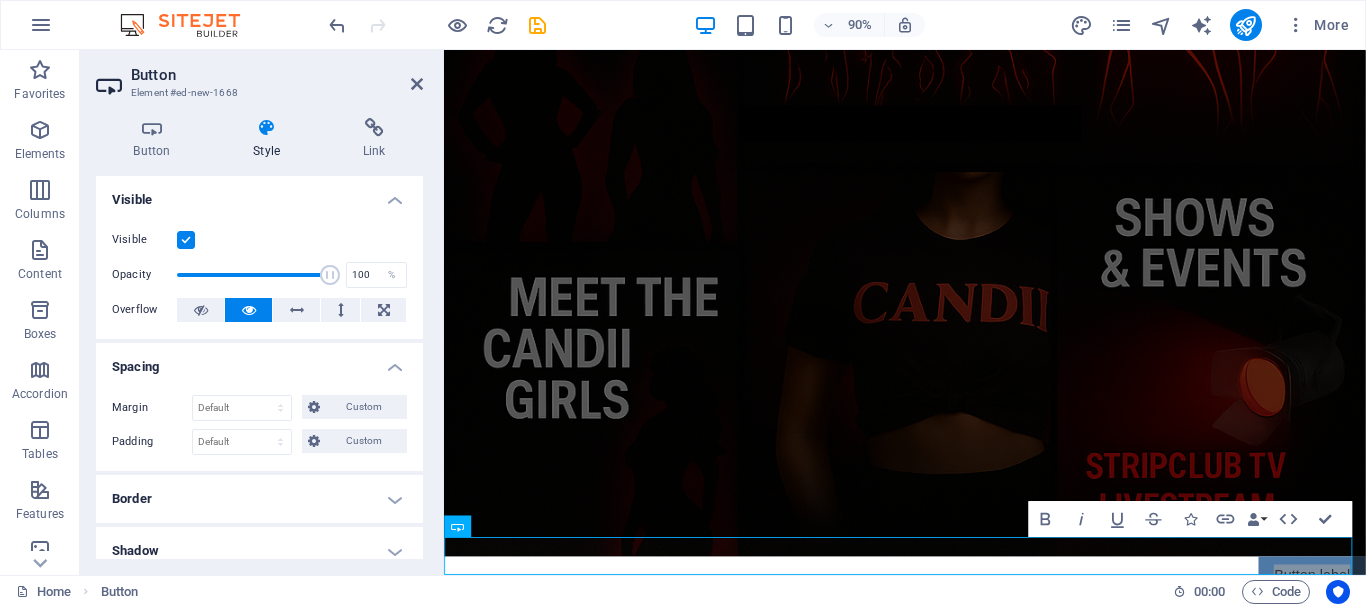 click on "Border" at bounding box center (259, 499) 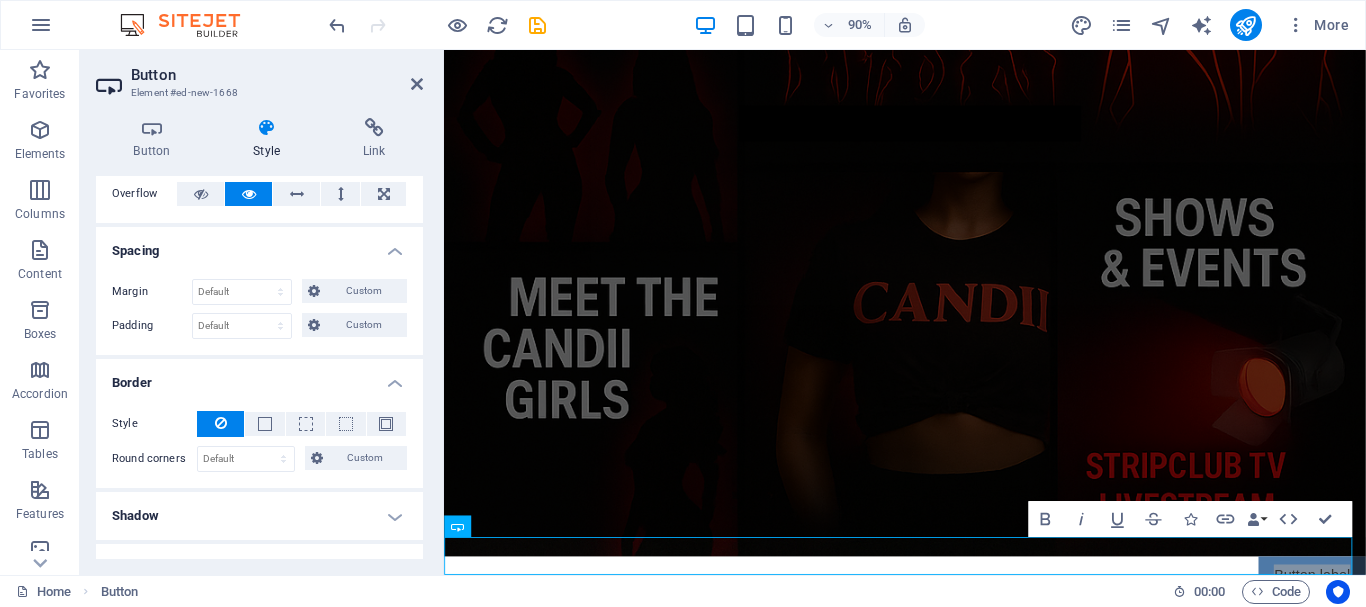 scroll, scrollTop: 200, scrollLeft: 0, axis: vertical 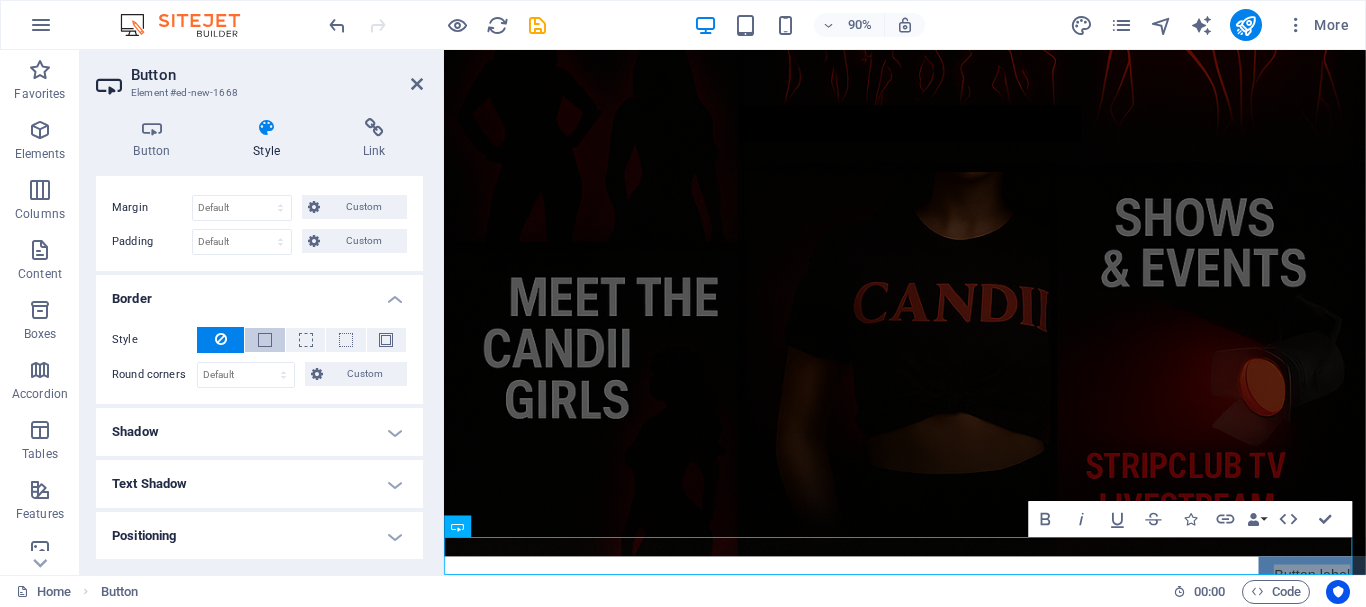 click at bounding box center [264, 340] 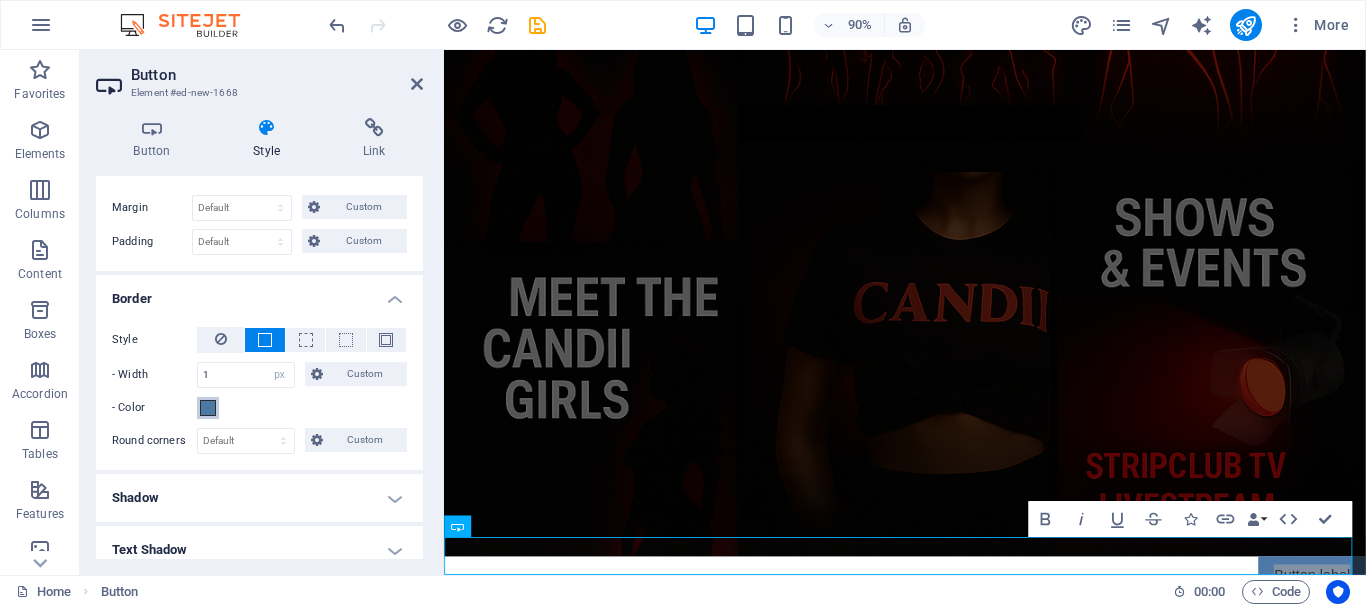click at bounding box center (208, 408) 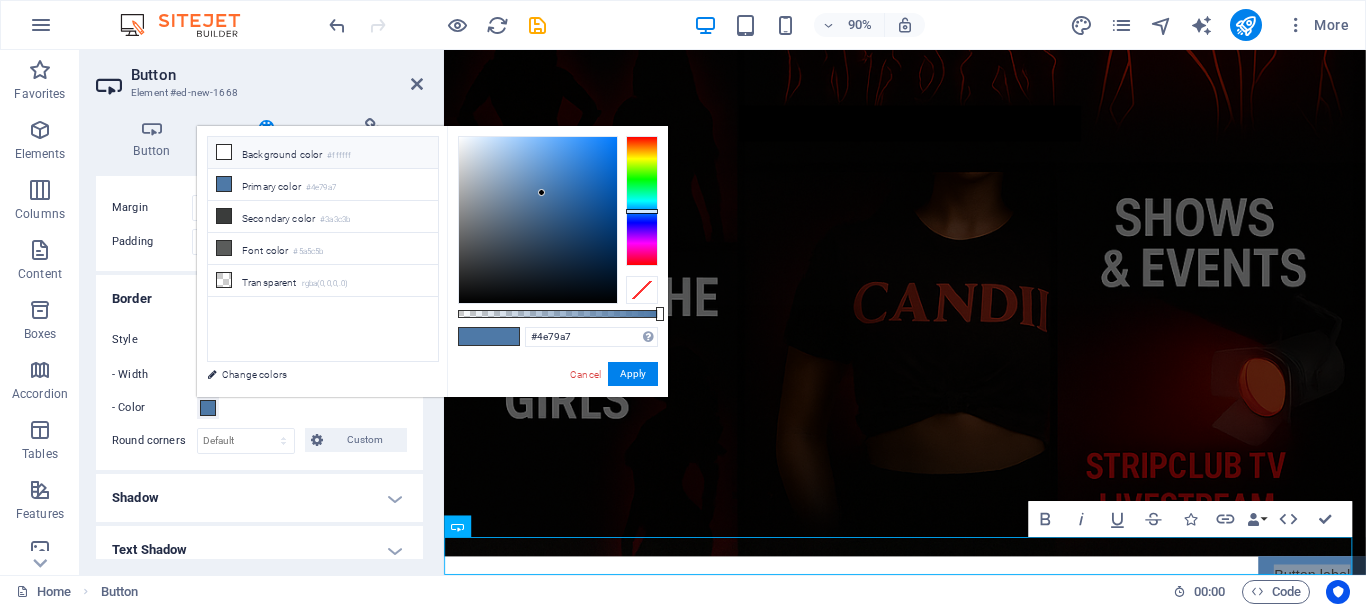 click on "Background color
#ffffff" at bounding box center (323, 153) 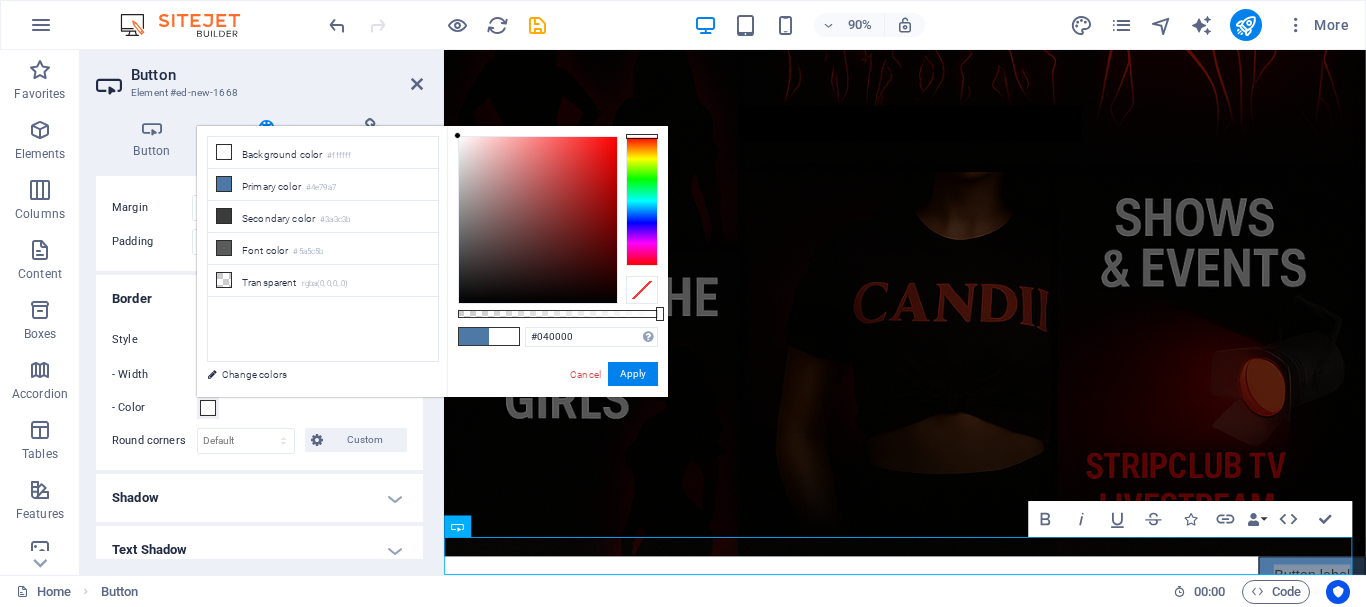 click at bounding box center (538, 220) 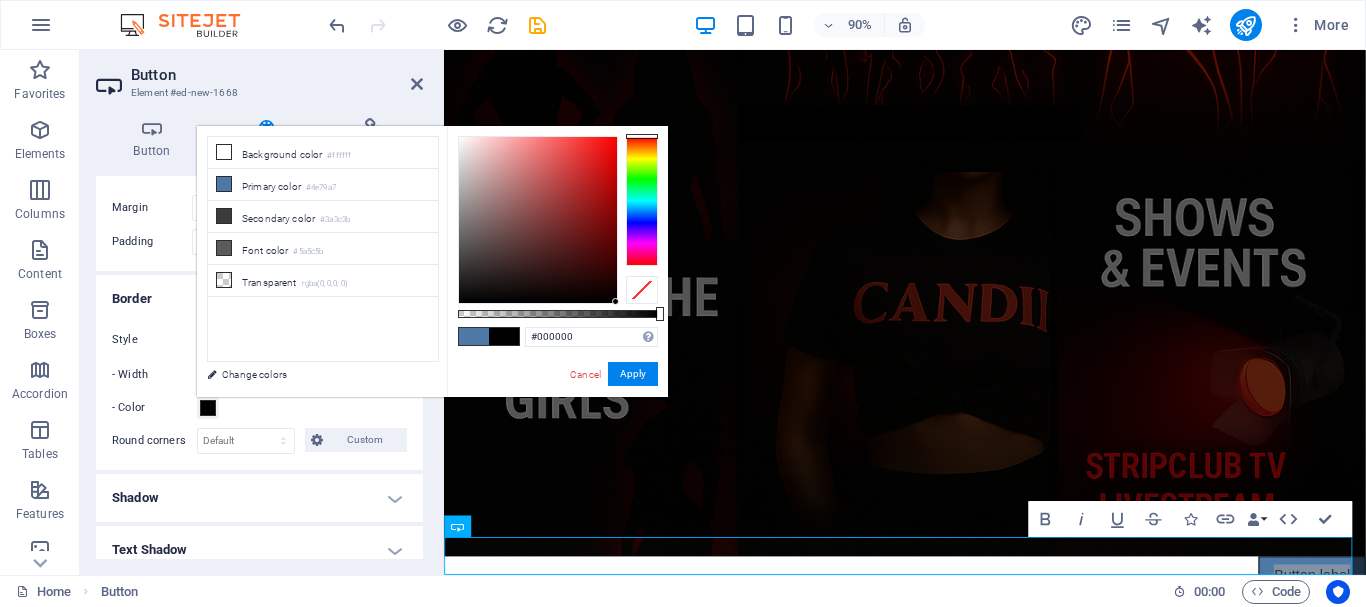 drag, startPoint x: 608, startPoint y: 299, endPoint x: 617, endPoint y: 305, distance: 10.816654 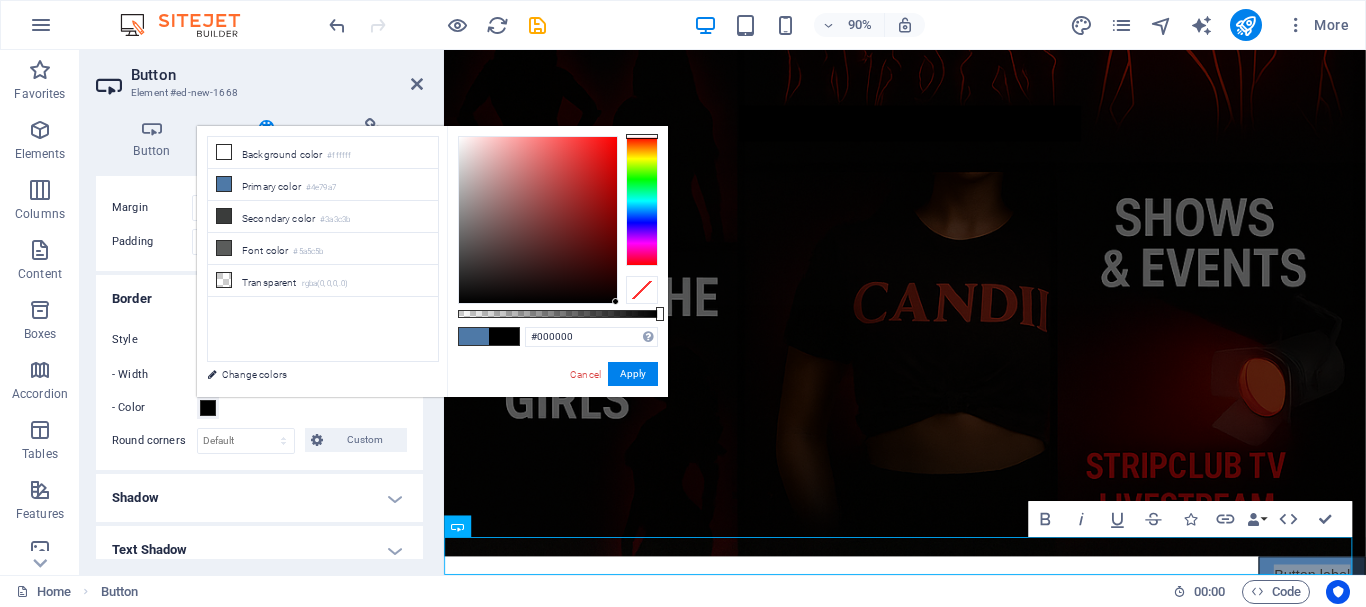 click on "#000000 Supported formats #0852ed rgb(8, 82, 237) rgba(8, 82, 237, 90%) hsv(221,97,93) hsl(221, 93%, 48%) Cancel Apply" at bounding box center (557, 406) 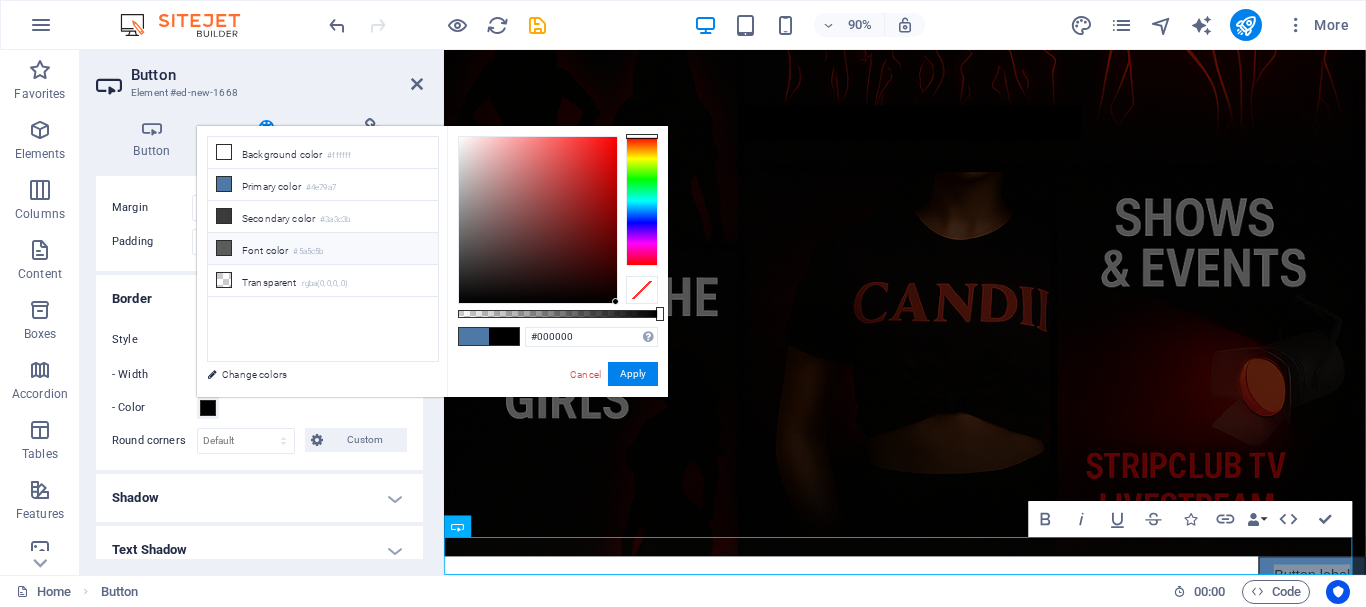 click on "#5a5c5b" at bounding box center (308, 252) 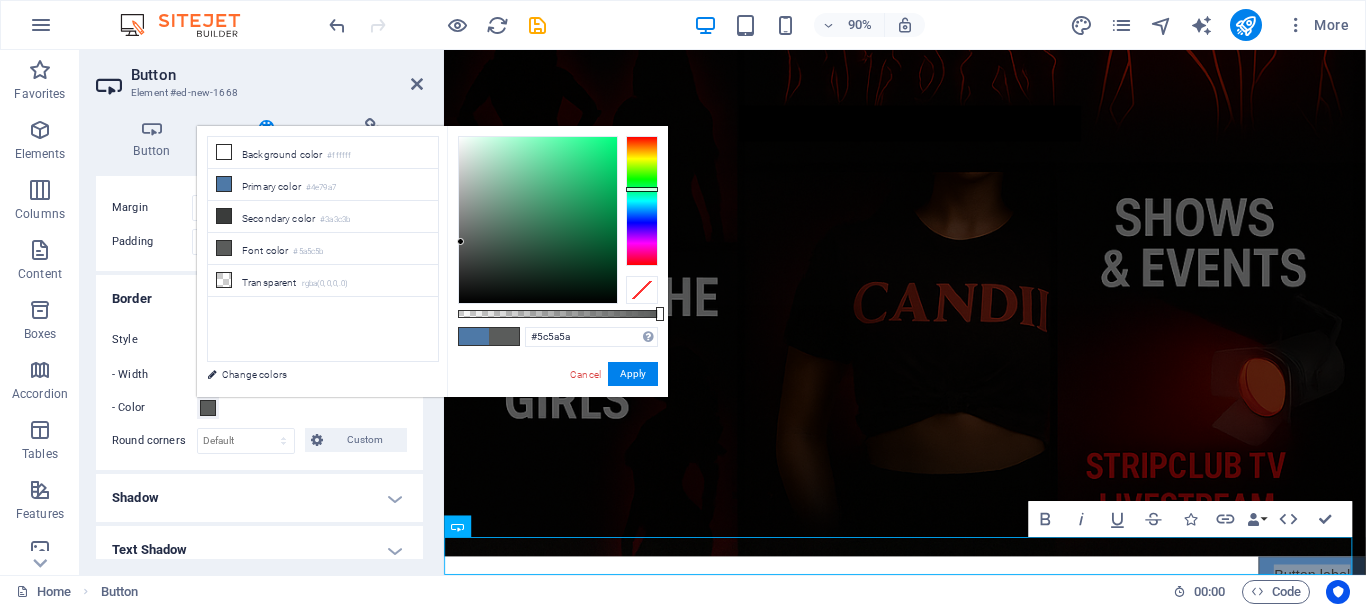 click at bounding box center [642, 201] 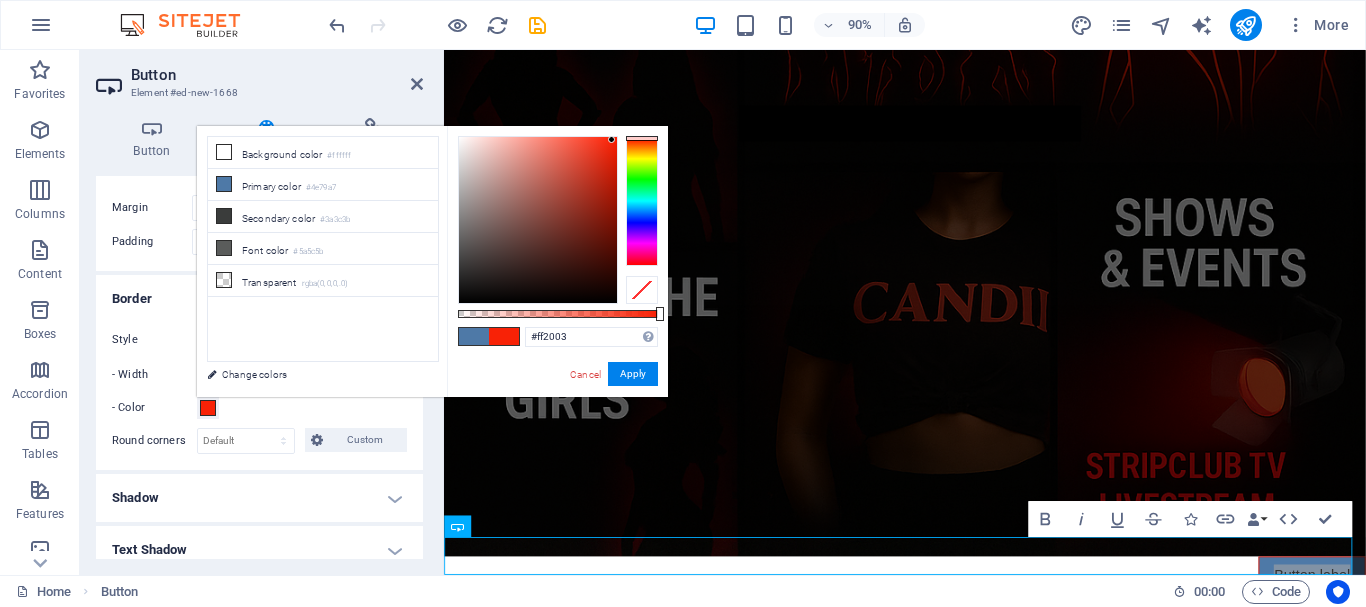 type on "#ff1e02" 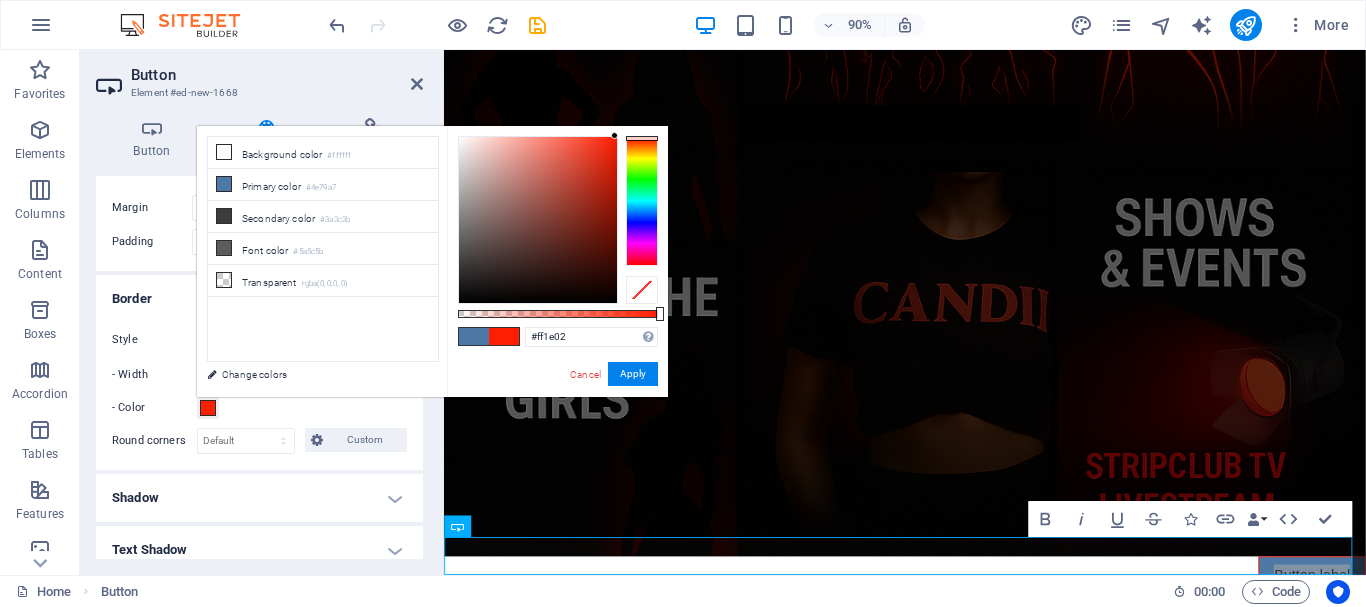 drag, startPoint x: 458, startPoint y: 240, endPoint x: 615, endPoint y: 127, distance: 193.43733 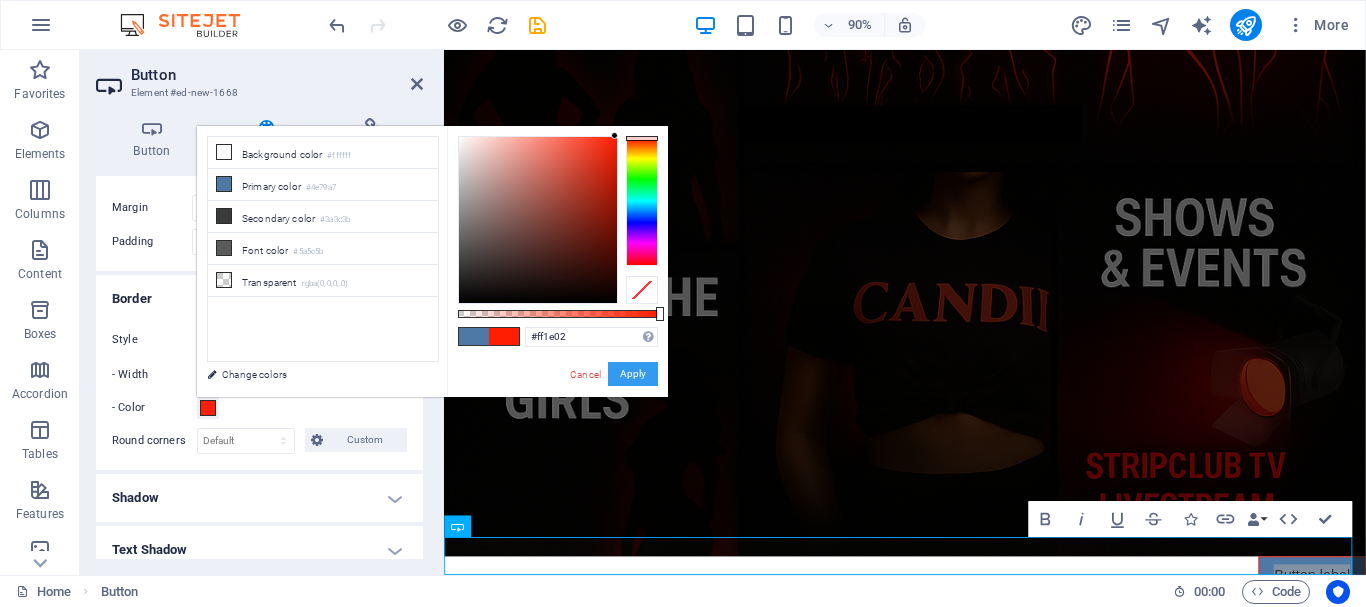 click on "Apply" at bounding box center (633, 374) 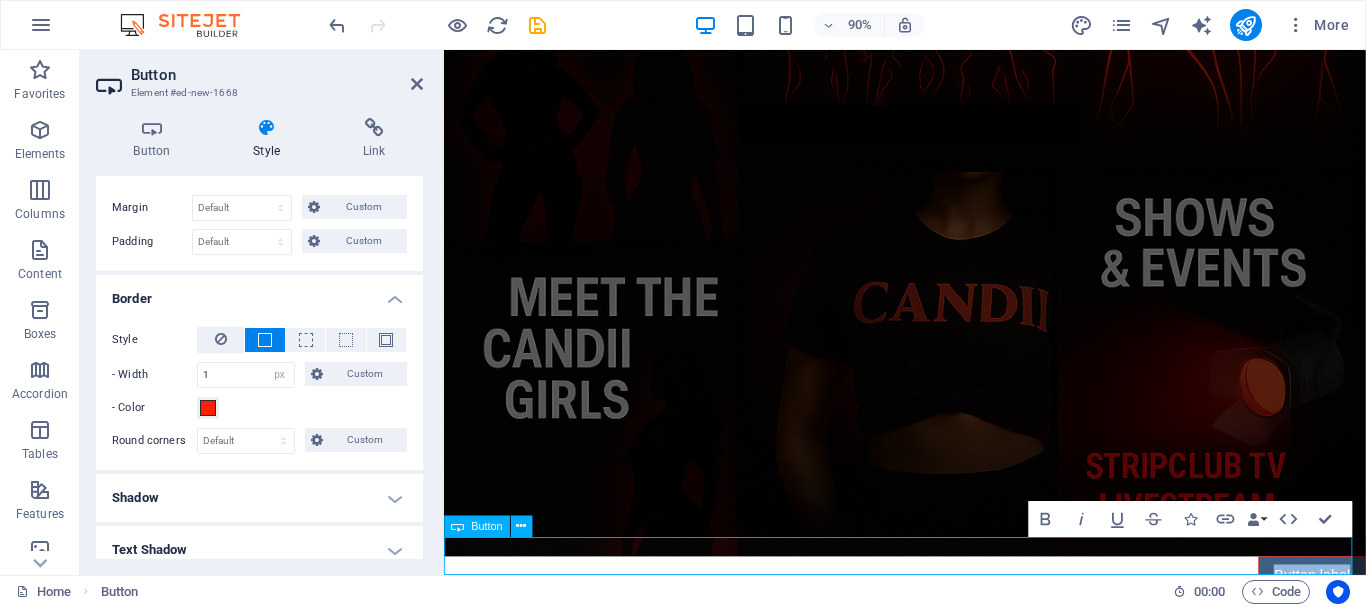 click on "Button label" at bounding box center [1408, 634] 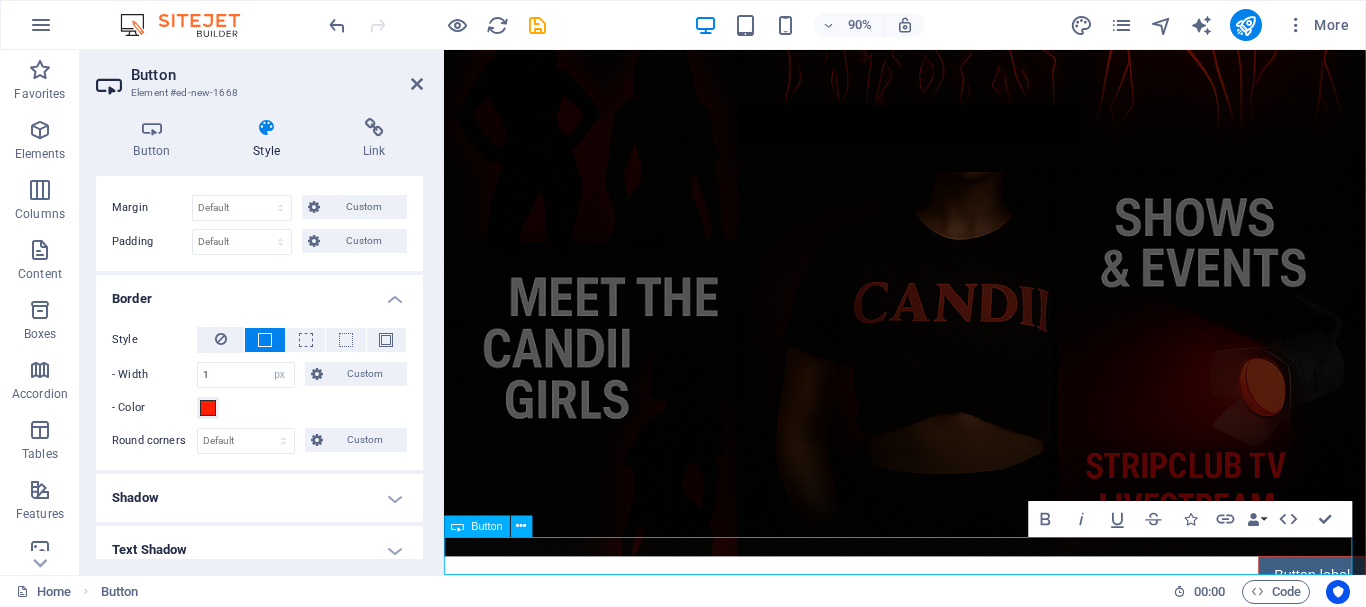 click on "Button label" at bounding box center (1408, 634) 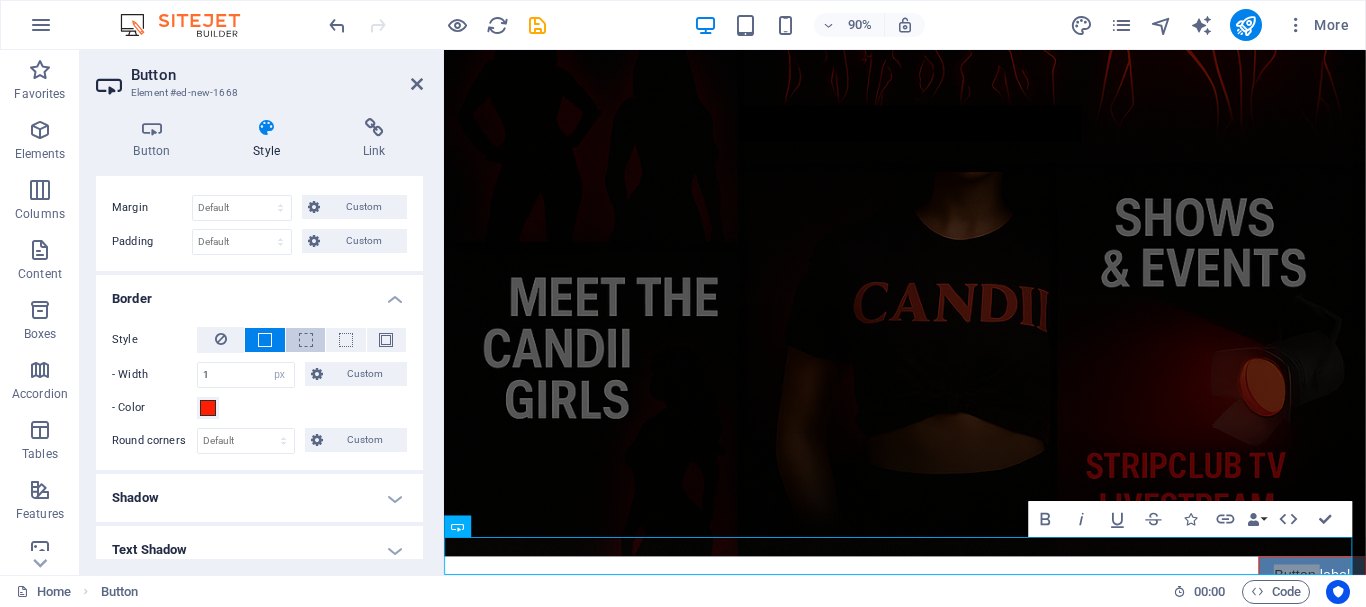 click at bounding box center (305, 340) 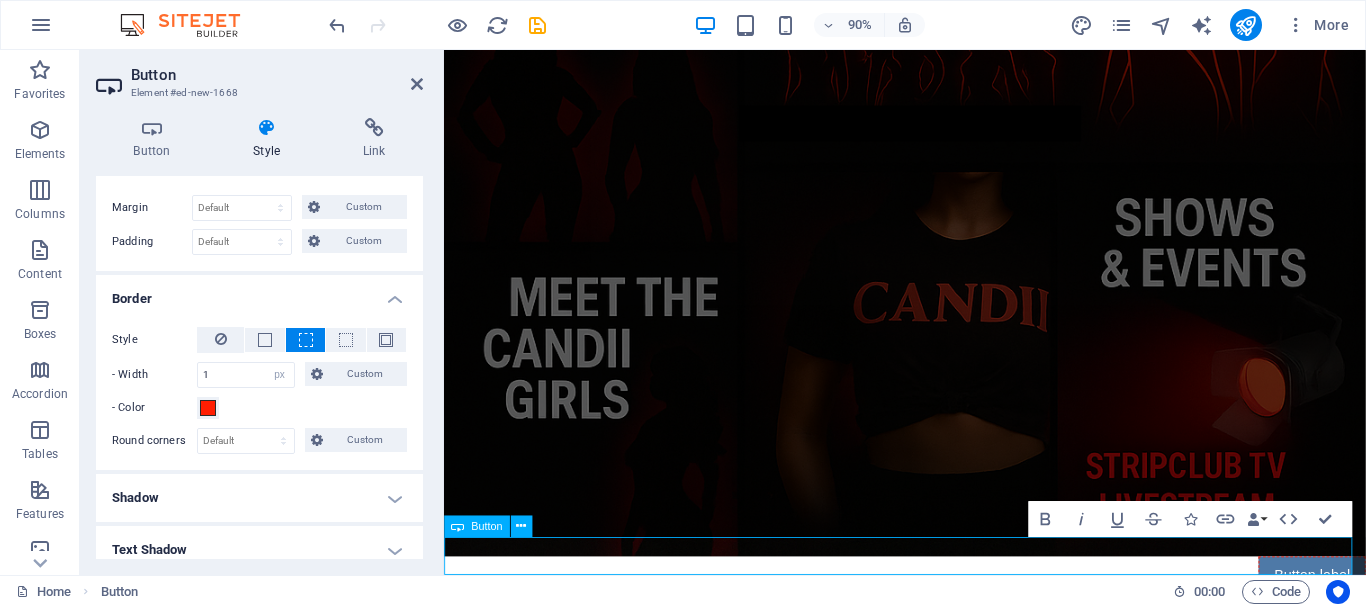 click on "Button label" at bounding box center (956, 634) 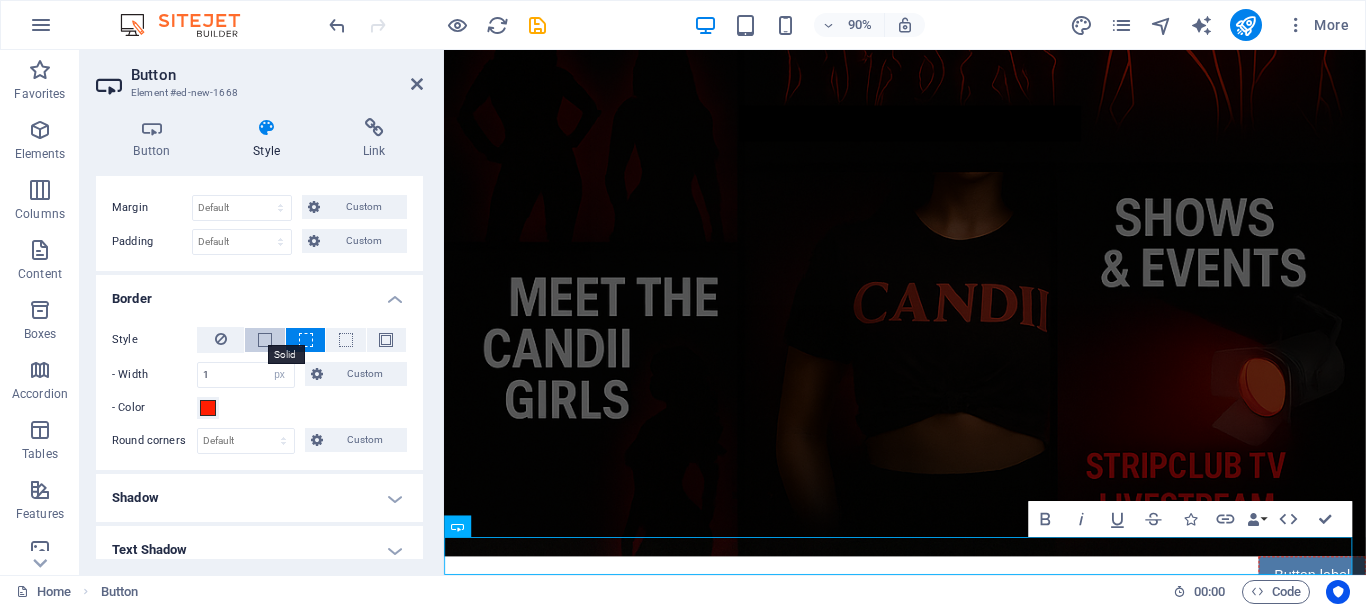 click at bounding box center [265, 340] 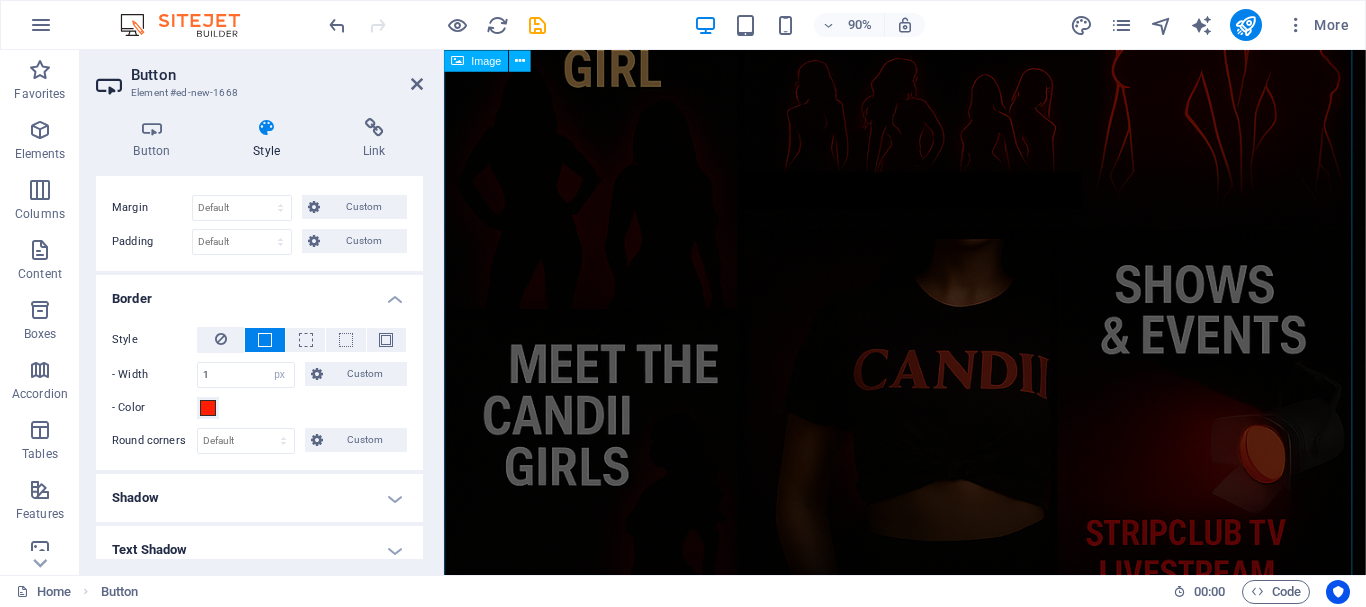 scroll, scrollTop: 973, scrollLeft: 0, axis: vertical 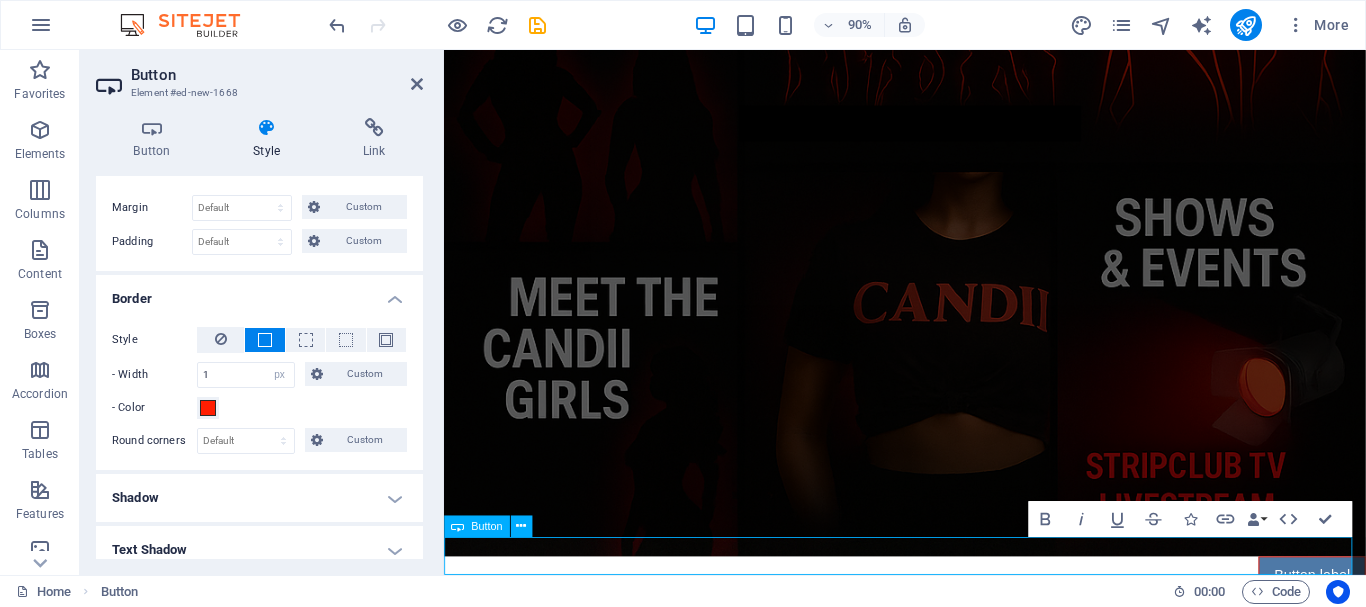 click on "Button label" at bounding box center (956, 634) 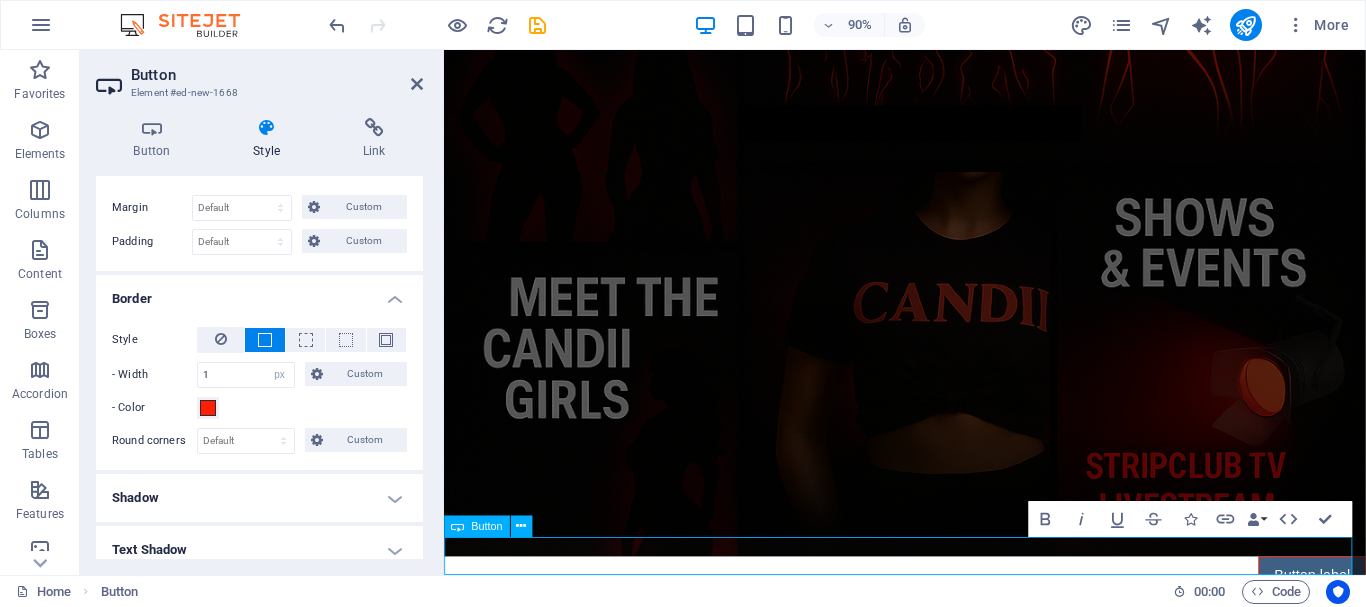 click on "Button label" at bounding box center [1408, 634] 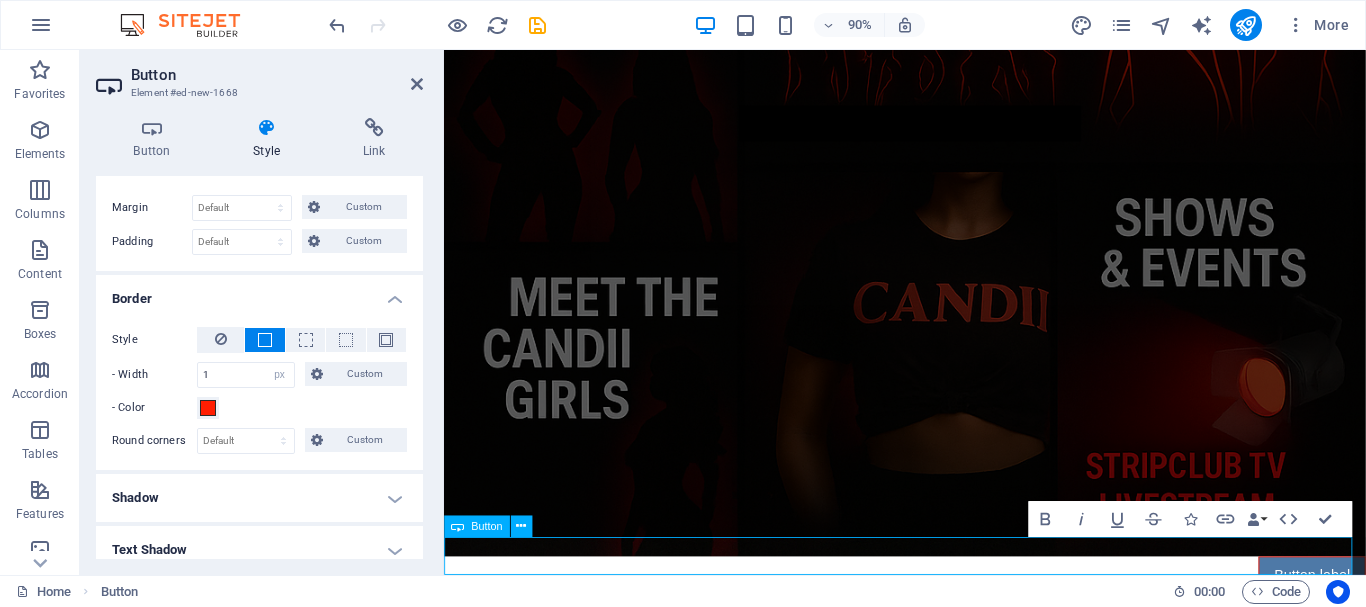 click on "Button" at bounding box center (486, 525) 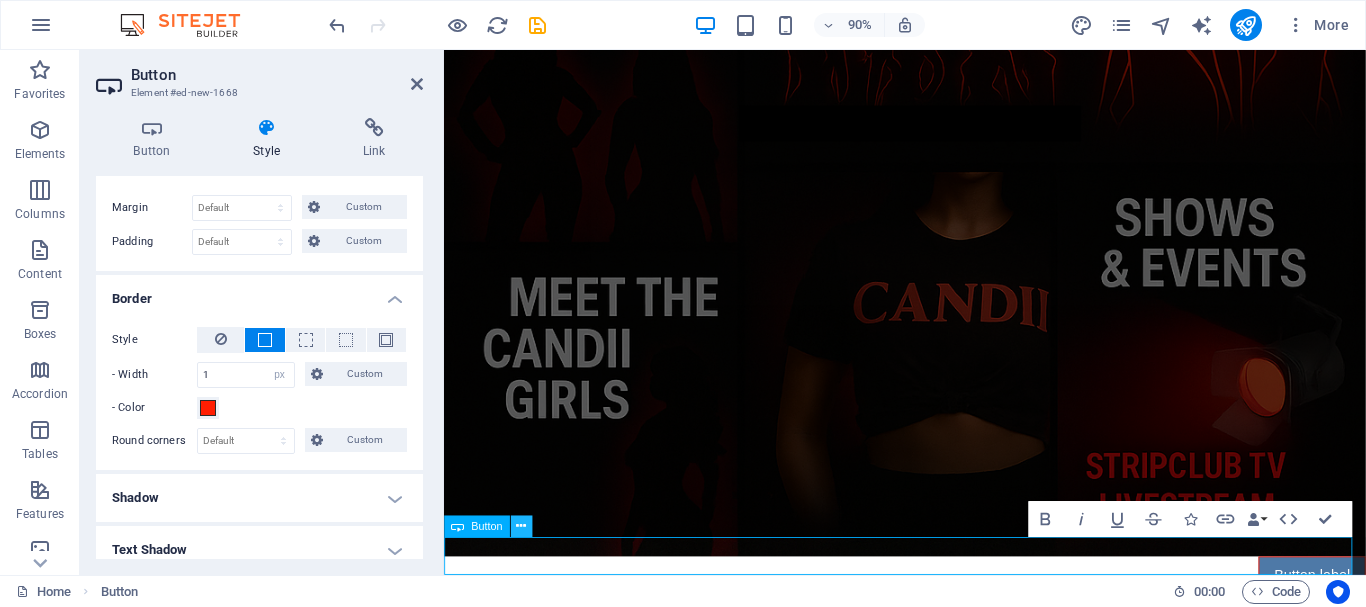 click at bounding box center [521, 525] 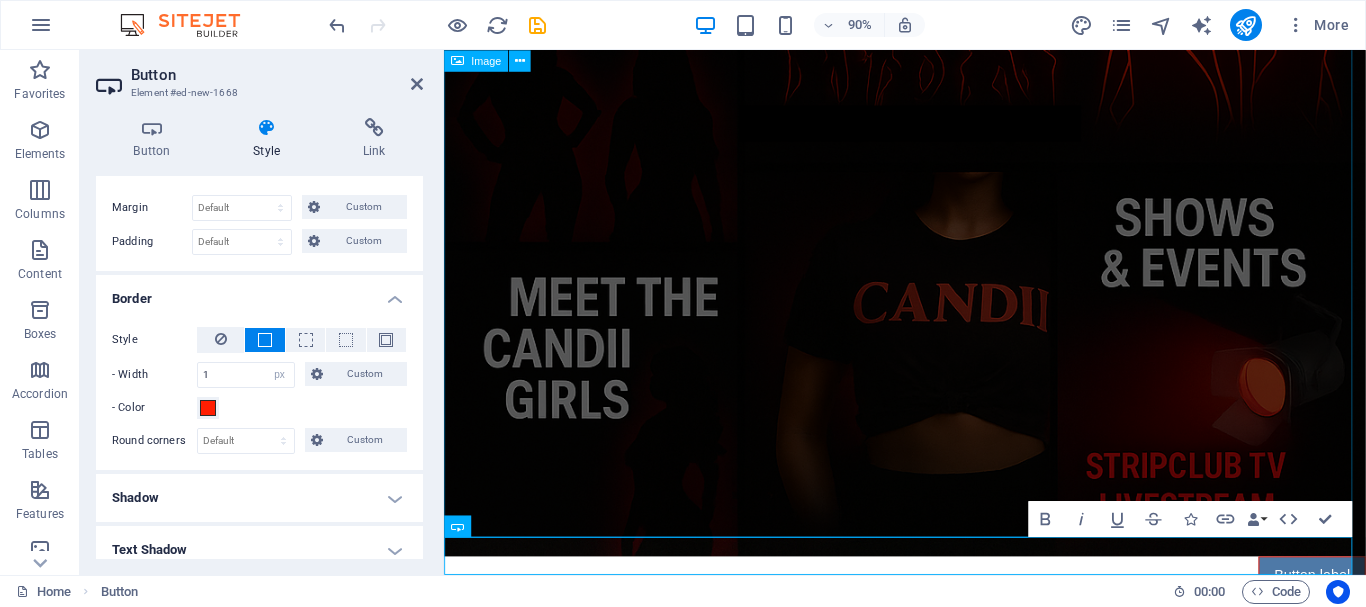 click at bounding box center (956, -155) 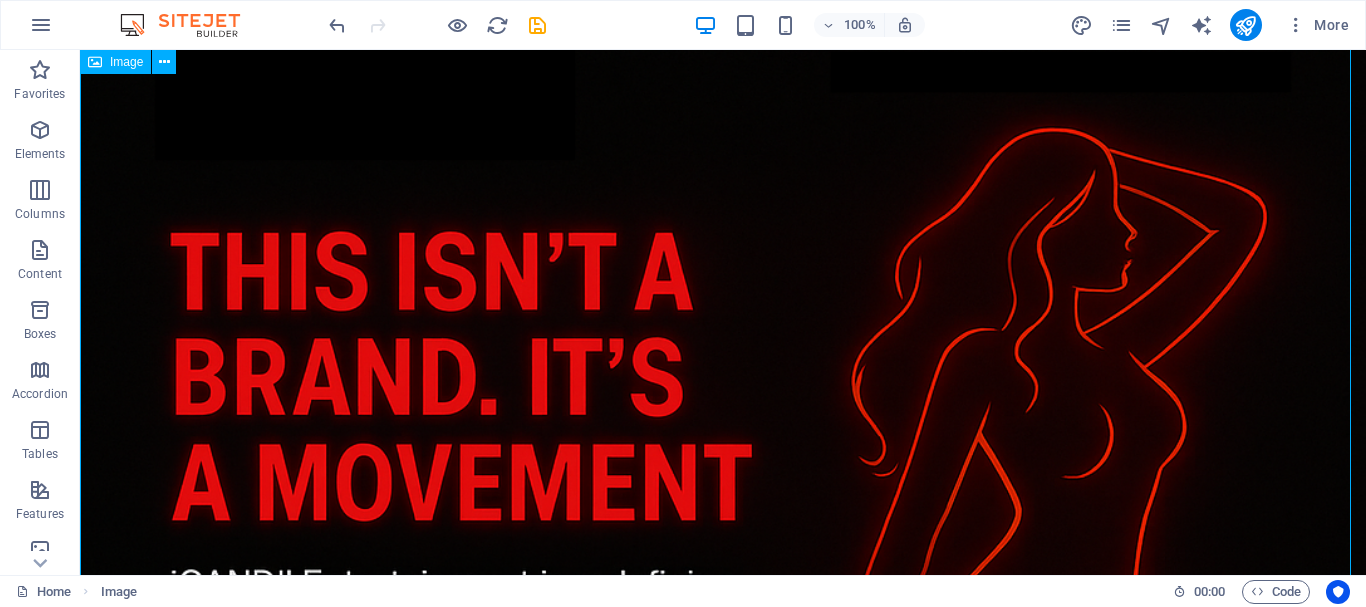 scroll, scrollTop: 0, scrollLeft: 0, axis: both 